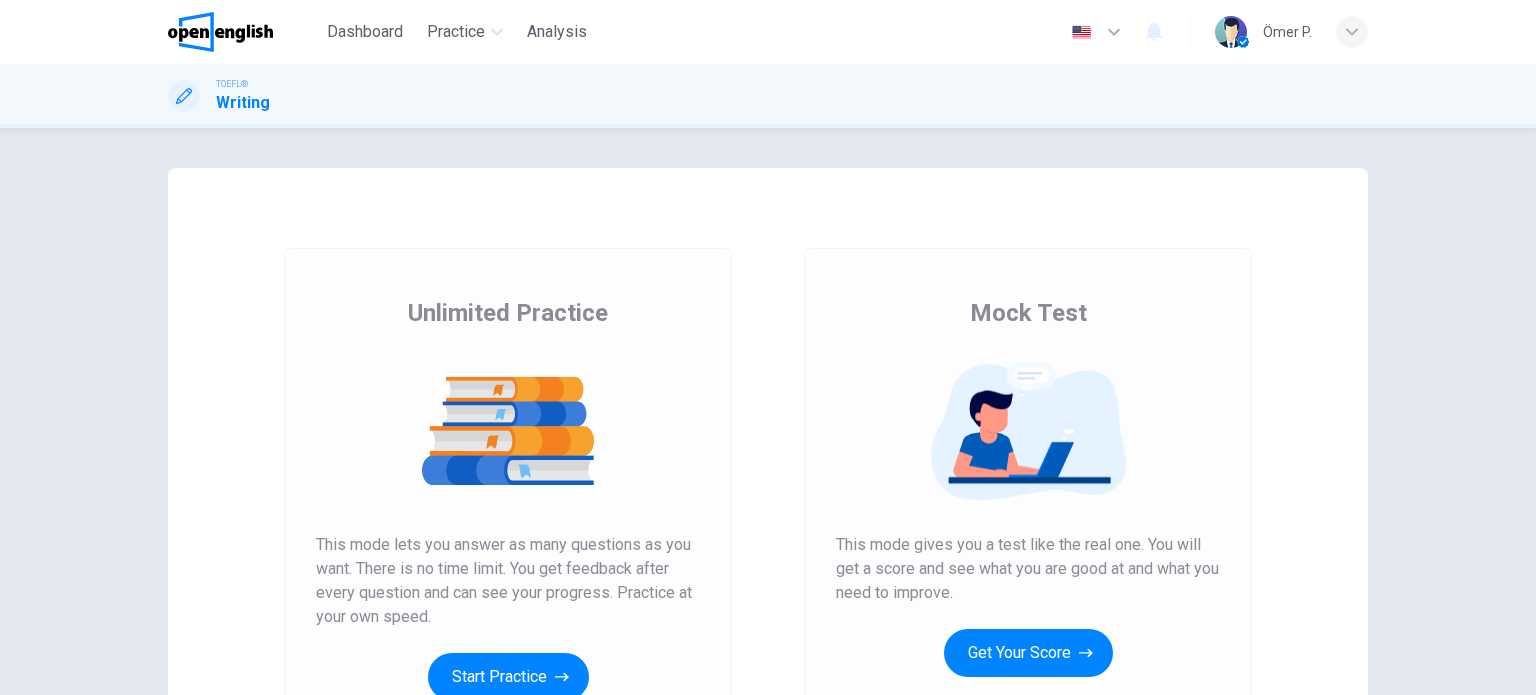 scroll, scrollTop: 0, scrollLeft: 0, axis: both 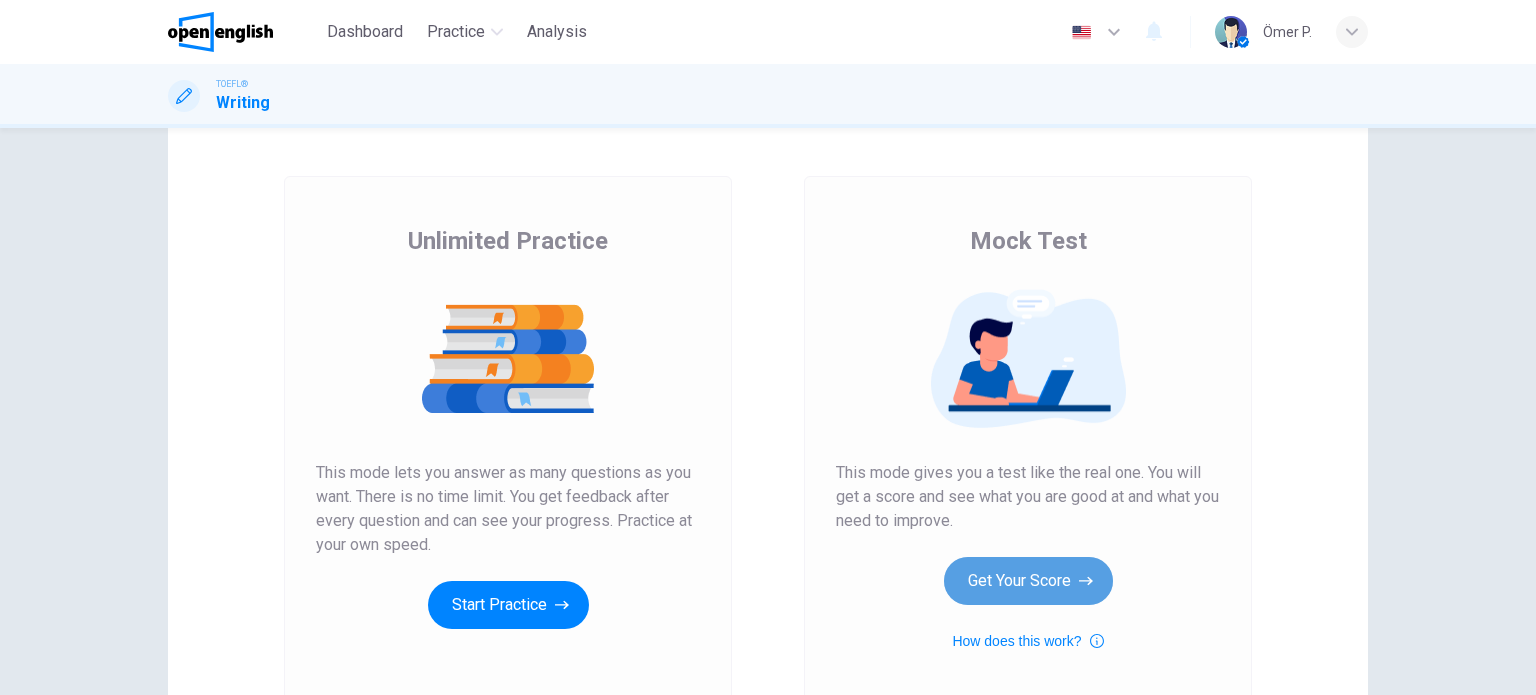click on "Get Your Score" at bounding box center [1028, 581] 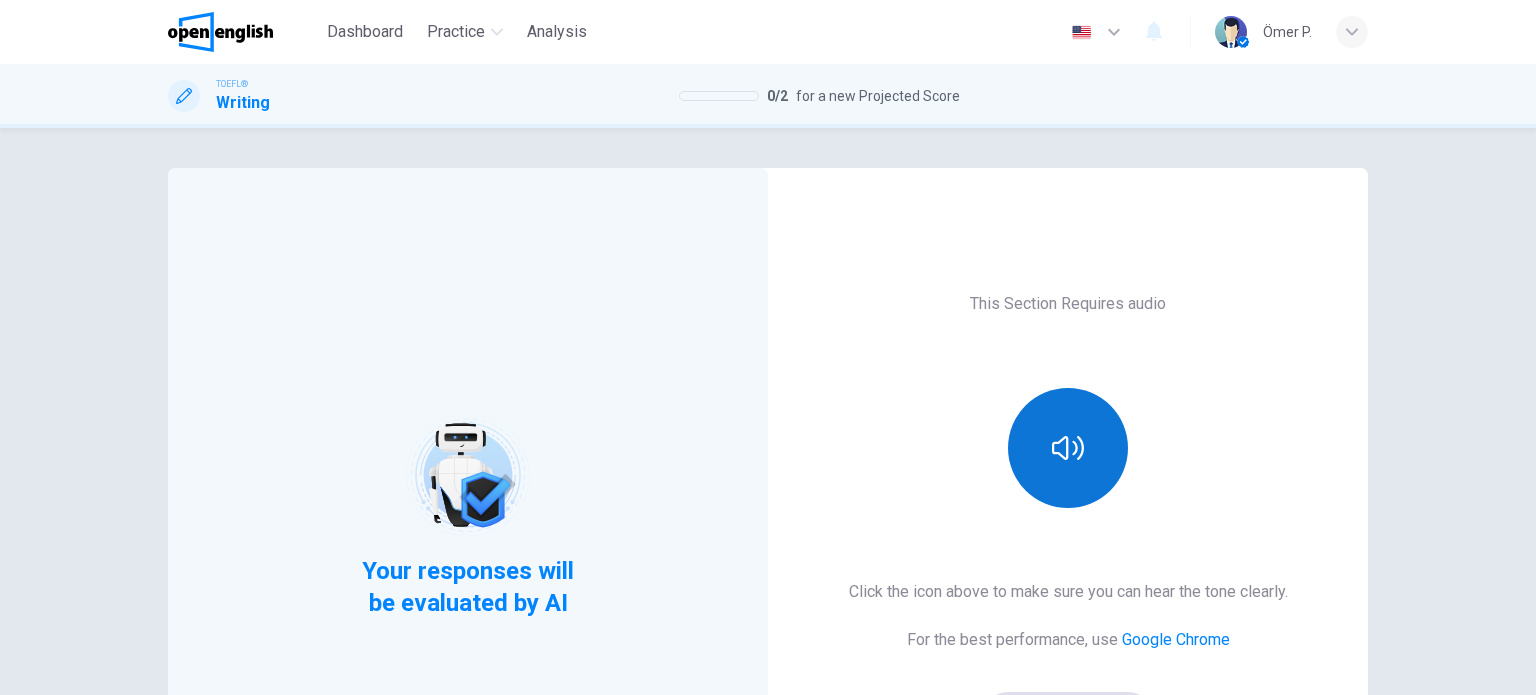 click at bounding box center [1068, 448] 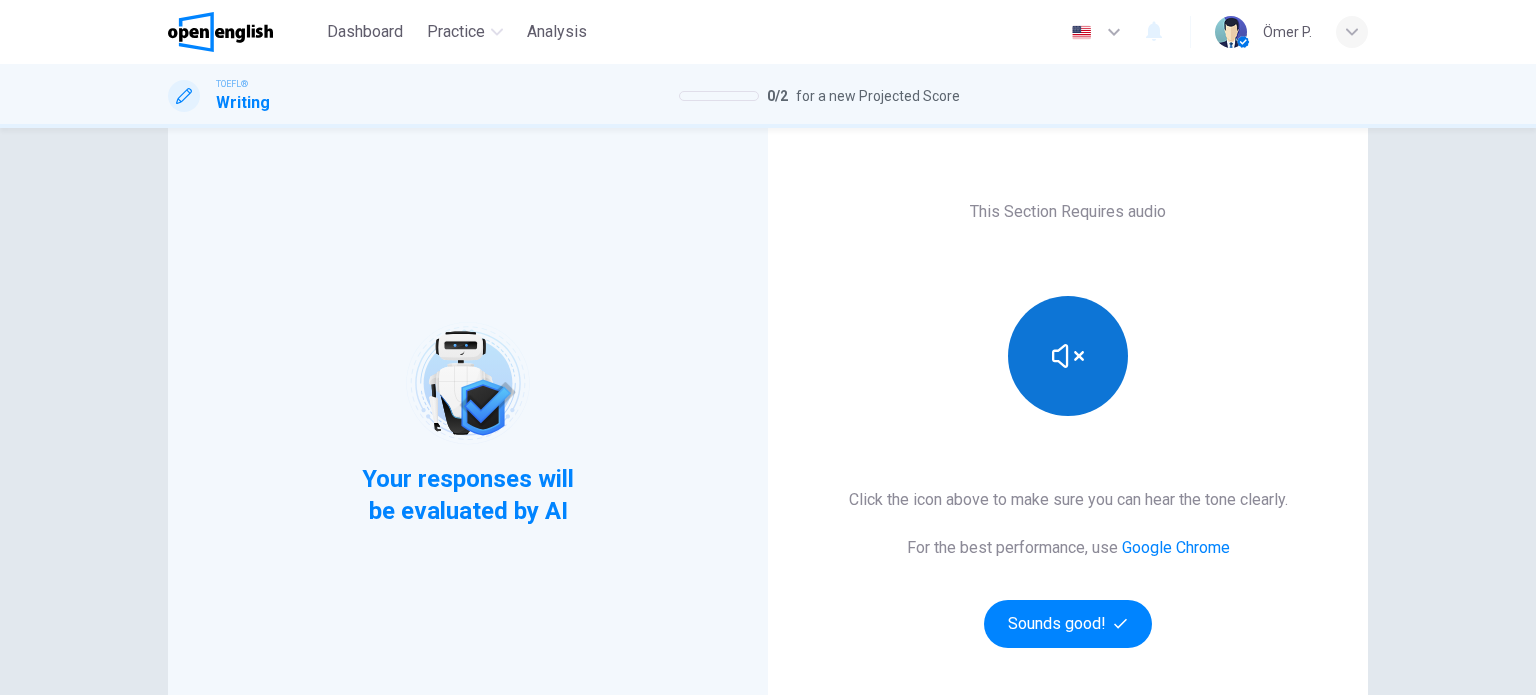 scroll, scrollTop: 100, scrollLeft: 0, axis: vertical 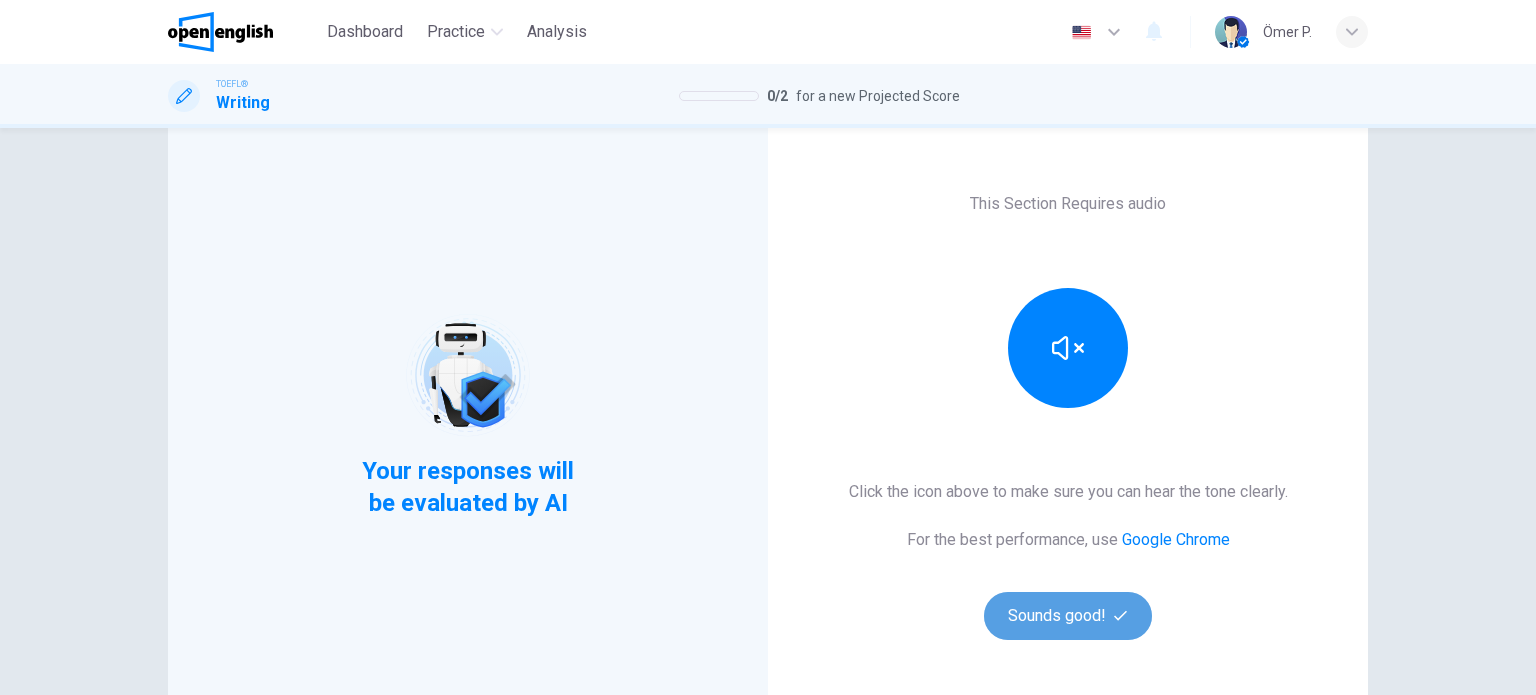 click on "Sounds good!" at bounding box center [1068, 616] 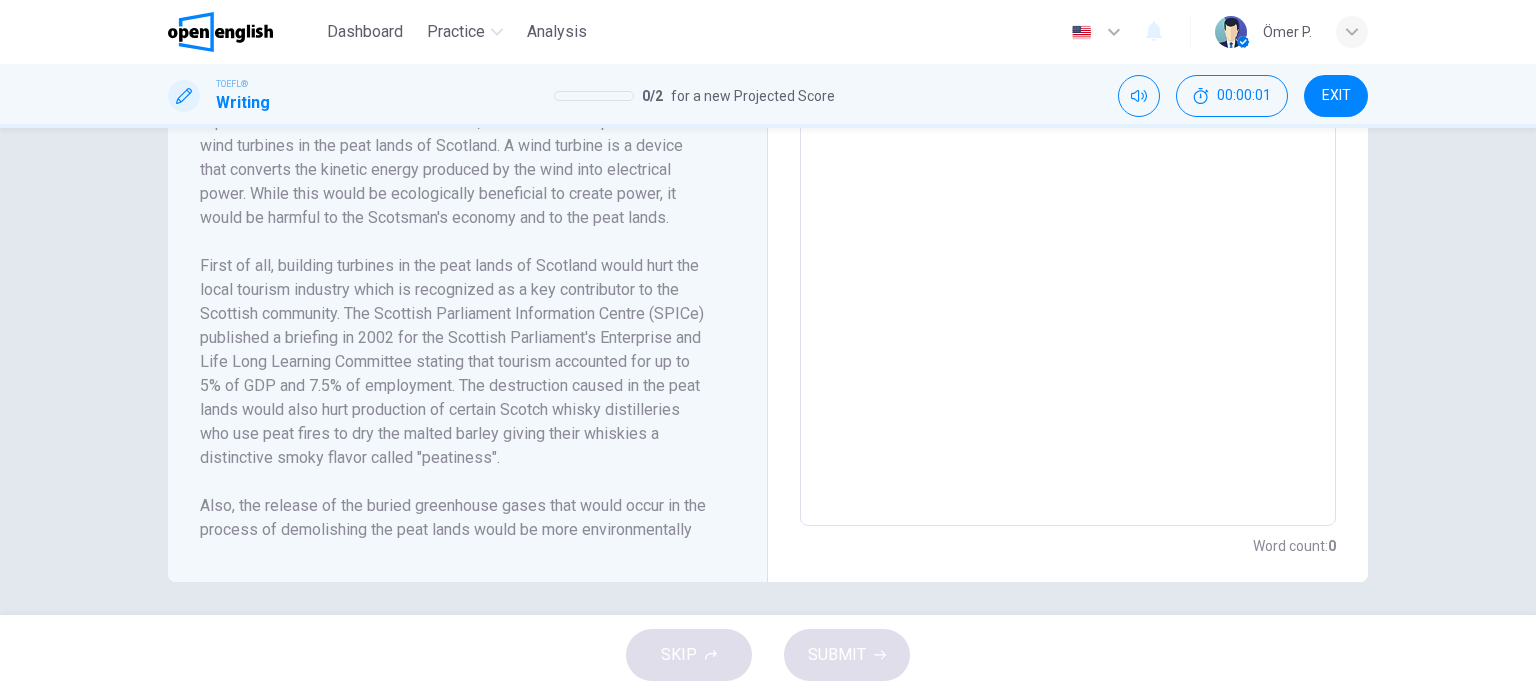 scroll, scrollTop: 657, scrollLeft: 0, axis: vertical 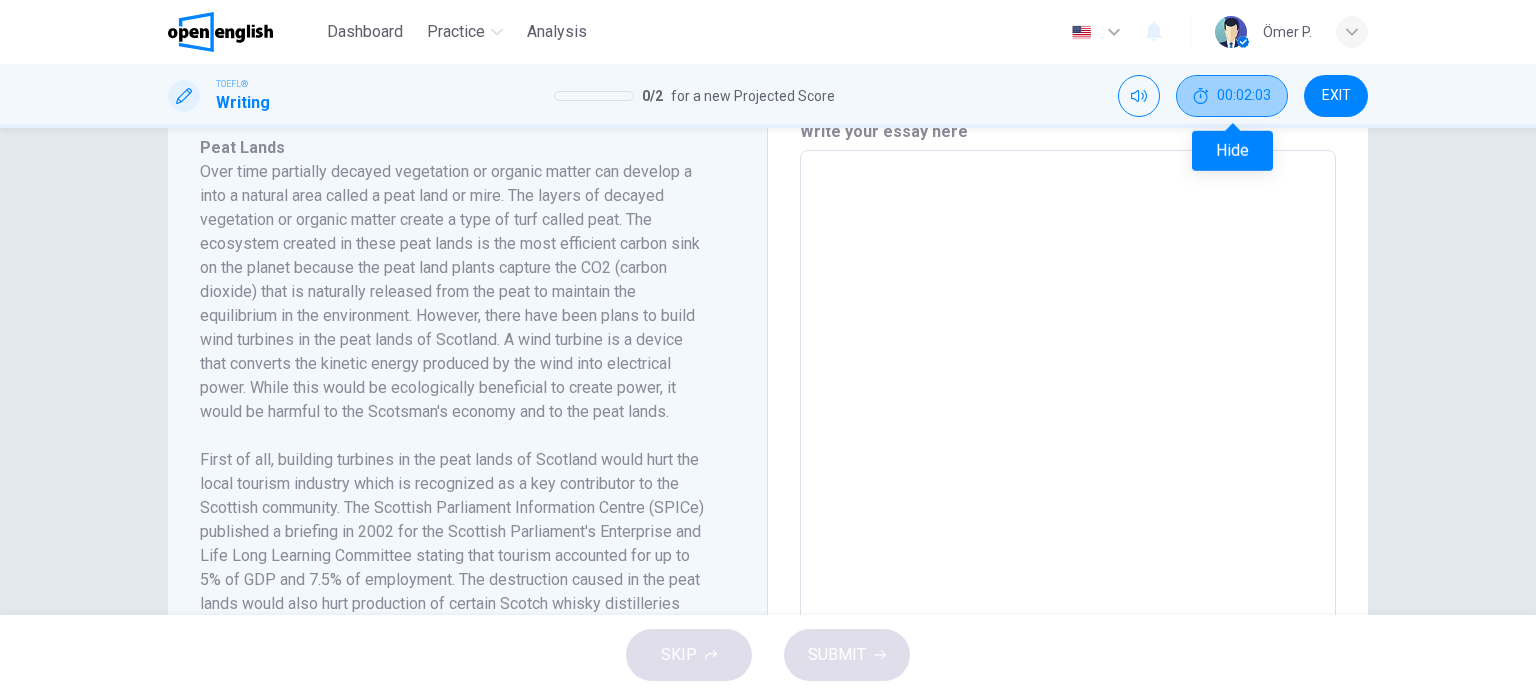 click on "00:02:03" at bounding box center [1244, 96] 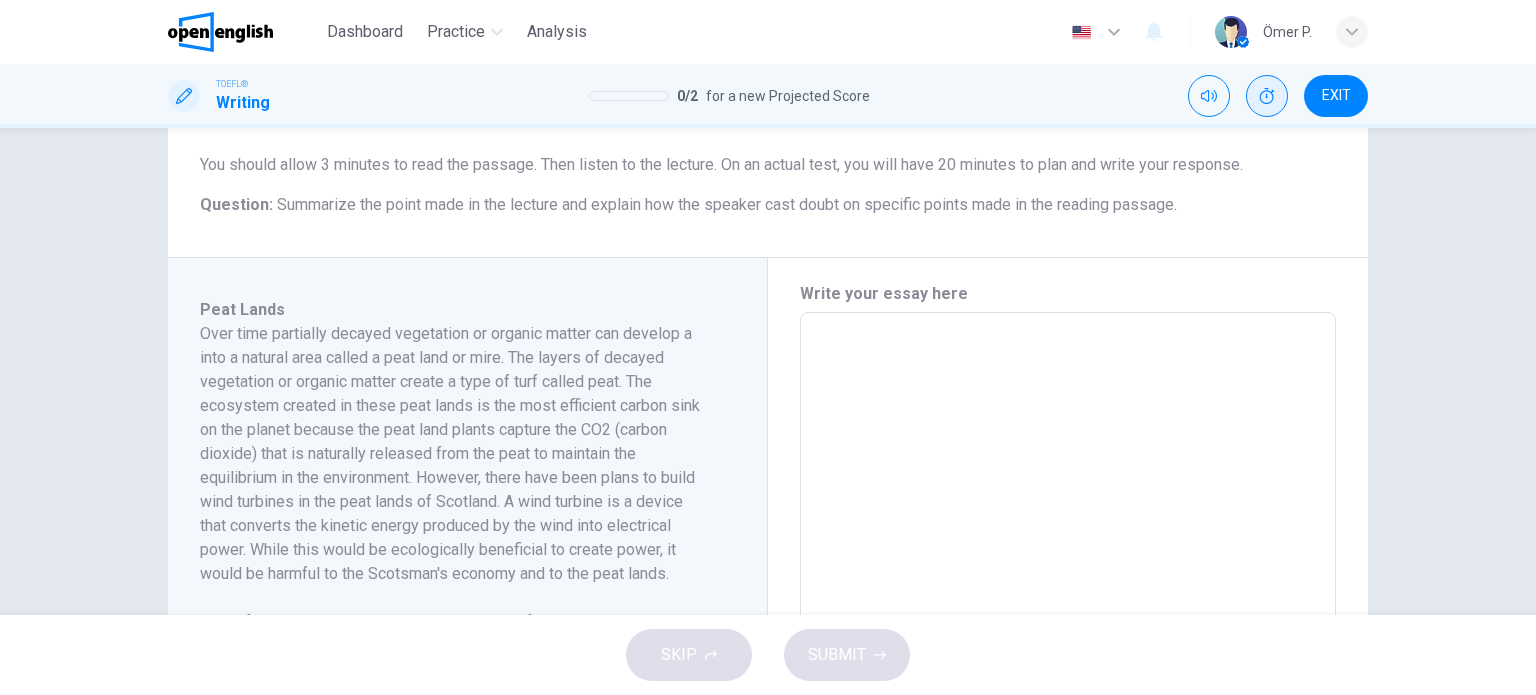 scroll, scrollTop: 357, scrollLeft: 0, axis: vertical 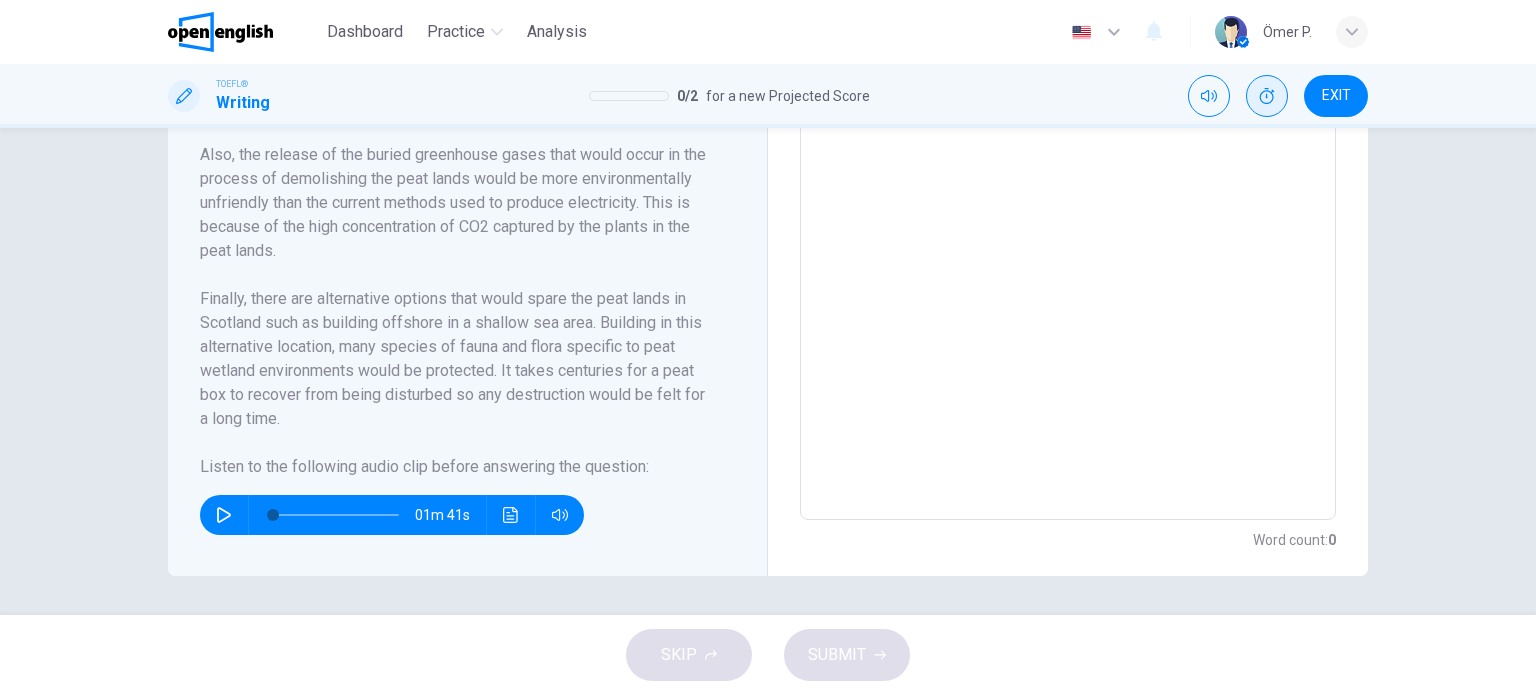 click at bounding box center [224, 515] 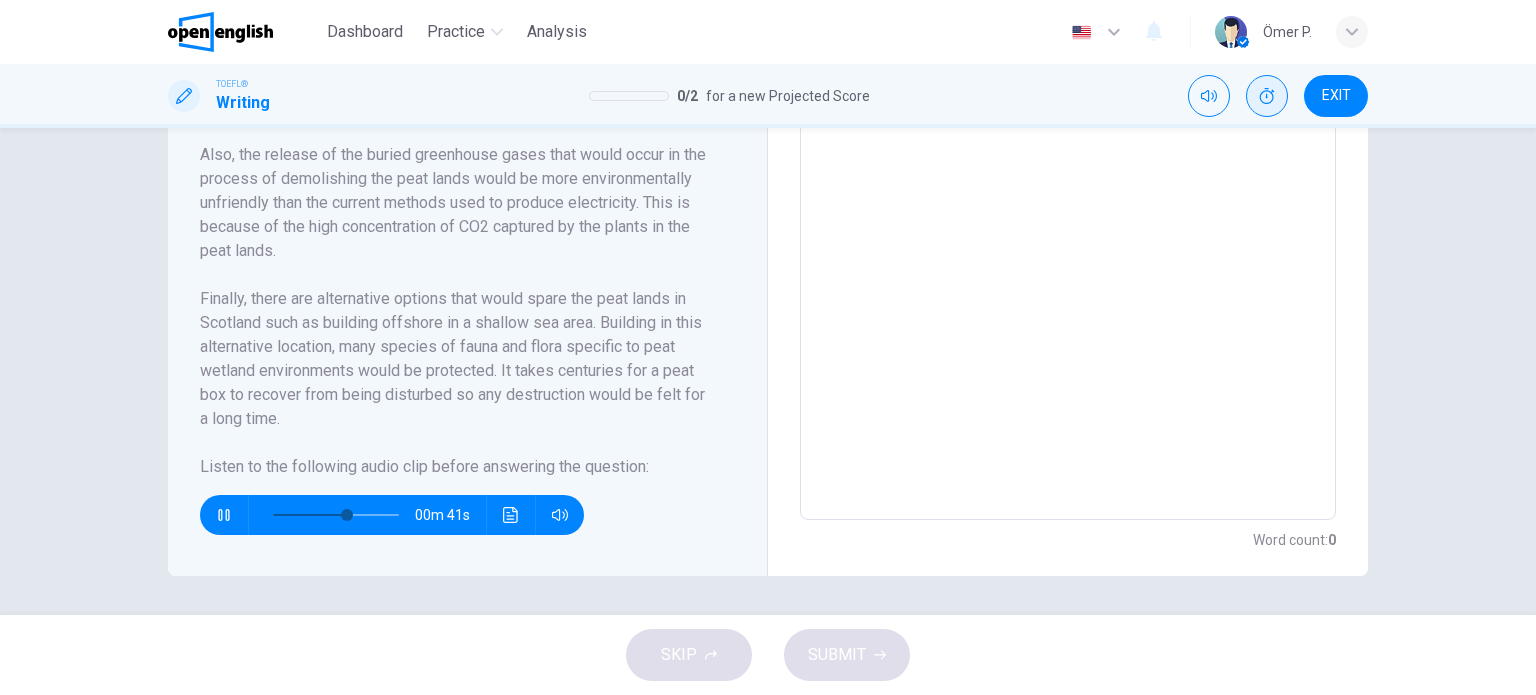 type on "**" 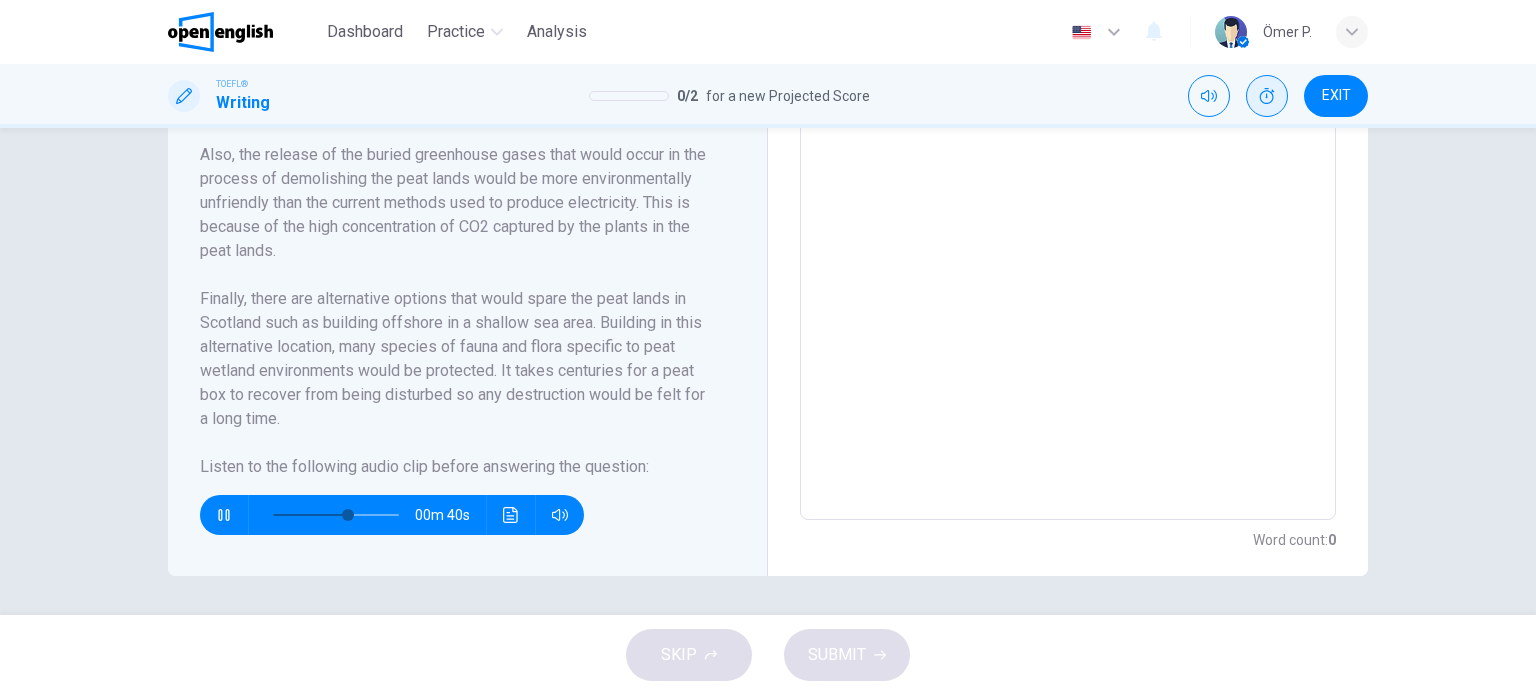 type 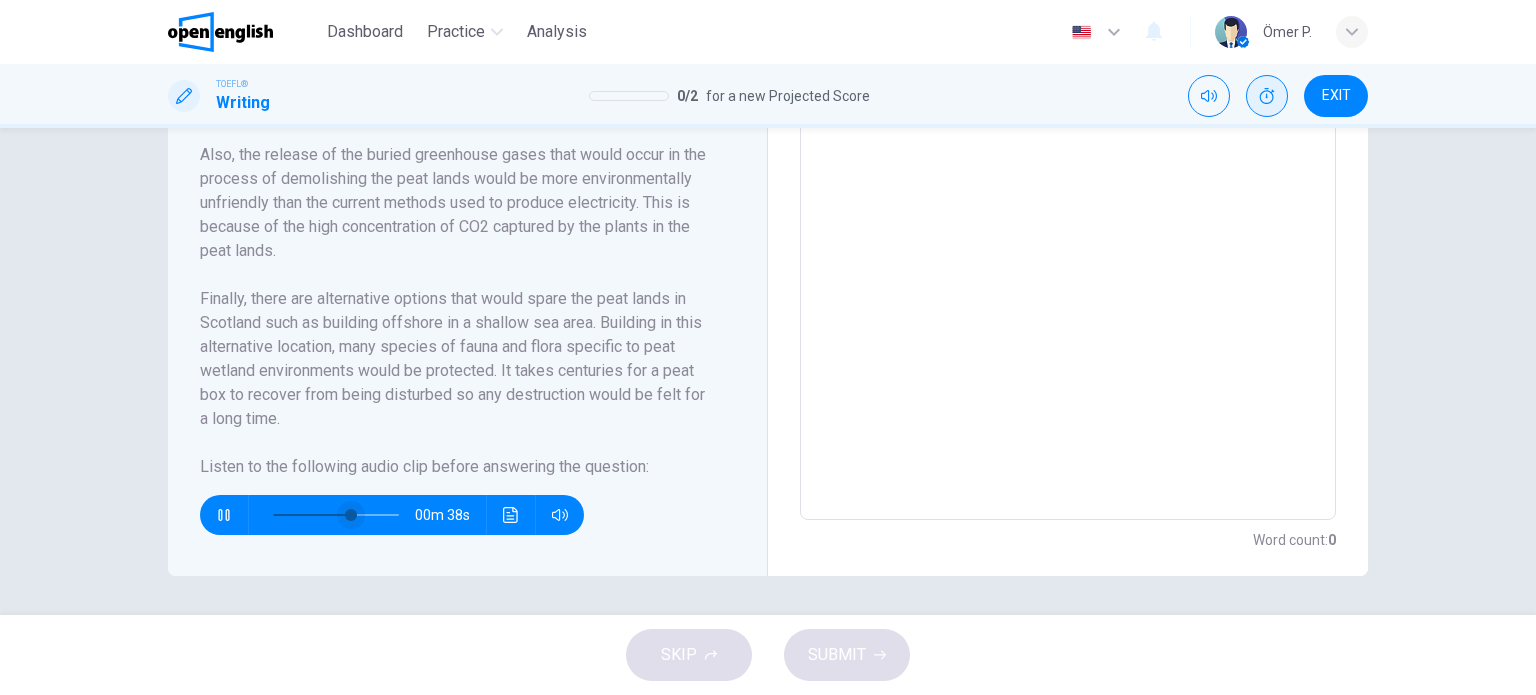 click at bounding box center [351, 515] 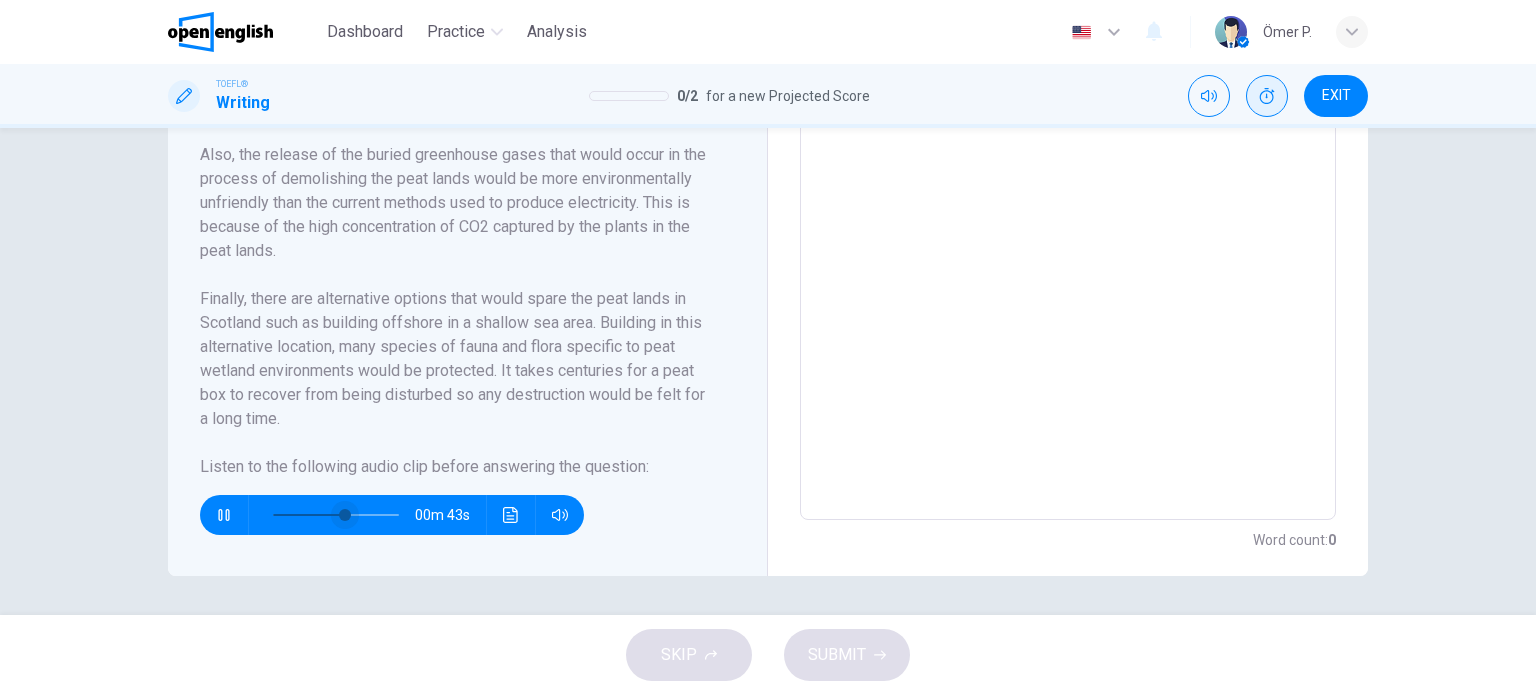 click at bounding box center (345, 515) 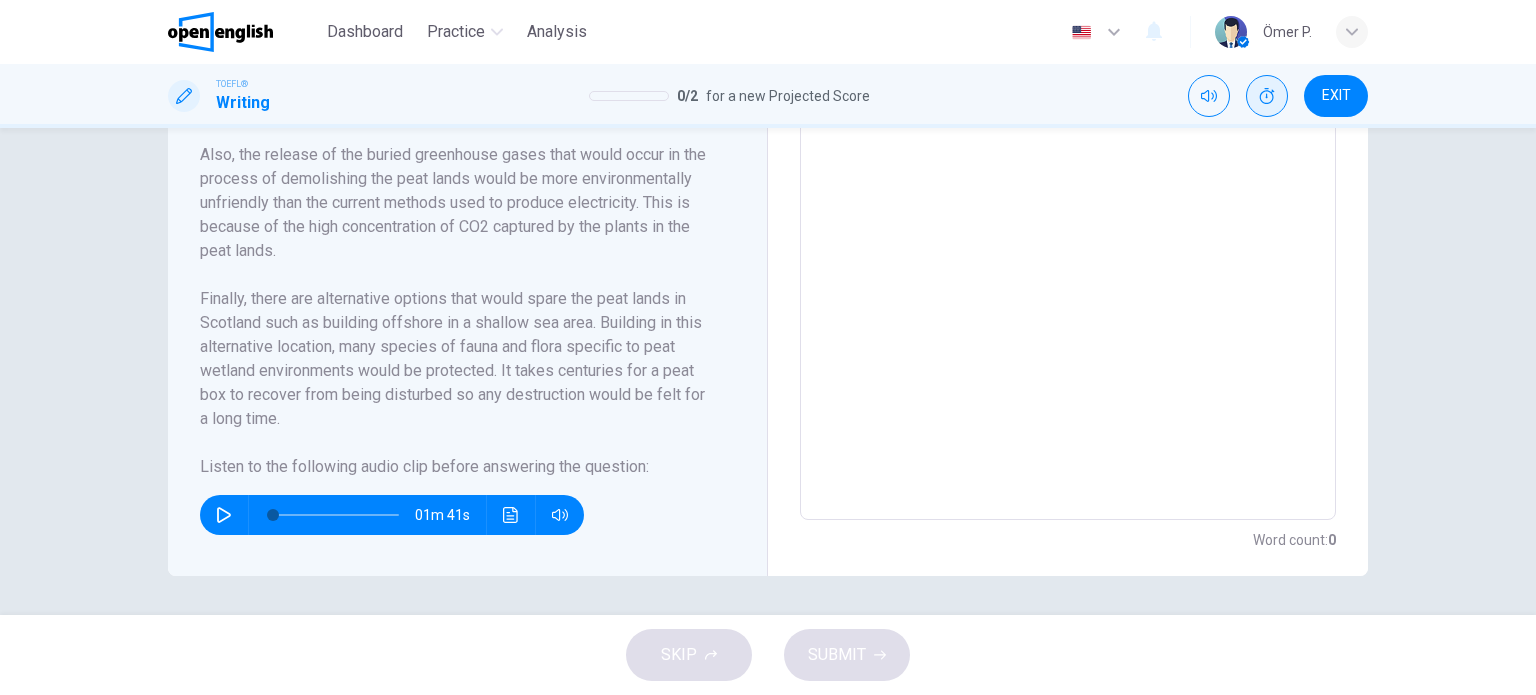 click at bounding box center [332, 515] 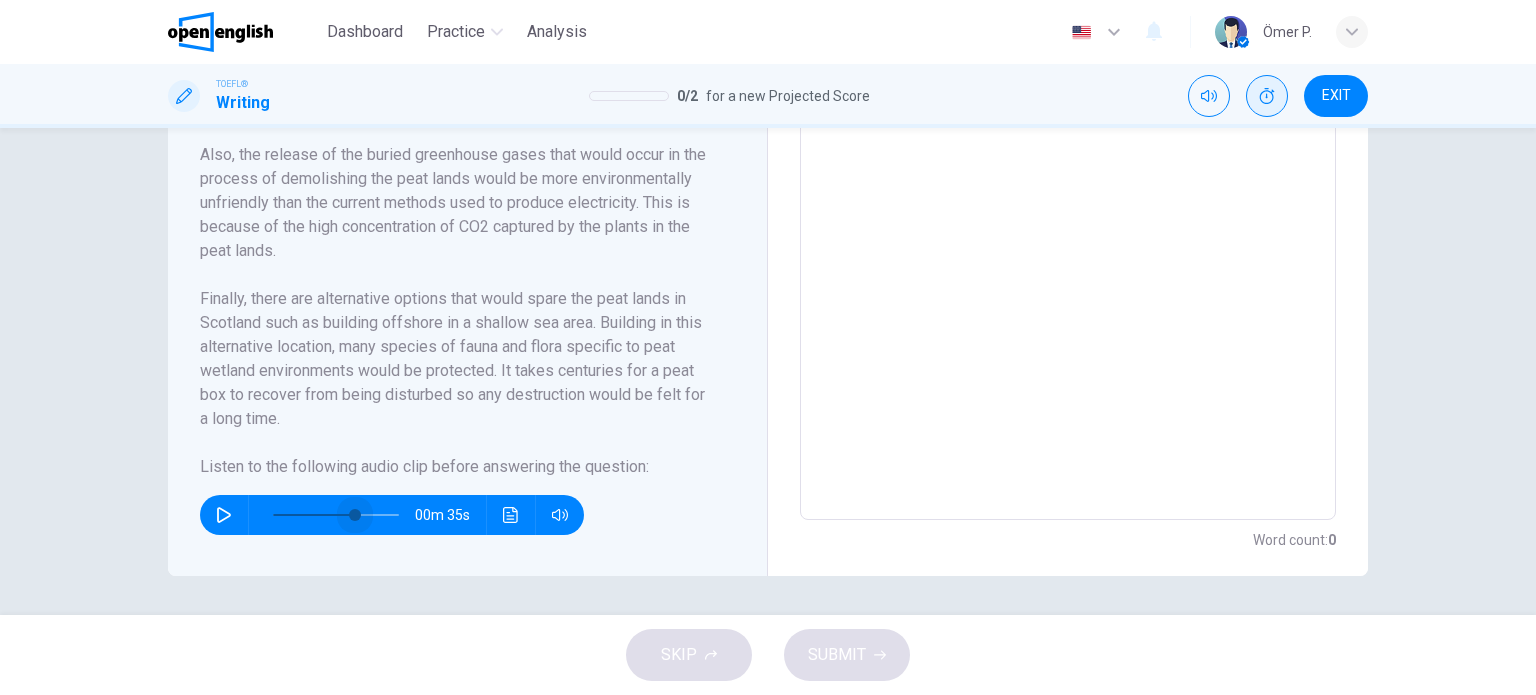 click at bounding box center [336, 515] 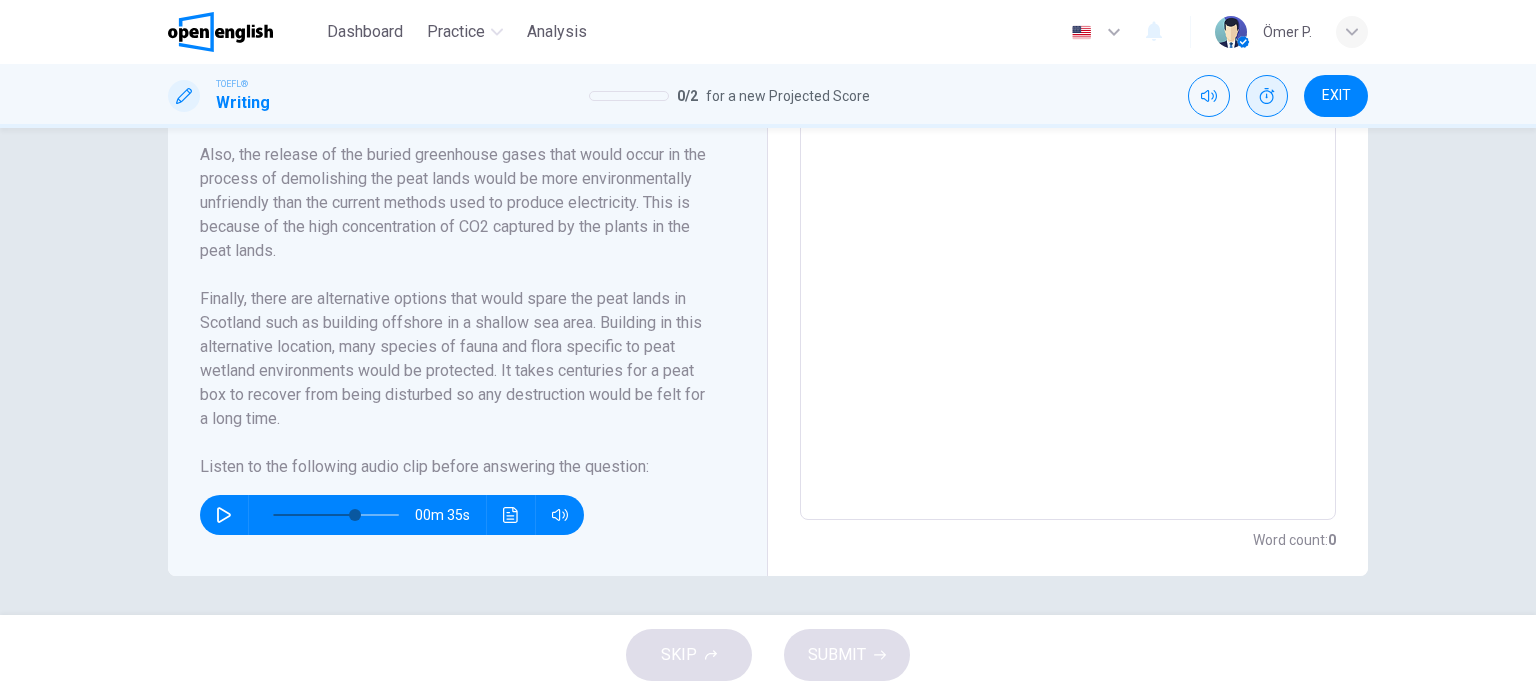 click on "00m 35s" at bounding box center (392, 515) 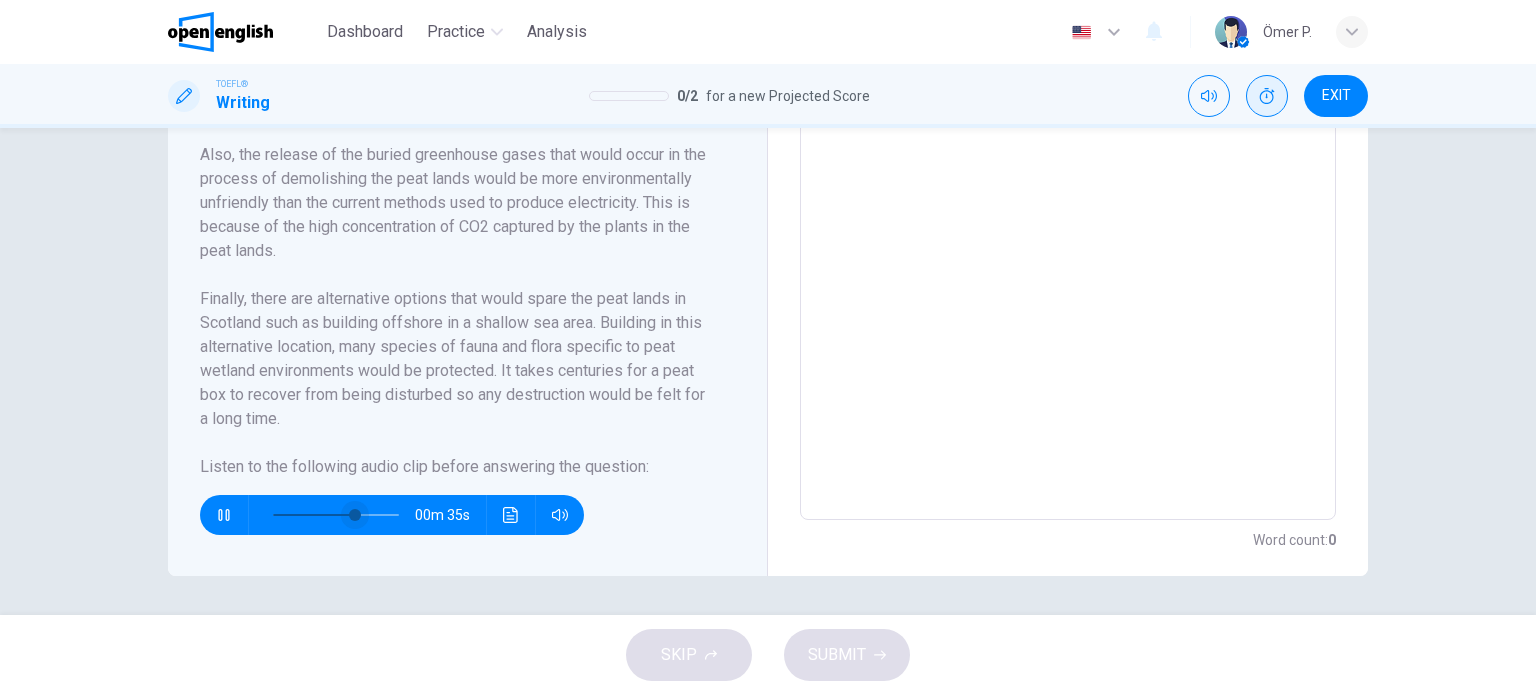 click at bounding box center [355, 515] 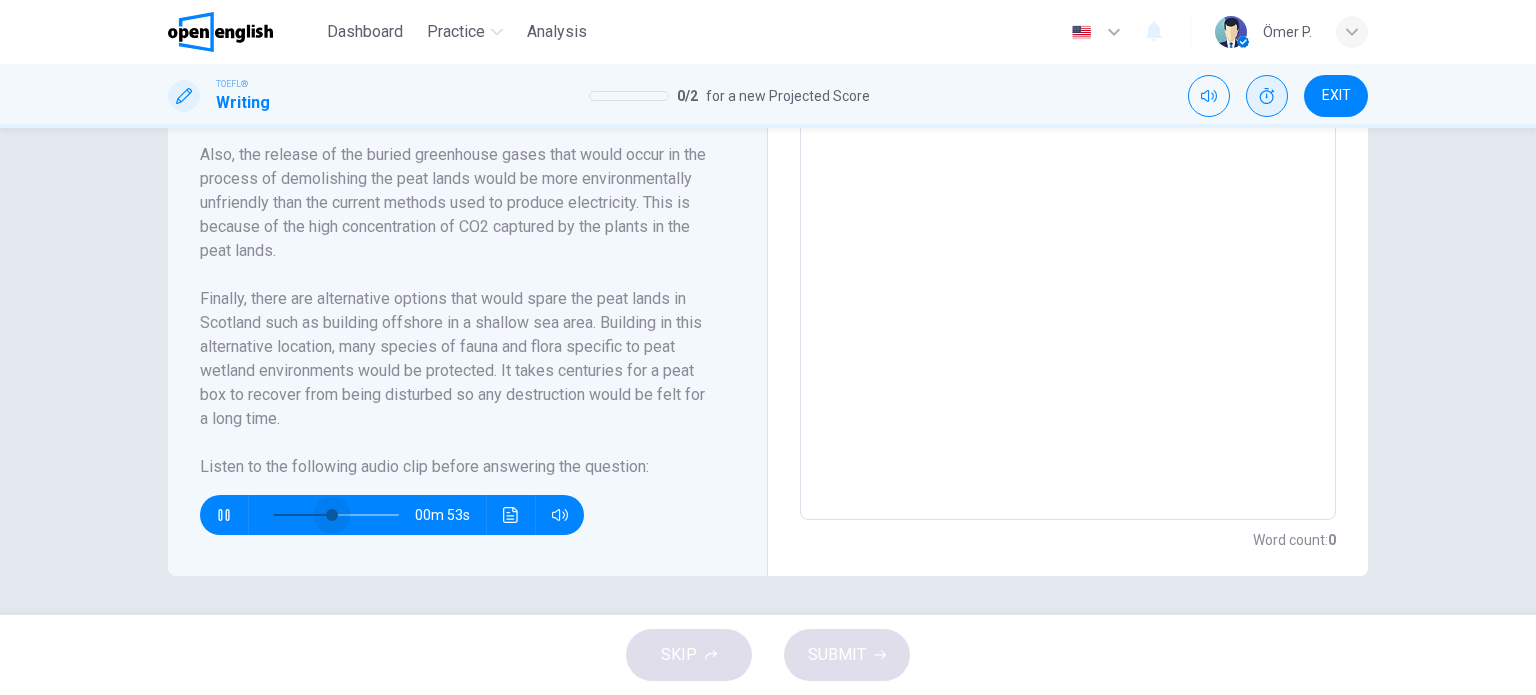 click at bounding box center (332, 515) 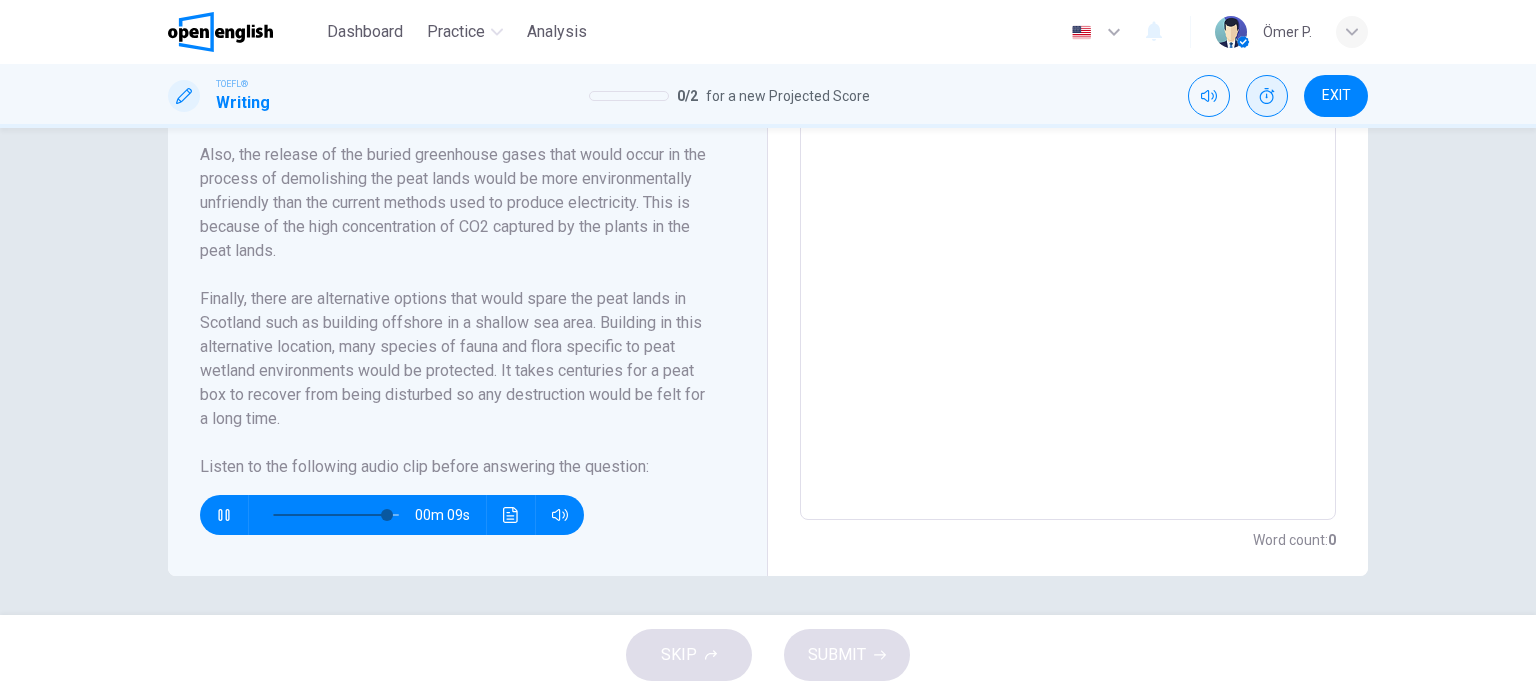 click 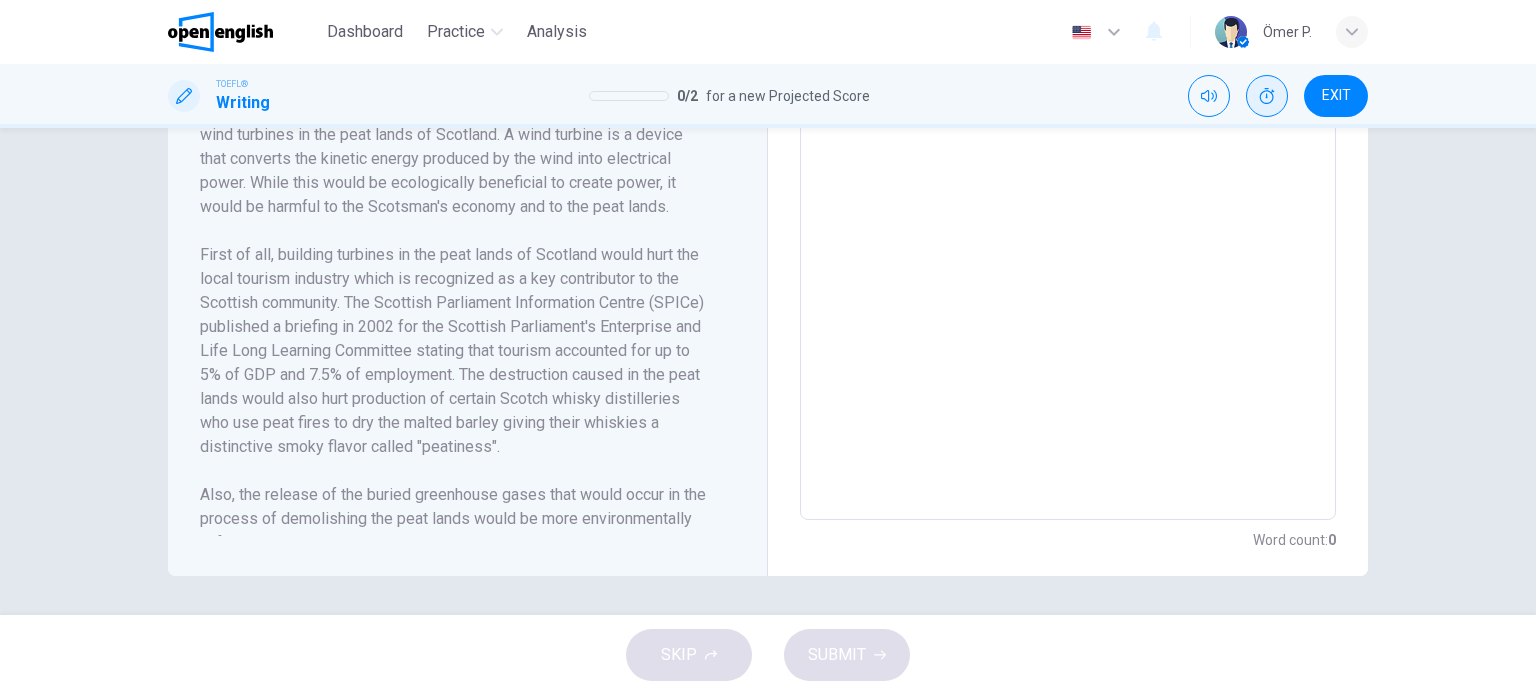 scroll, scrollTop: 0, scrollLeft: 0, axis: both 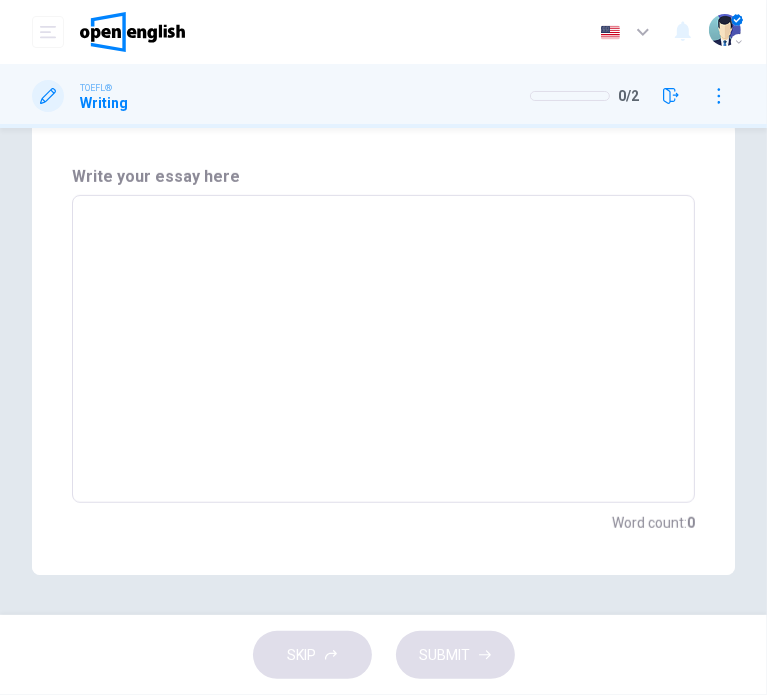 click at bounding box center [383, 349] 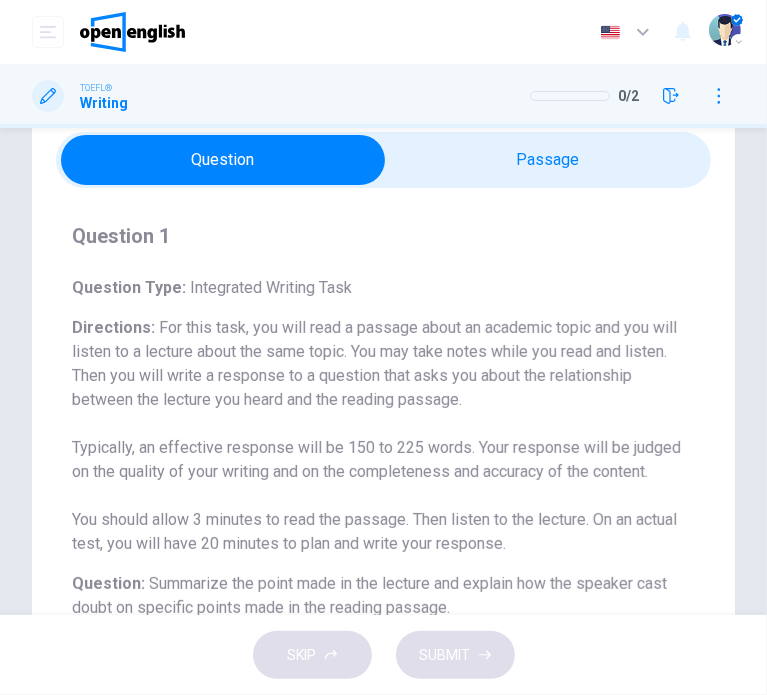 scroll, scrollTop: 0, scrollLeft: 0, axis: both 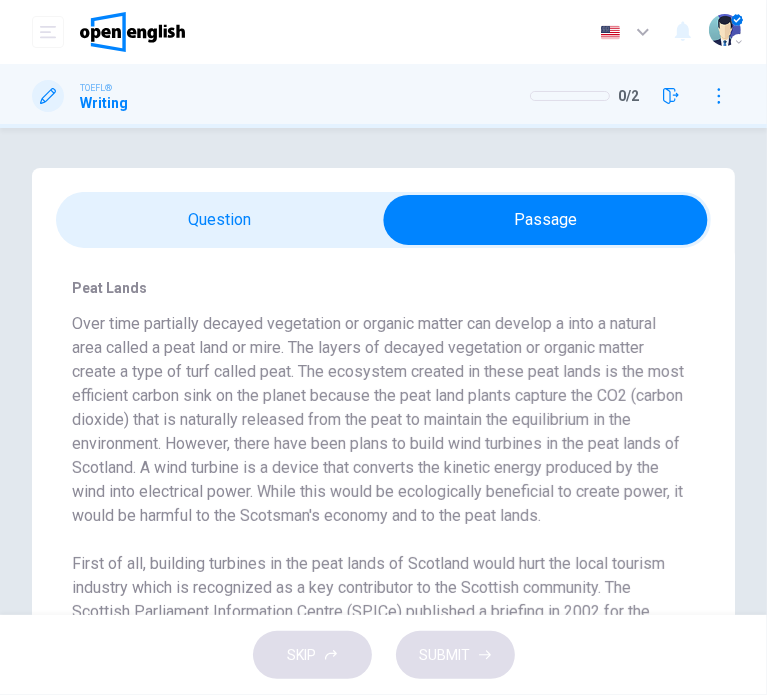 click on "Peat Lands Over time partially decayed vegetation or organic matter can develop a into a natural area called a peat land or mire. The layers of decayed vegetation or organic matter create a type of turf called peat. The ecosystem created in these peat lands is the most efficient carbon sink on the planet because the peat land plants capture the CO2 (carbon dioxide) that is naturally released from the peat to maintain the equilibrium in the environment. However, there have been plans to build wind turbines in the peat lands of Scotland. A wind turbine is a device that converts the kinetic energy produced by the wind into electrical power. While this would be ecologically beneficial to create power, it would be harmful to the Scotsman's economy and to the peat lands.
Listen to the following audio clip before answering the question : 01m 41s" at bounding box center [383, 704] 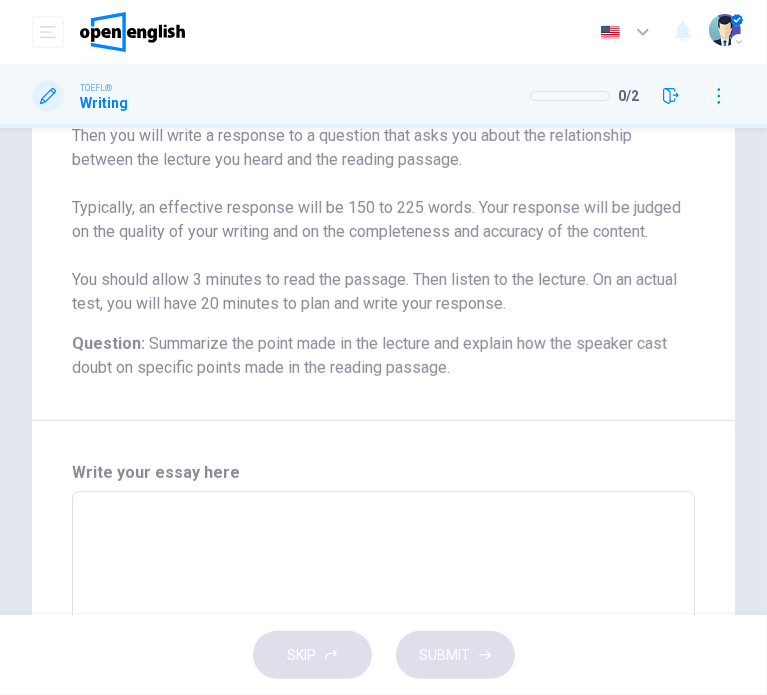 scroll, scrollTop: 596, scrollLeft: 0, axis: vertical 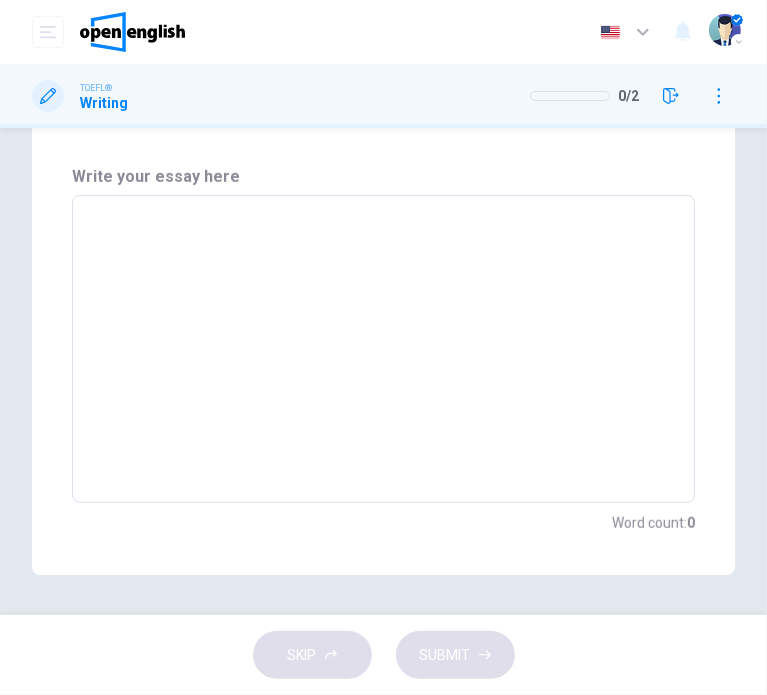 click at bounding box center [383, 349] 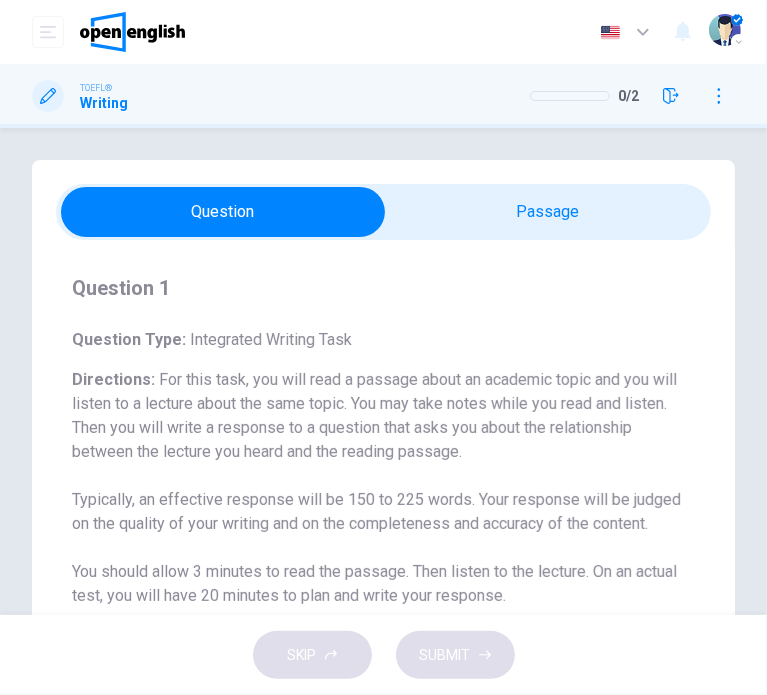 scroll, scrollTop: 0, scrollLeft: 0, axis: both 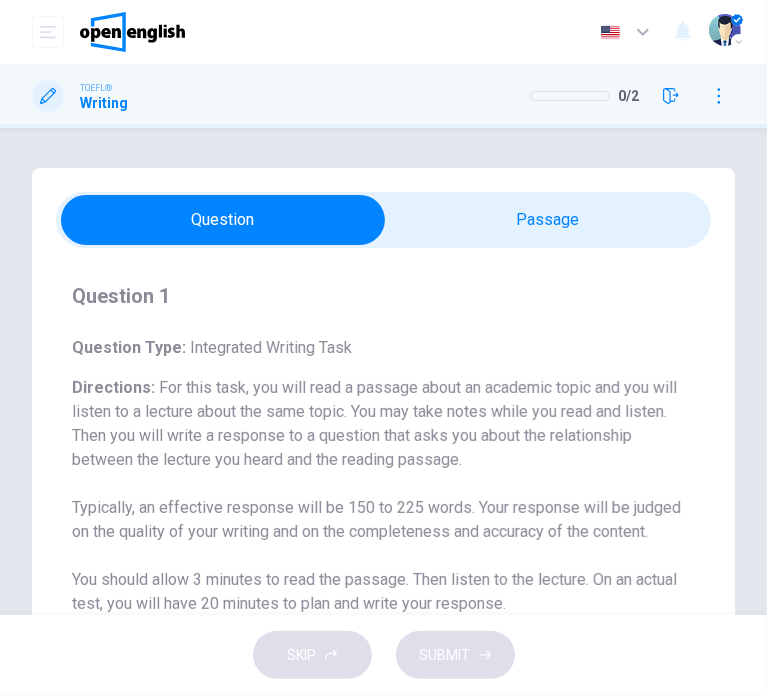 click on "Question   1 Question Type :   Integrated Writing Task Directions :   For this task, you will read a passage about an academic topic and you will listen to a lecture about the same topic. You may take notes while you read and listen. Then you will write a response to a question that asks you about the relationship between the lecture you heard and the reading passage. Typically, an effective response will be 150 to 225 words. Your response will be judged on the quality of your writing and on the completeness and accuracy of the content. You should allow 3 minutes to read the passage. Then listen to the lecture. On an actual test, you will have 20 minutes to plan and write your response. Question :     Summarize the point made in the lecture and explain how the speaker cast doubt on specific points made in the reading passage. Write your essay here * ​ Word count :  0 Peat Lands Listen to the following audio clip before answering the question : 01m 41s Write your essay here * ​ Word count :  0" at bounding box center (383, 669) 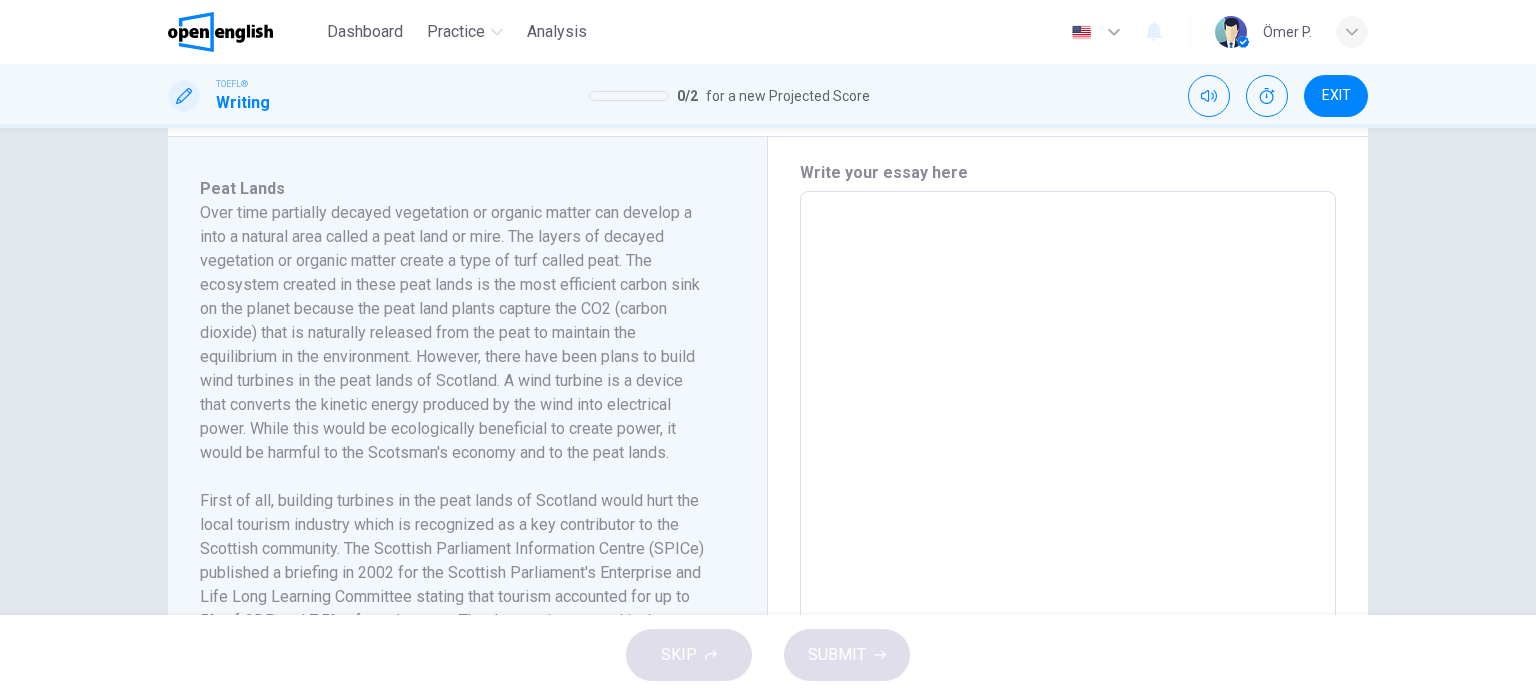 scroll, scrollTop: 400, scrollLeft: 0, axis: vertical 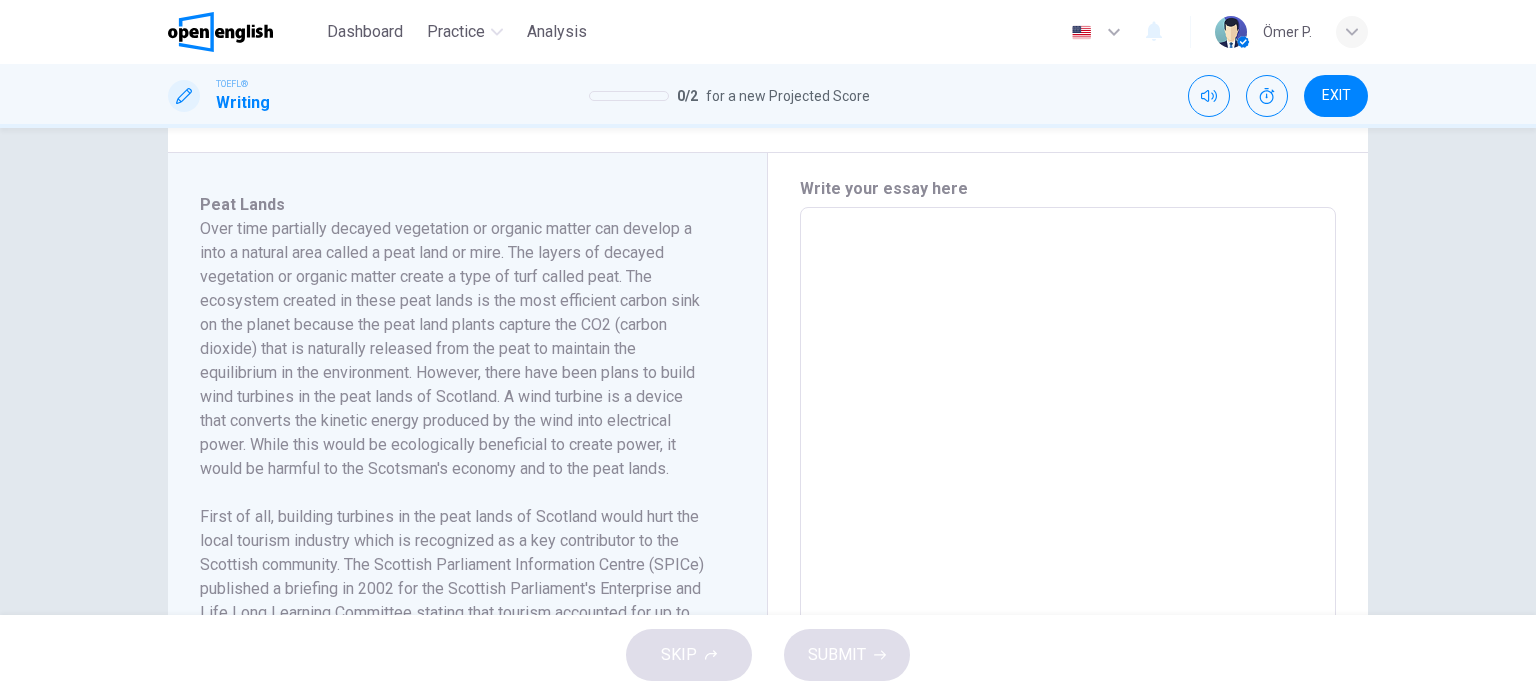 click at bounding box center [1068, 492] 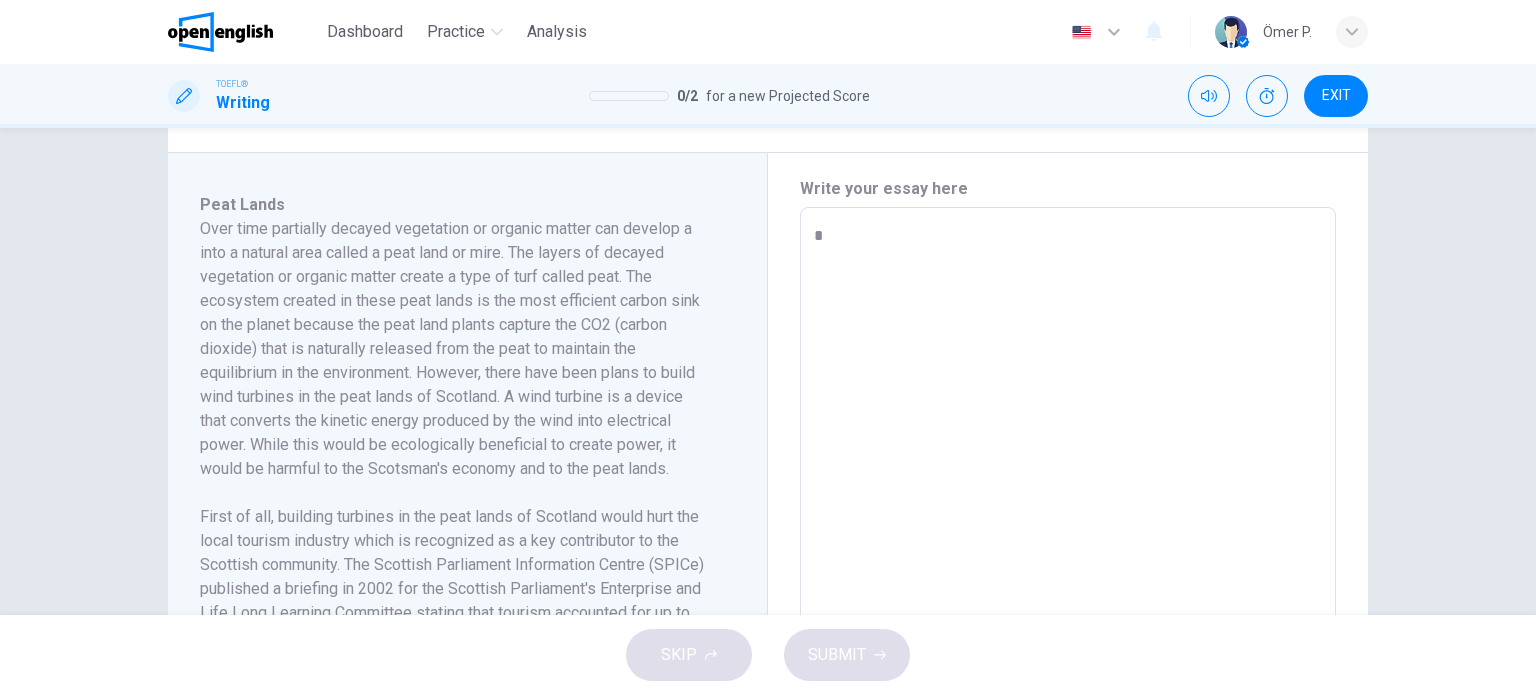 type on "*" 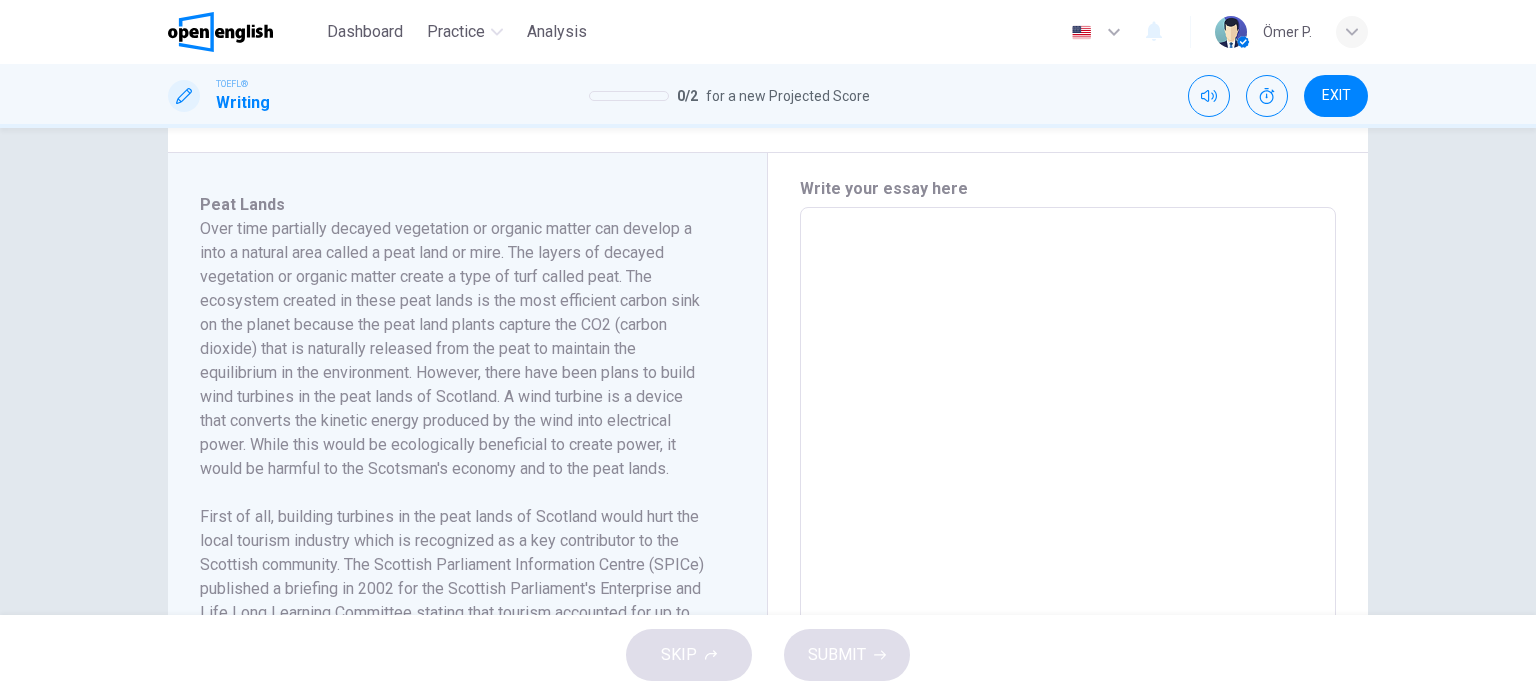 type on "*" 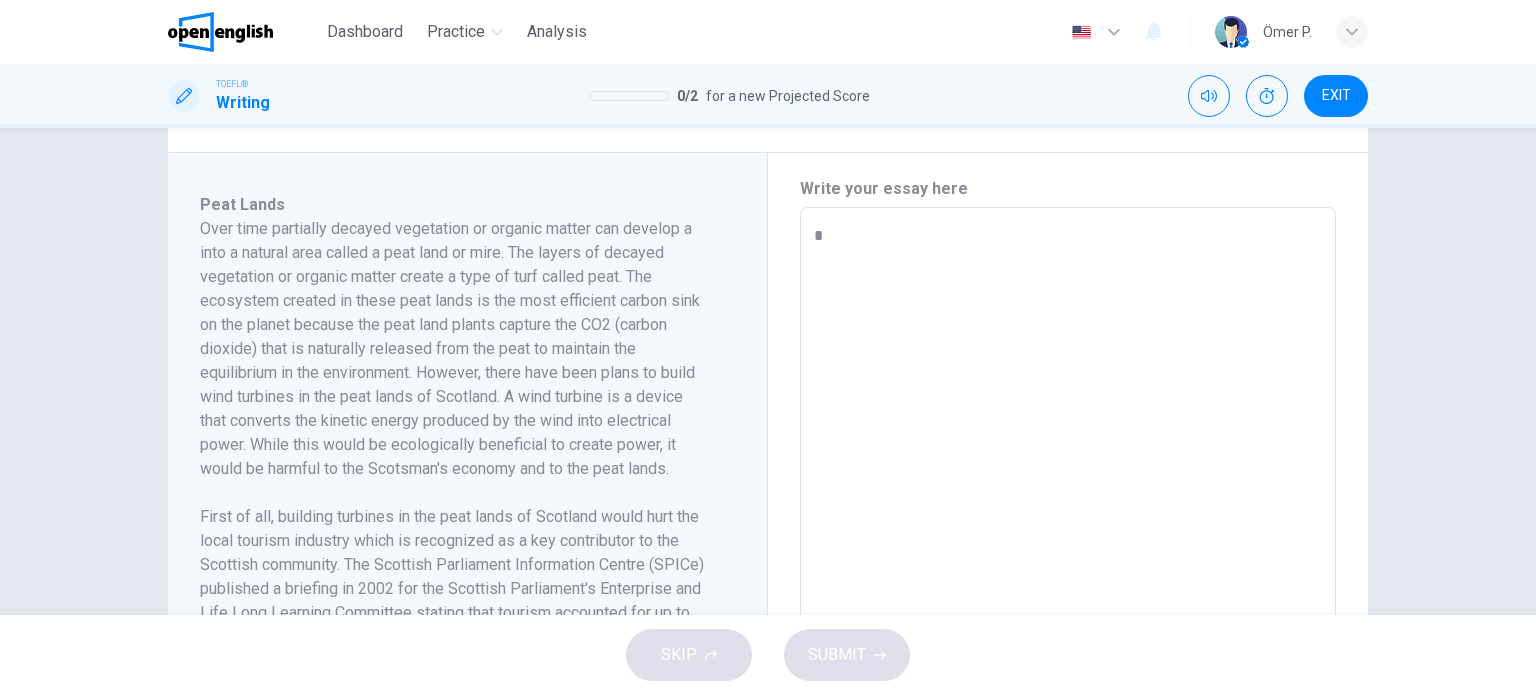 type on "*" 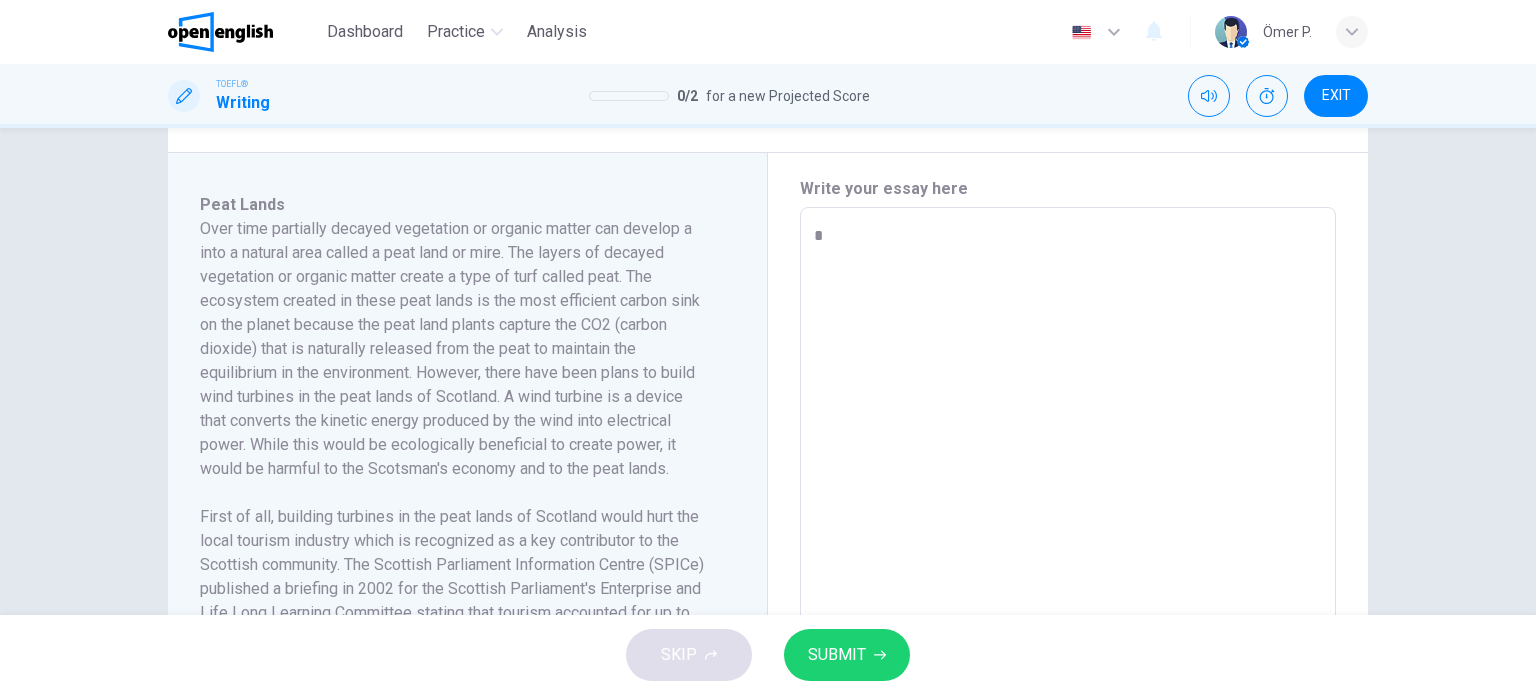type on "**" 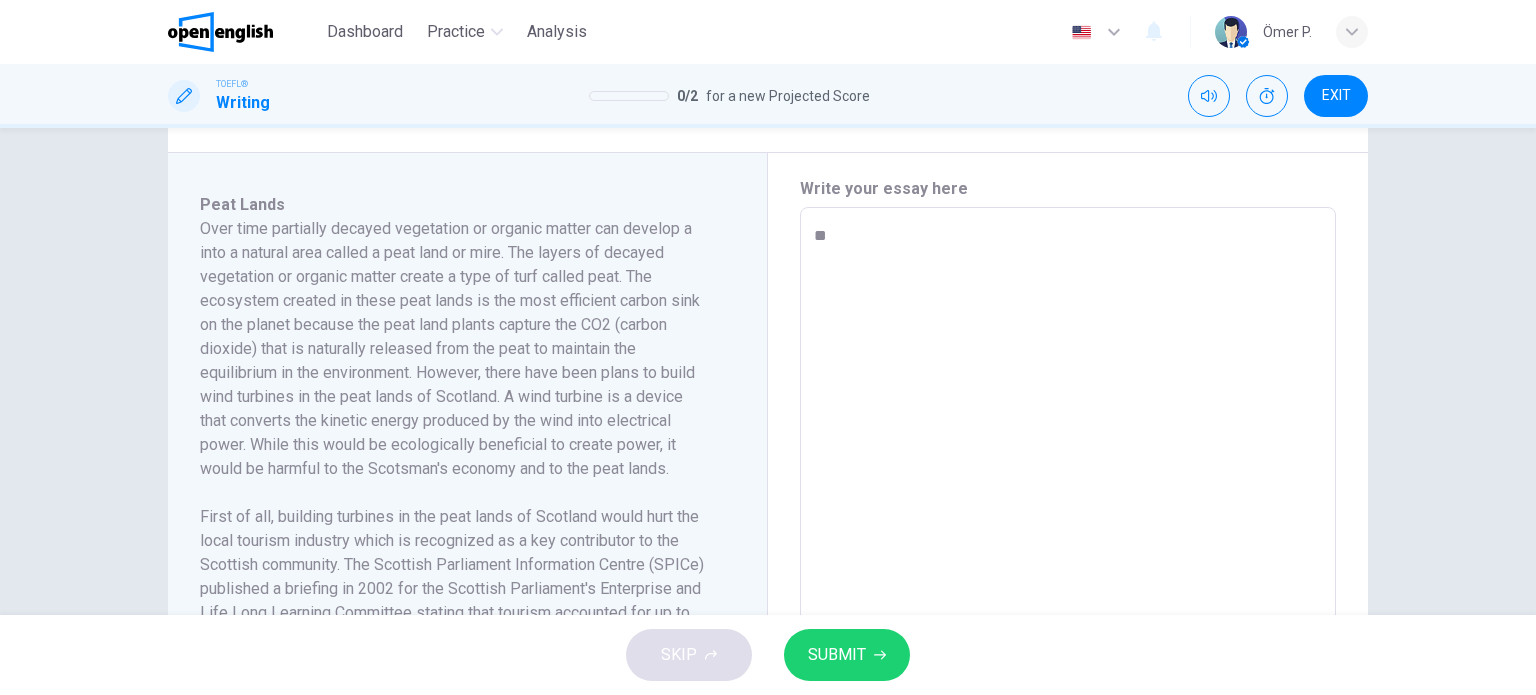 type on "*" 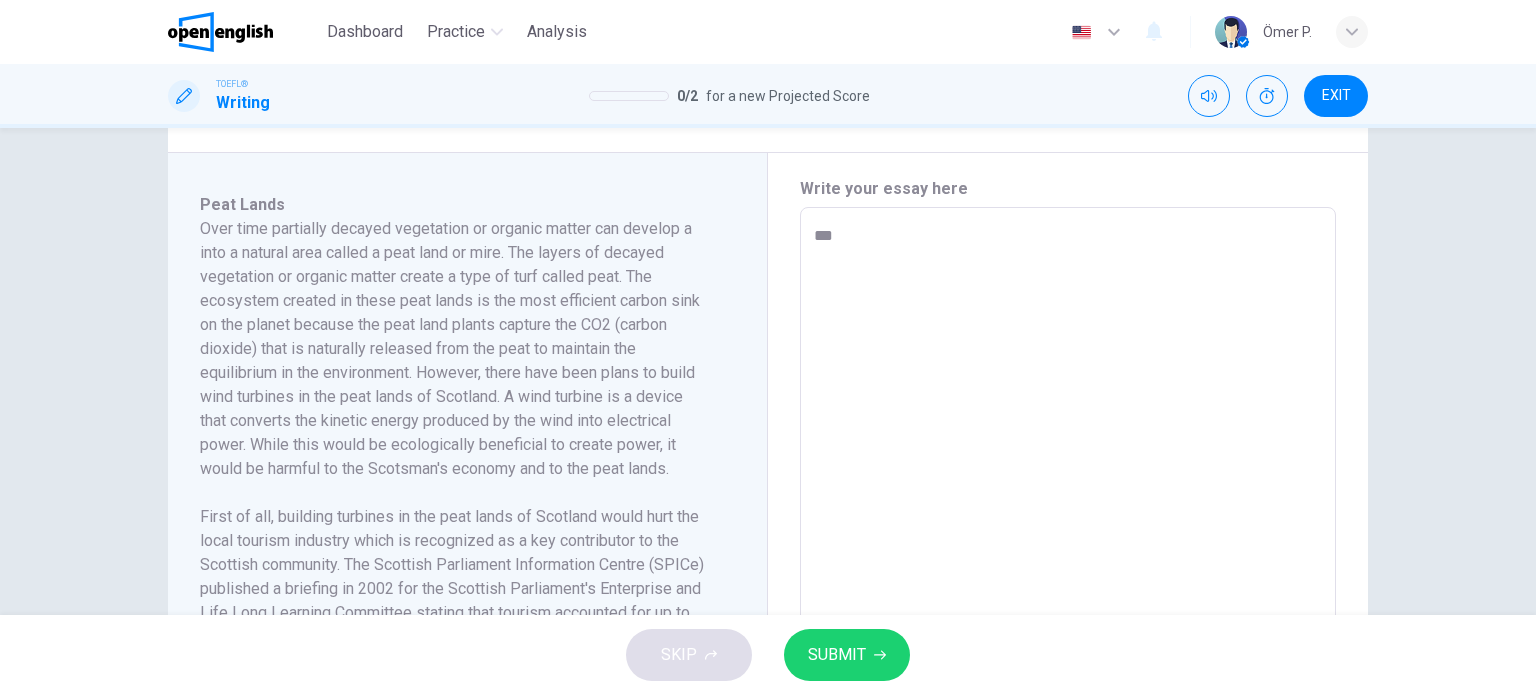 type on "*" 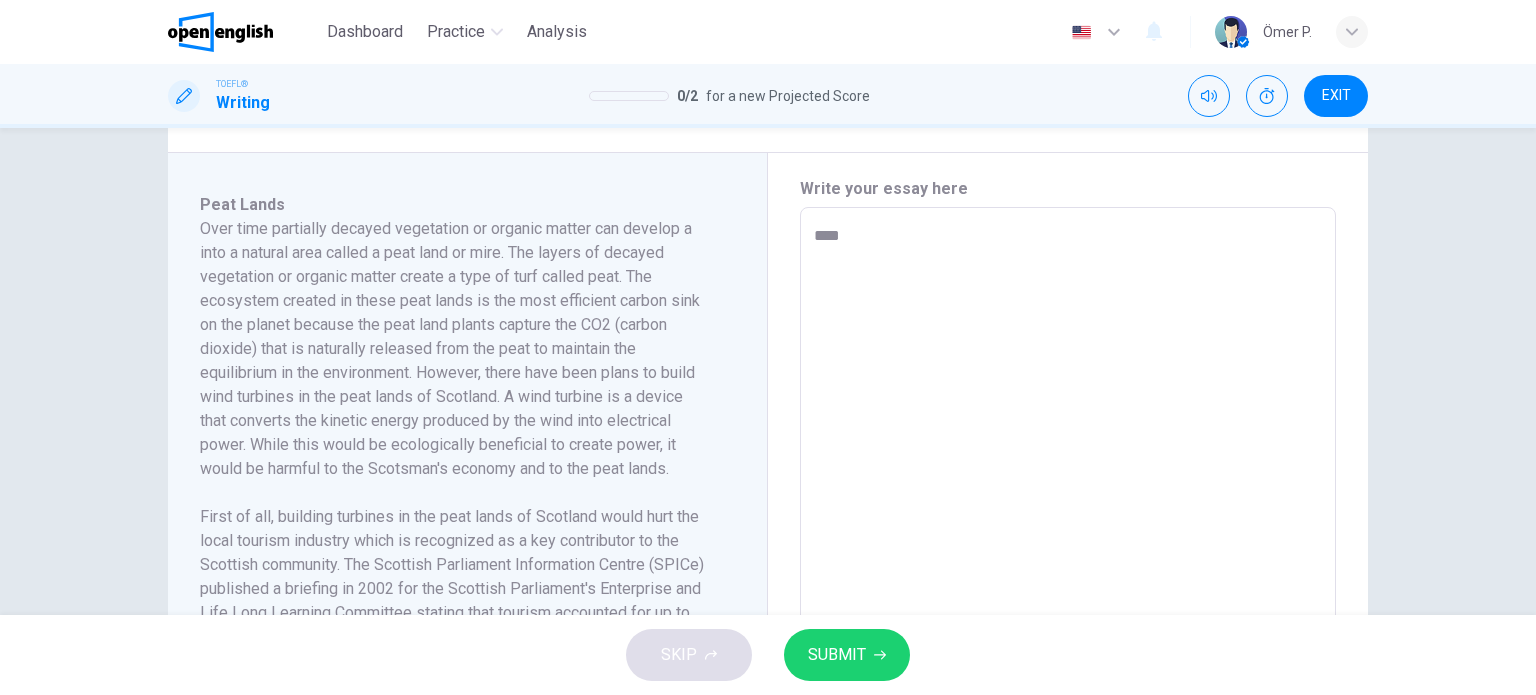 type on "*****" 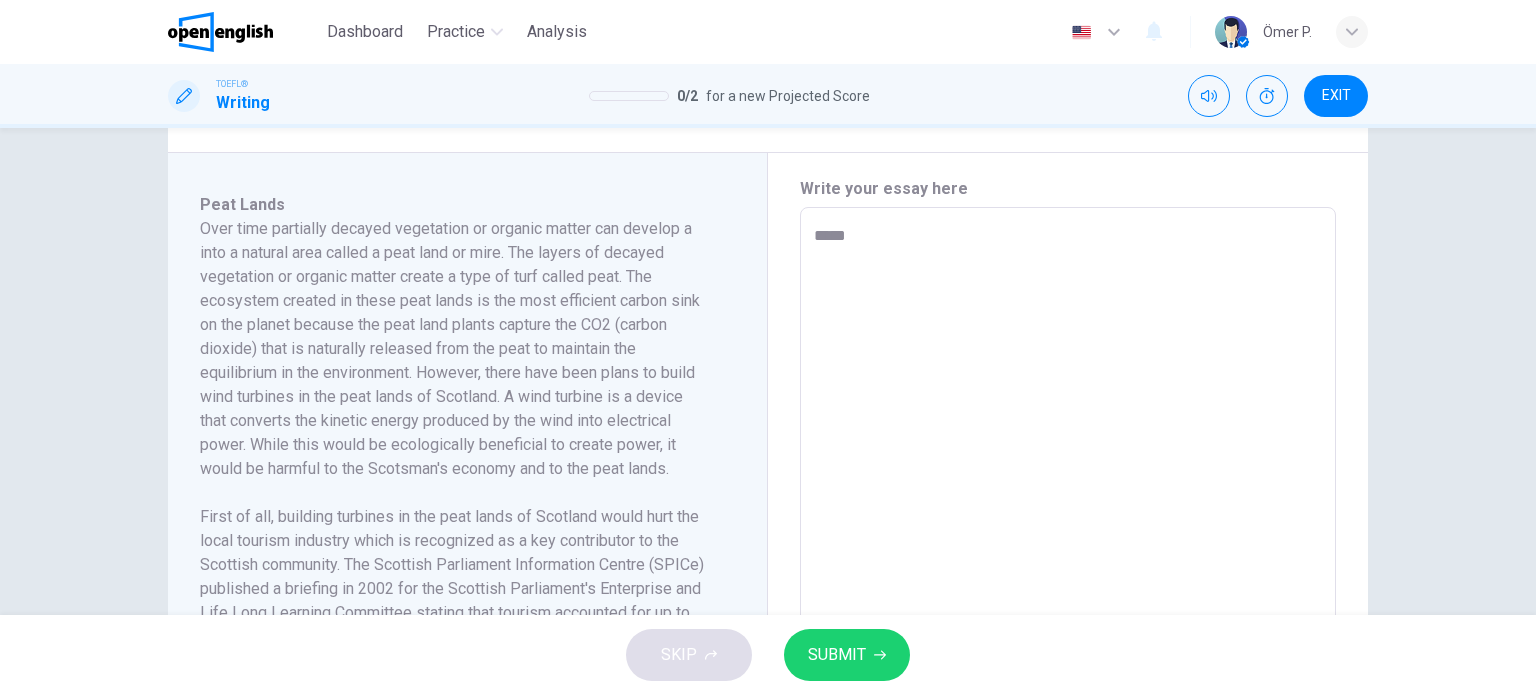 type on "*" 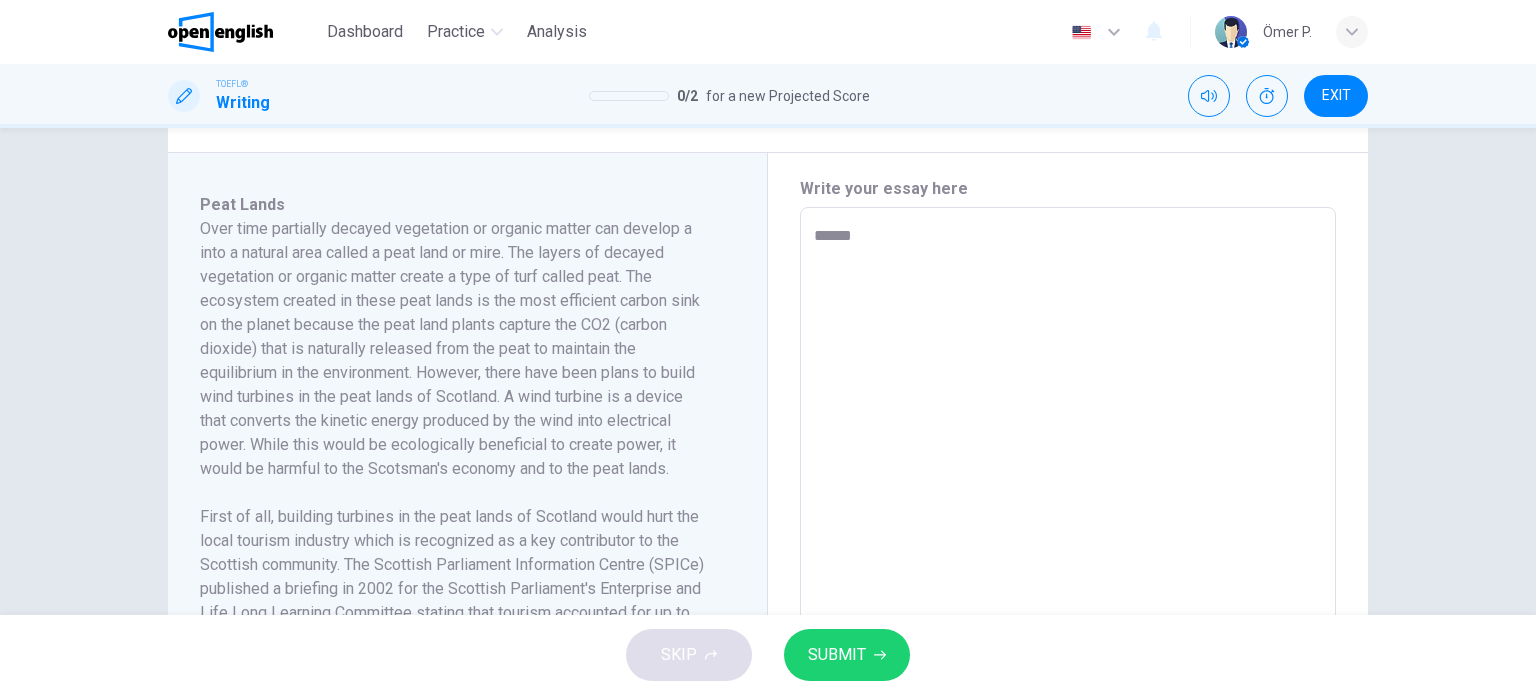 type on "*" 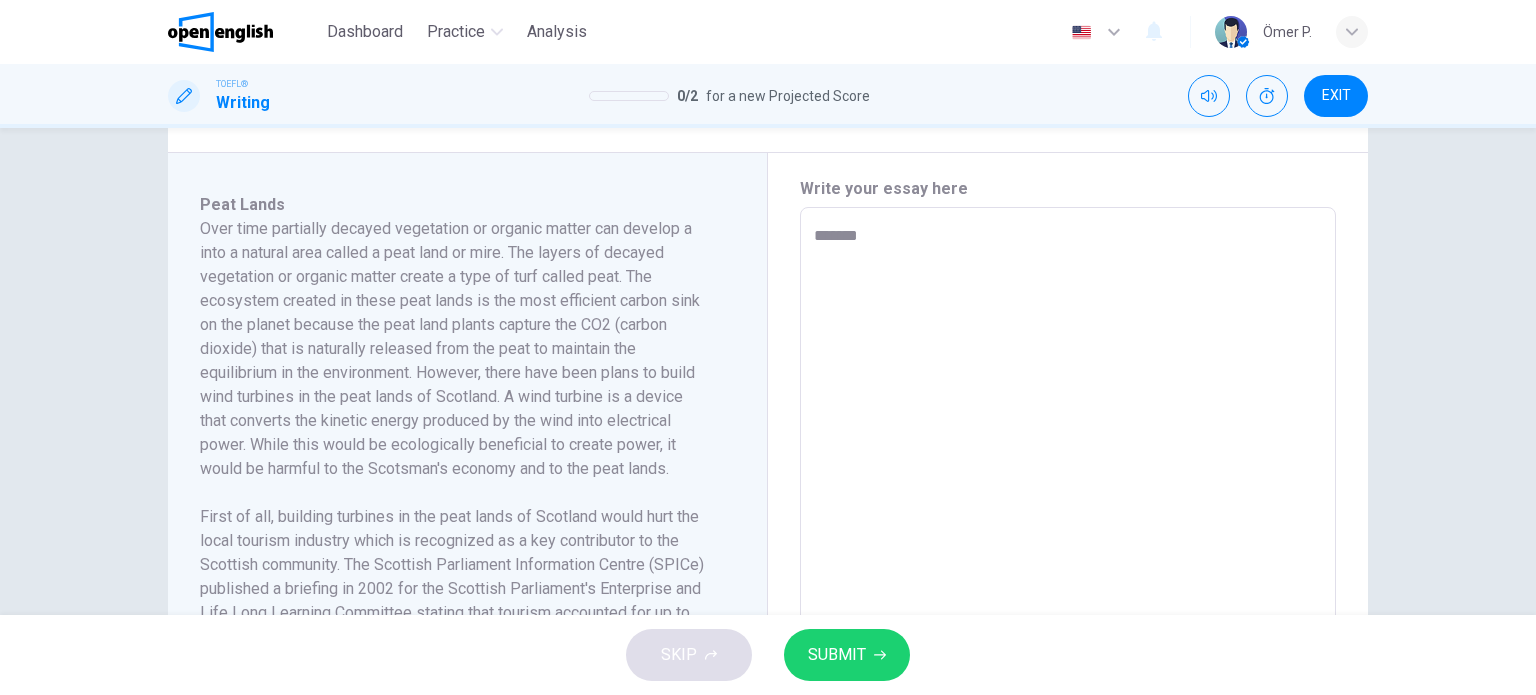 type on "*" 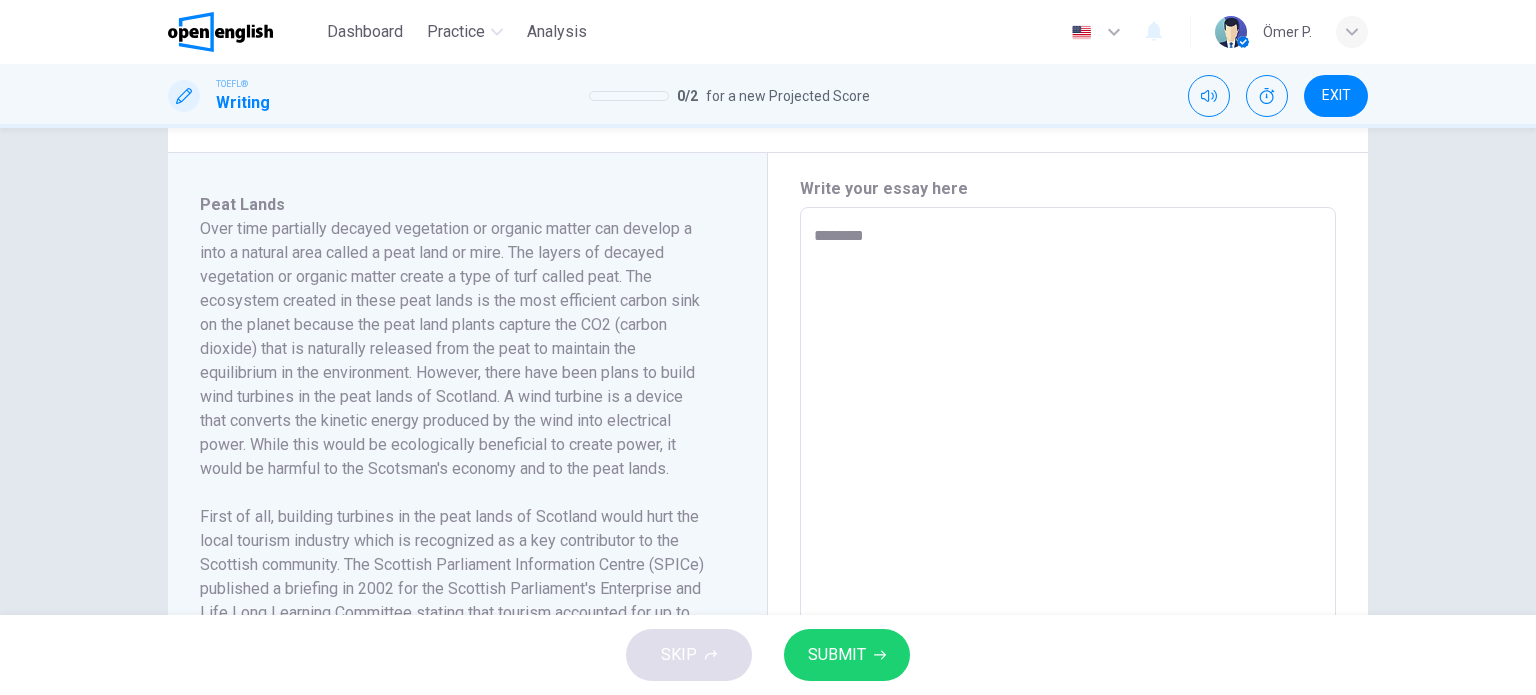 type on "*" 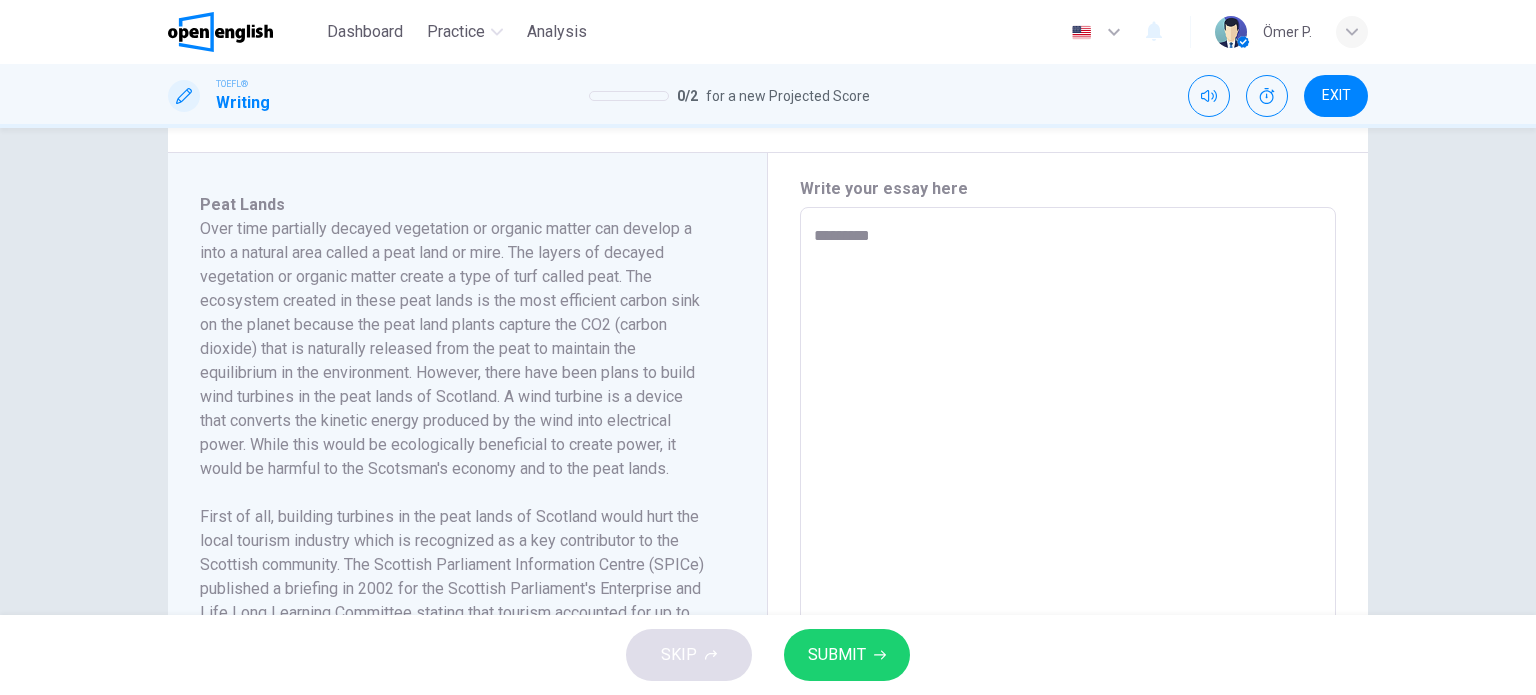 type on "**********" 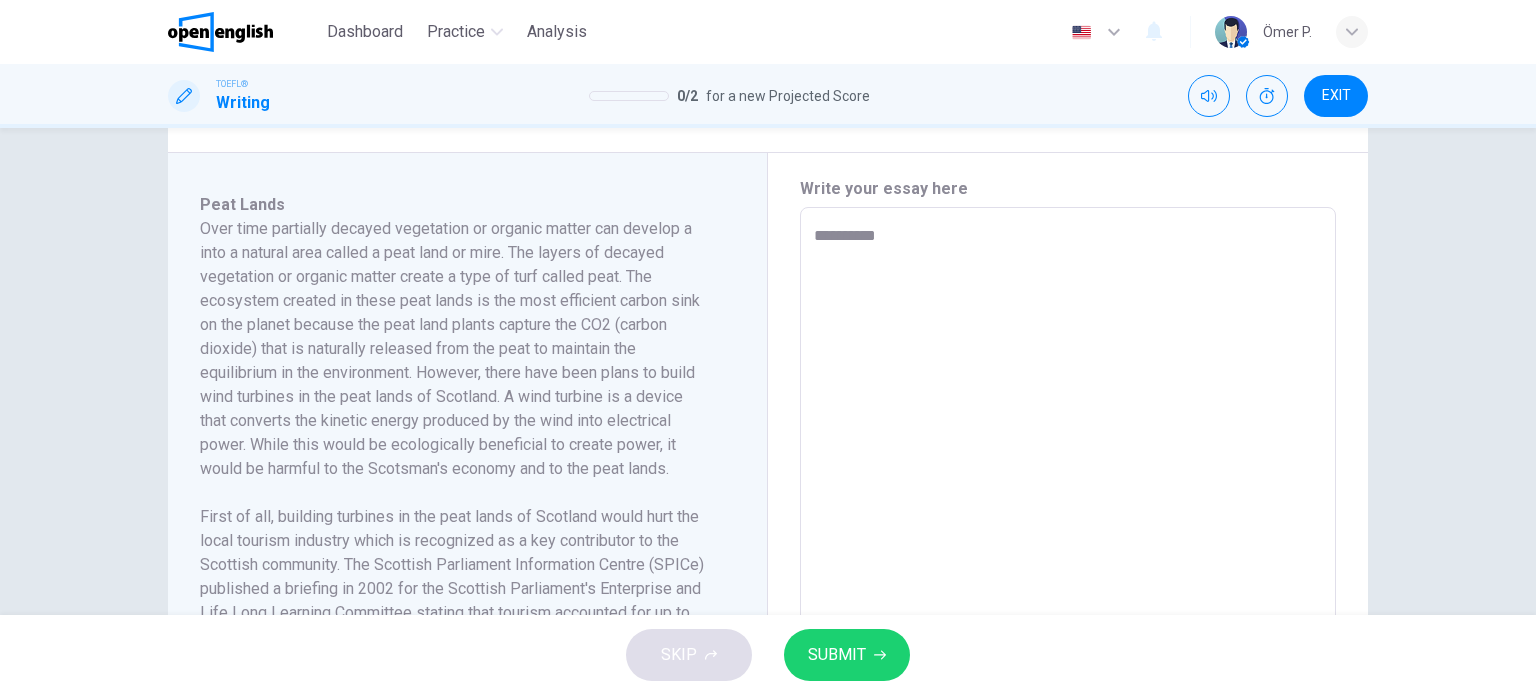 type on "*" 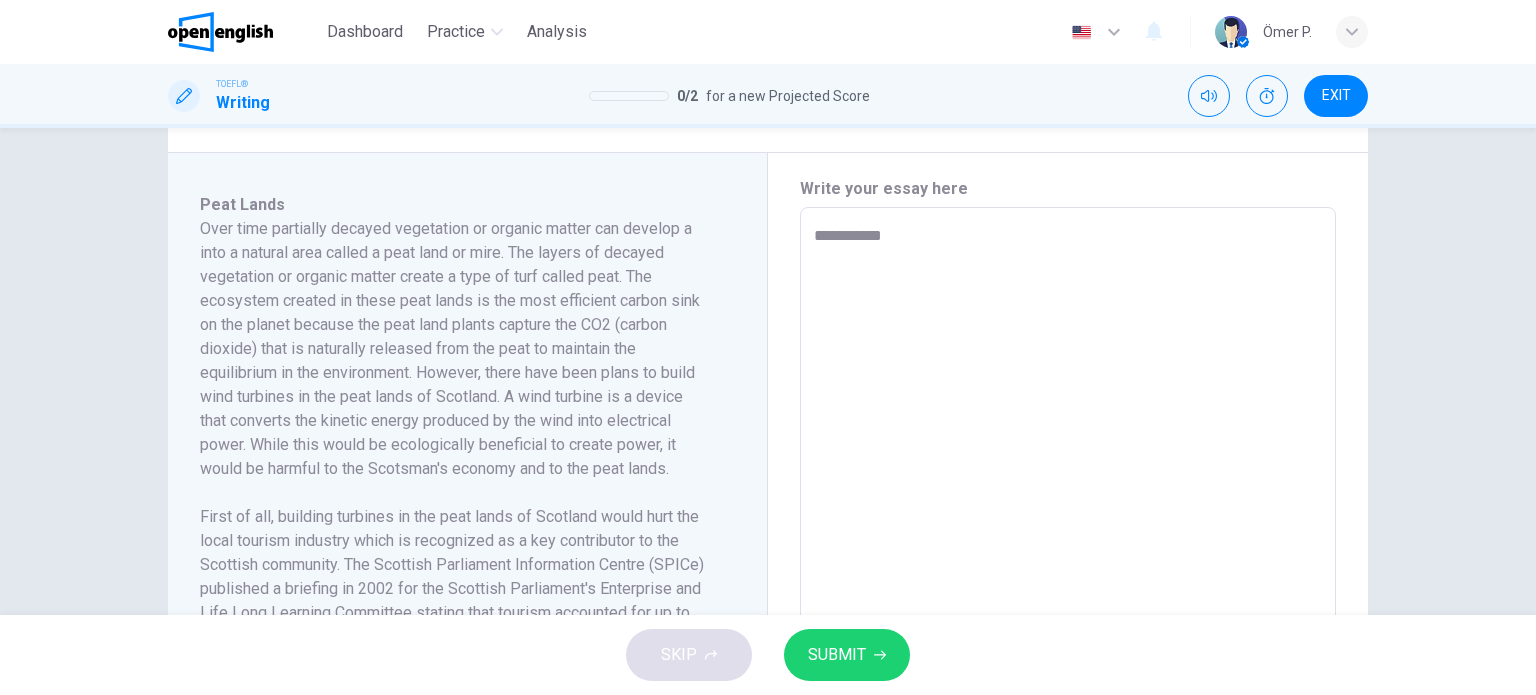 type on "*" 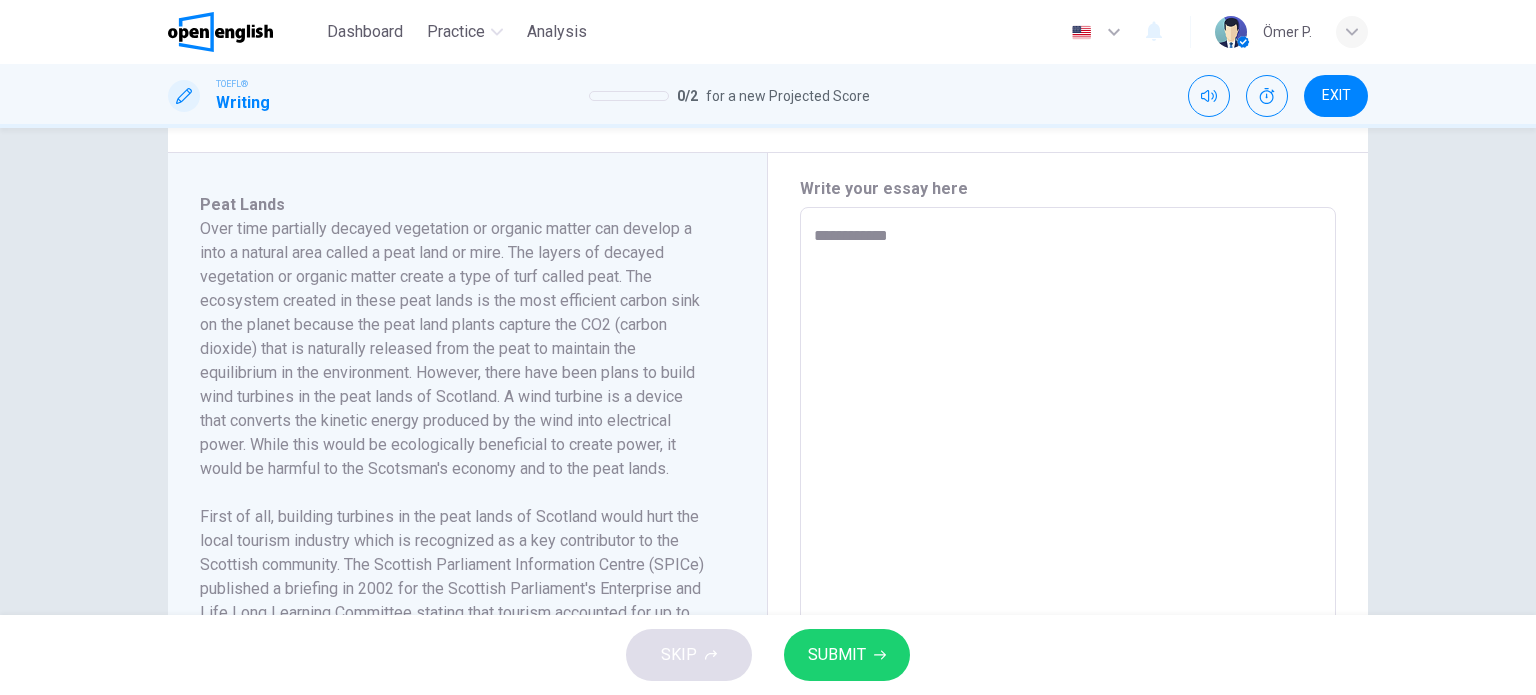 type on "*" 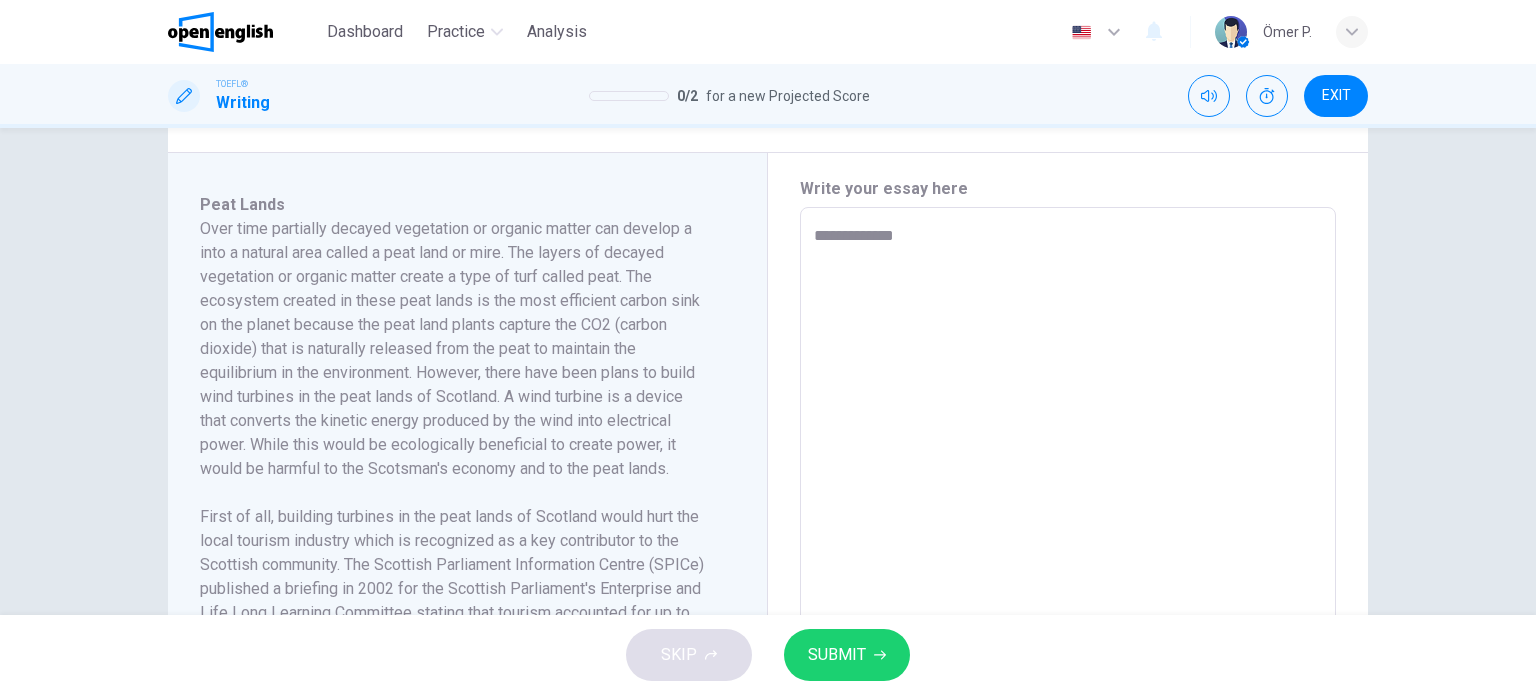 type on "*" 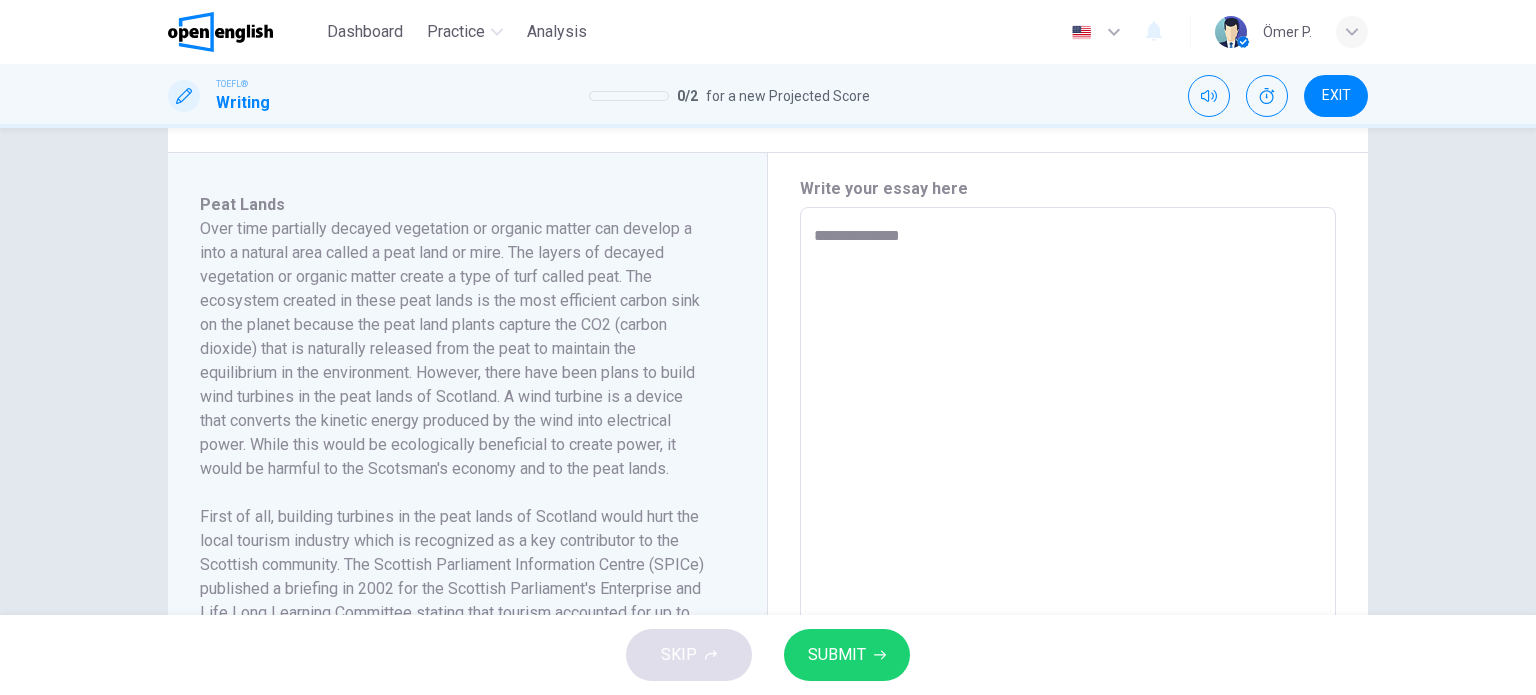 type on "*" 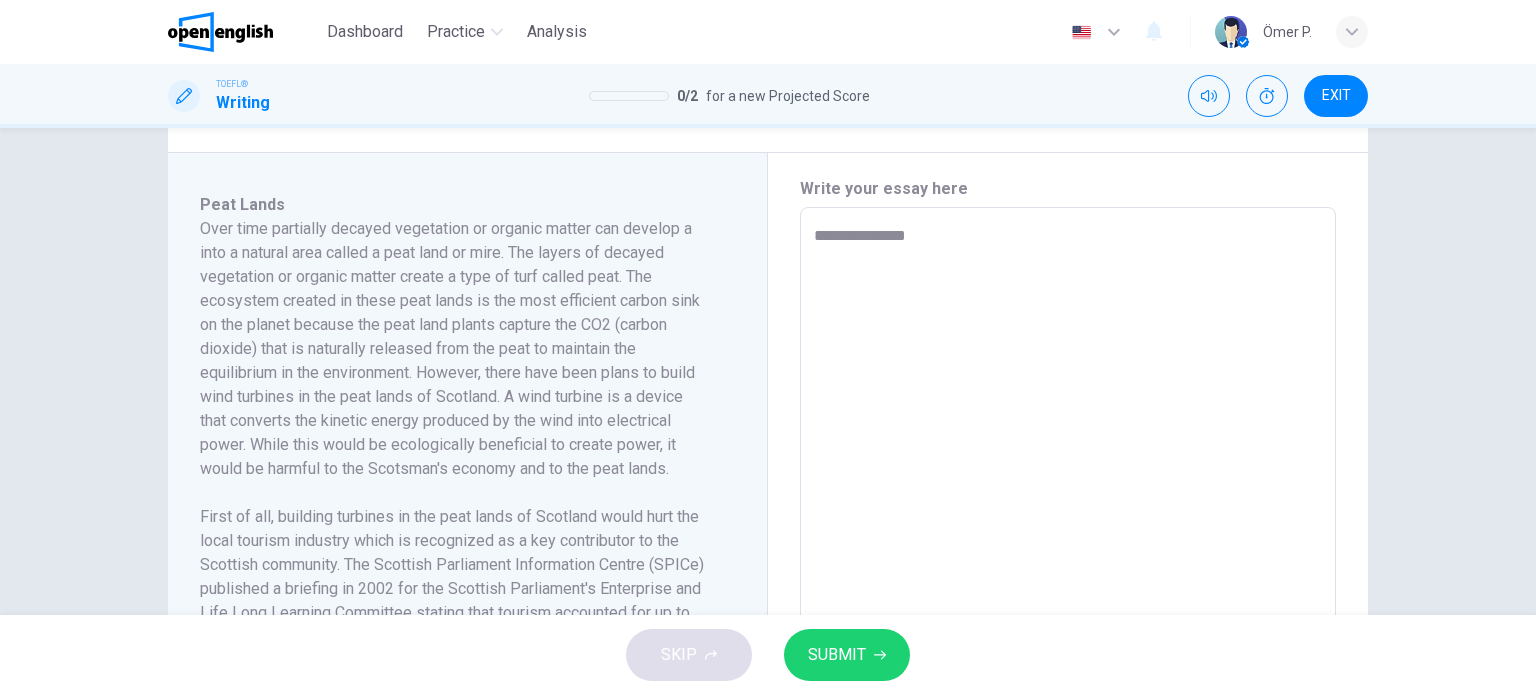 type on "*" 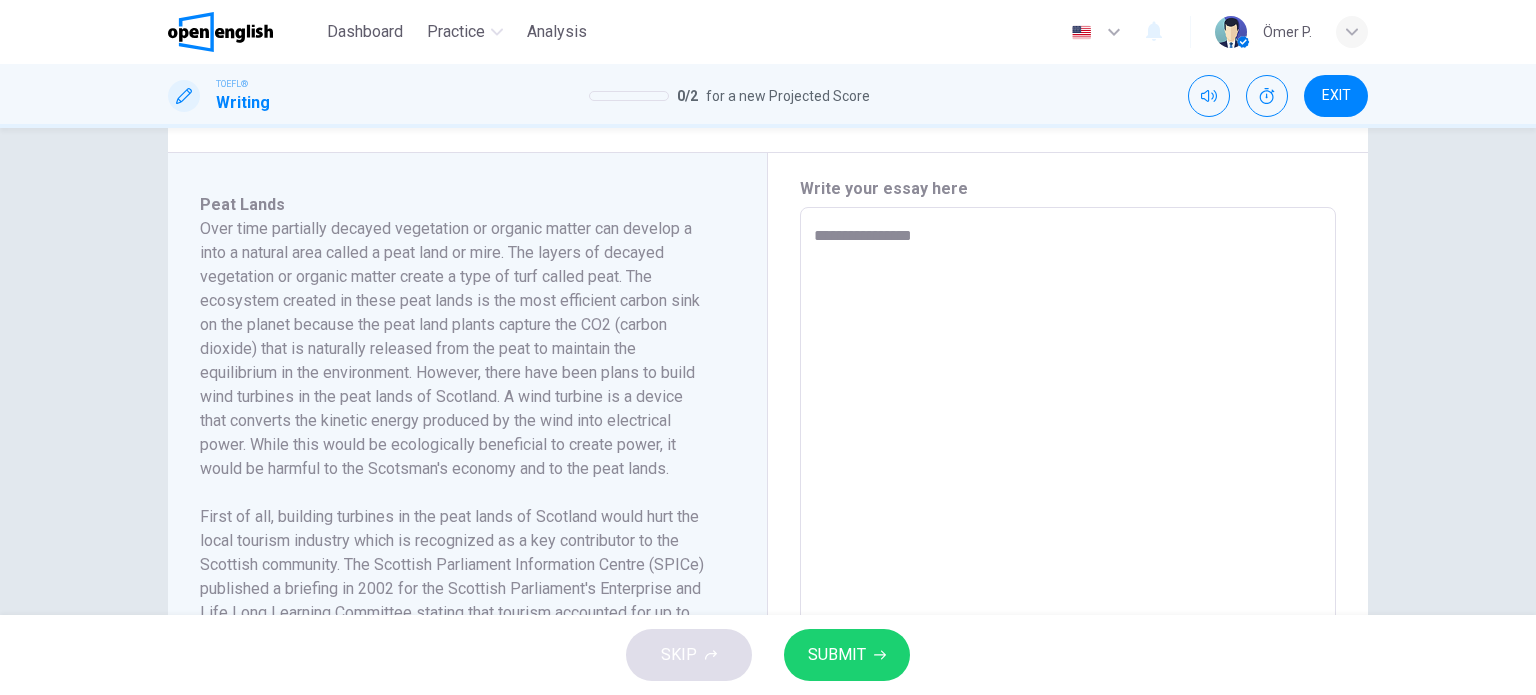type on "**********" 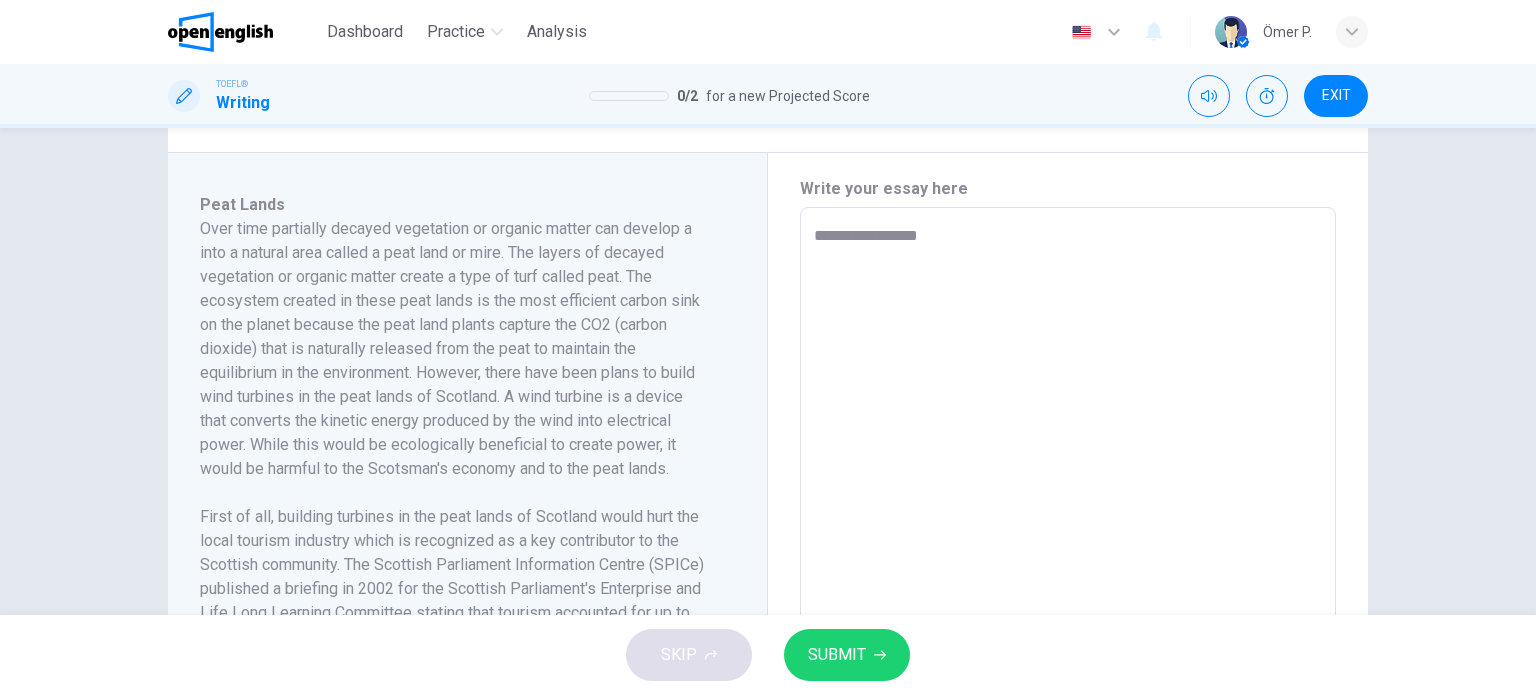 type on "*" 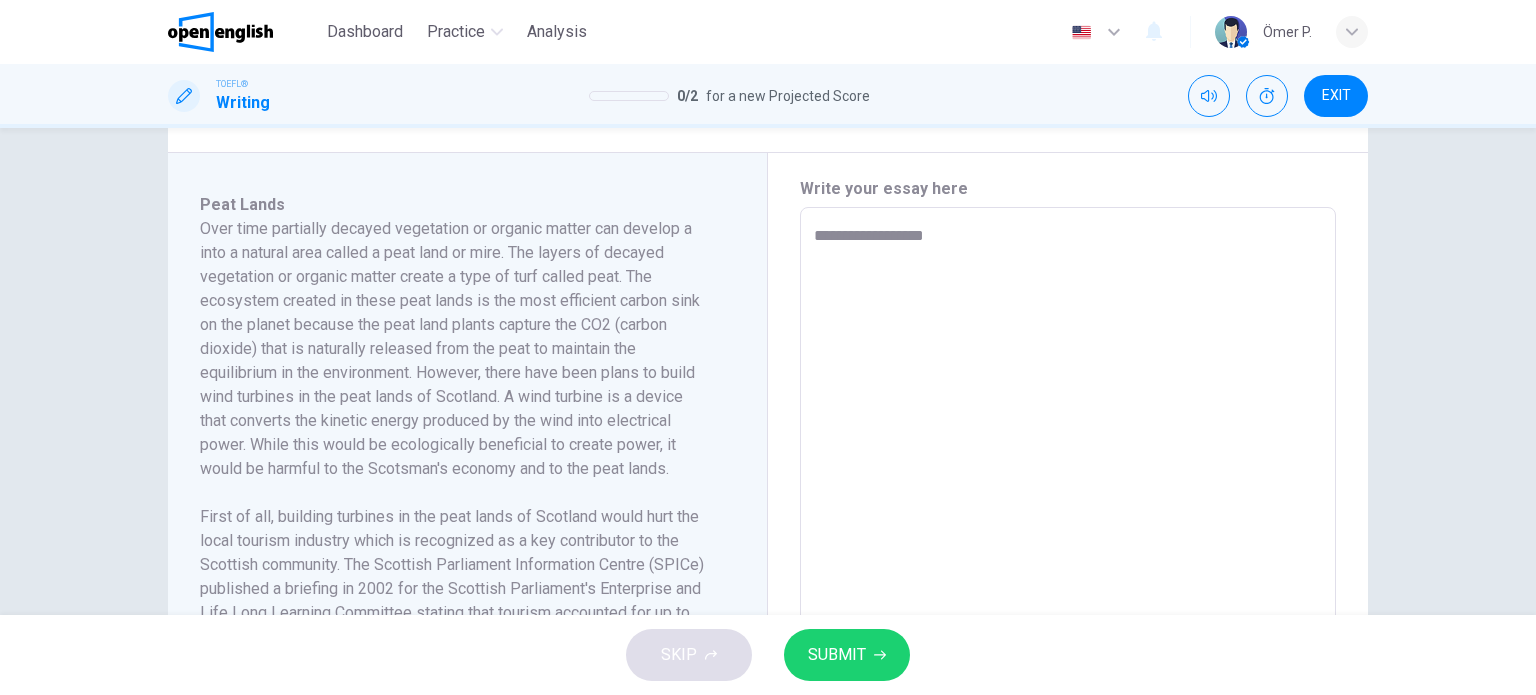 type on "**********" 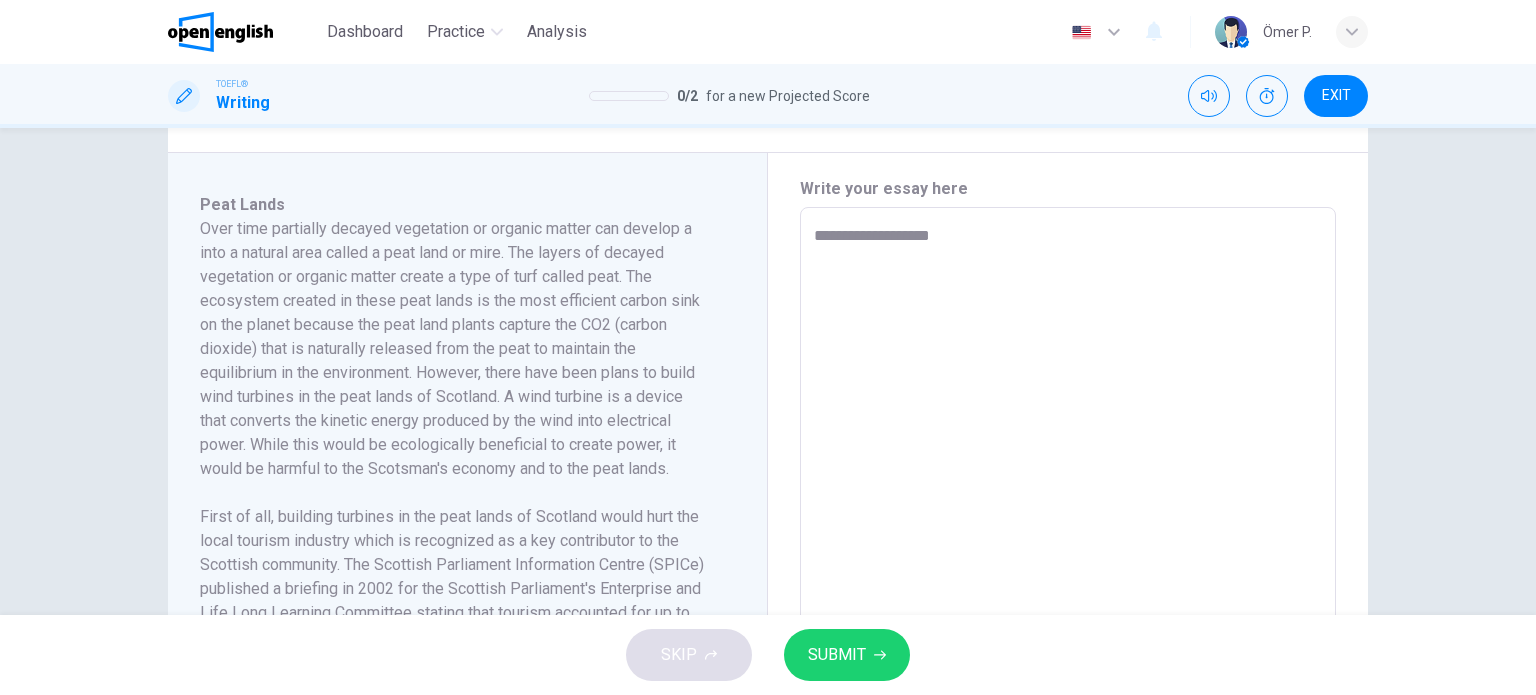 type on "*" 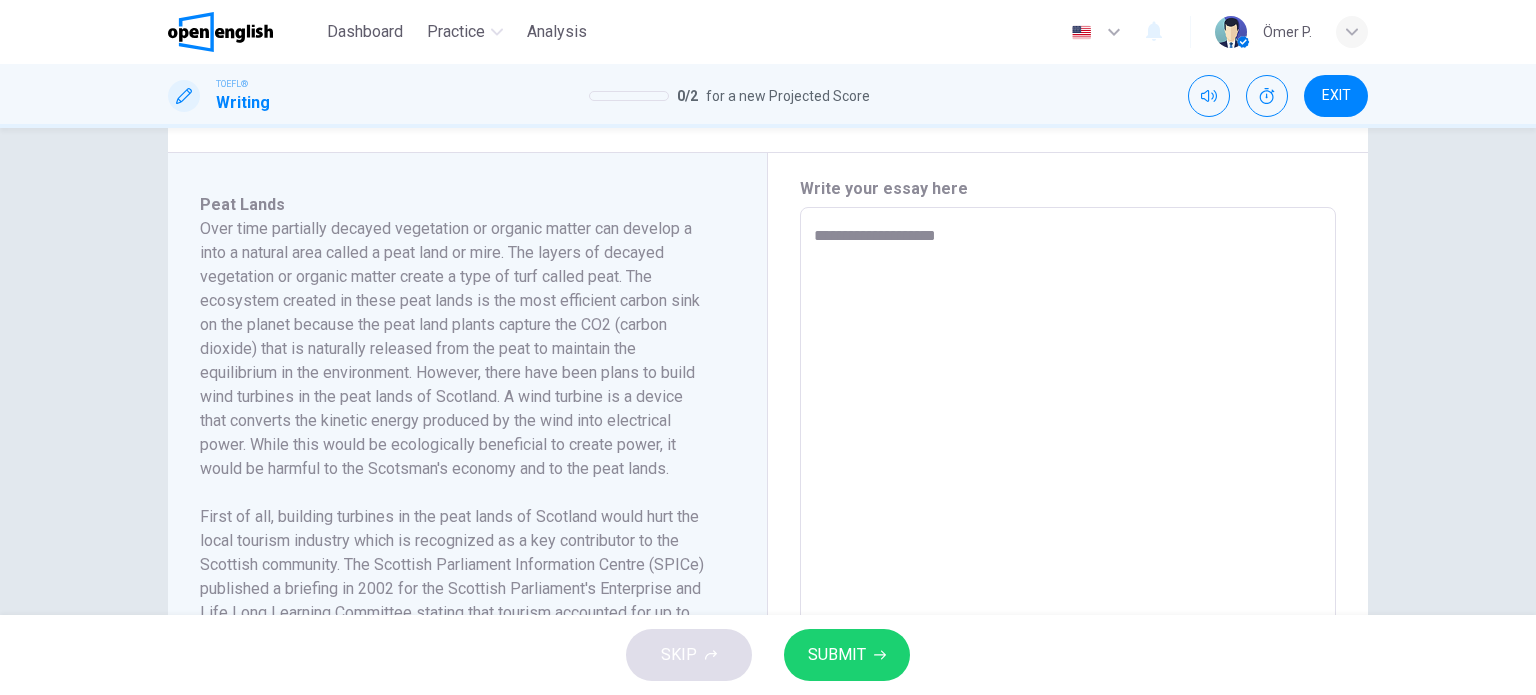 type on "*" 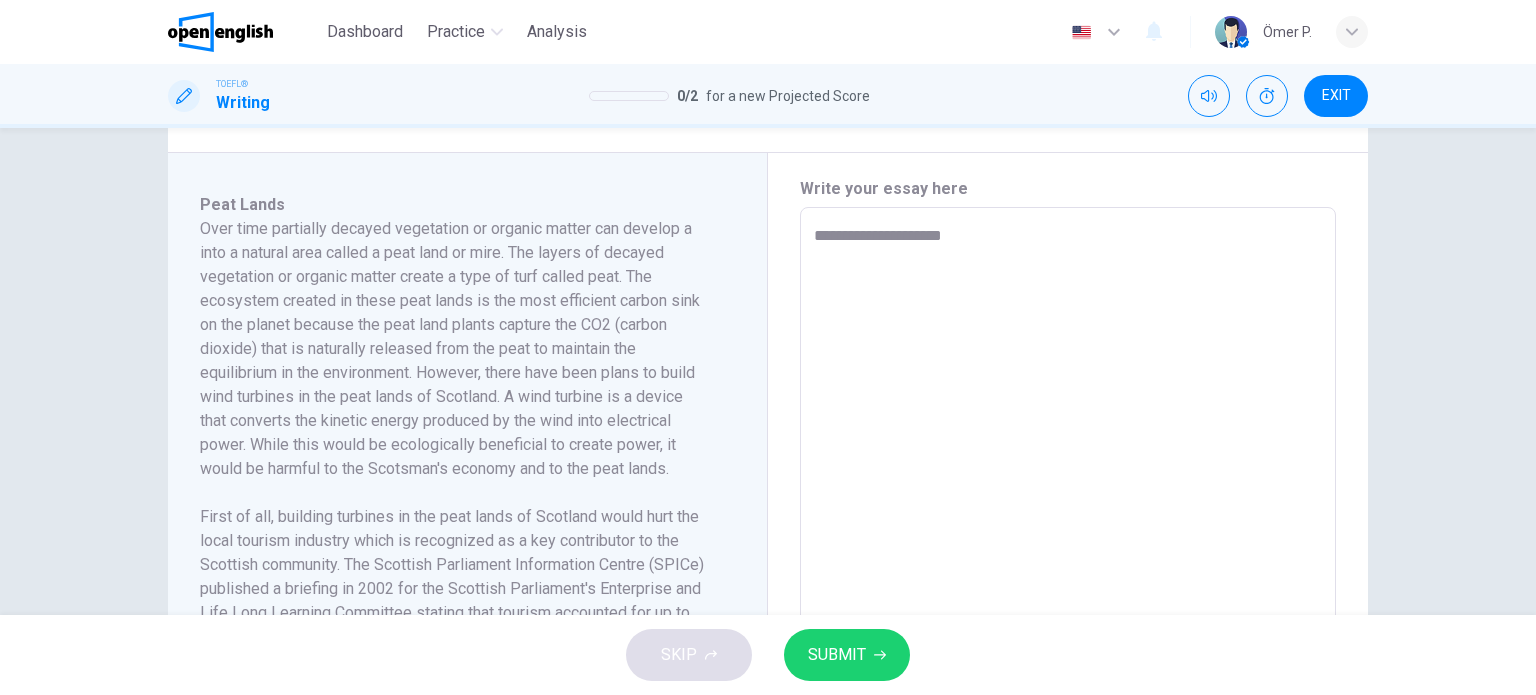 type on "**********" 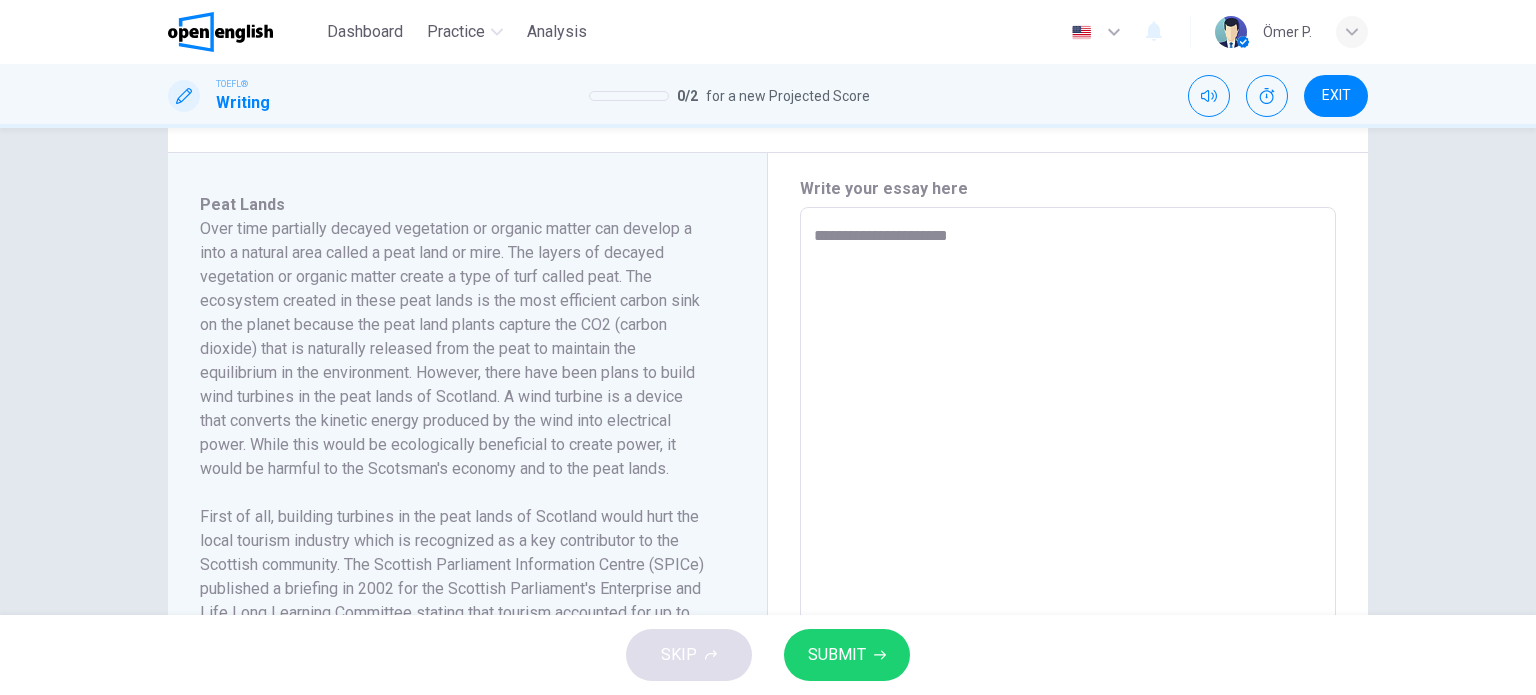 type on "*" 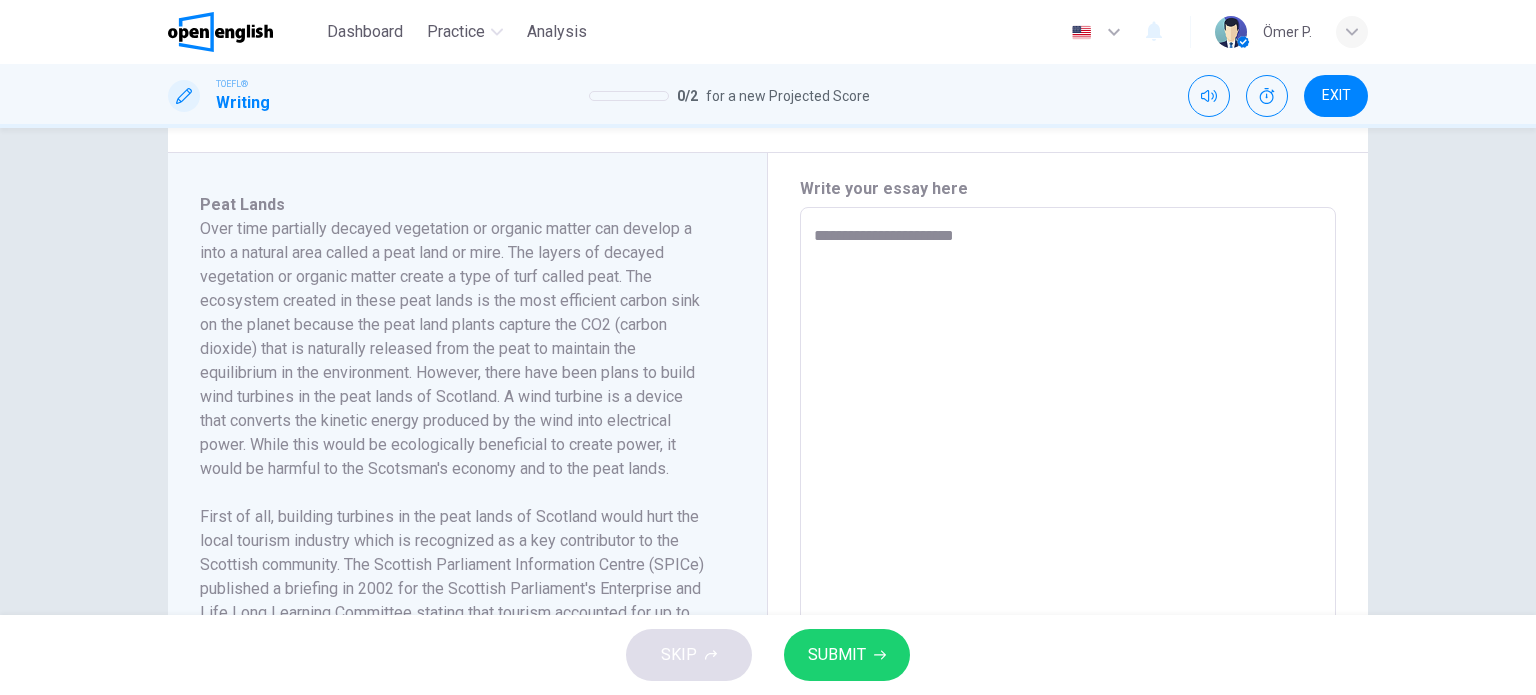 type on "*" 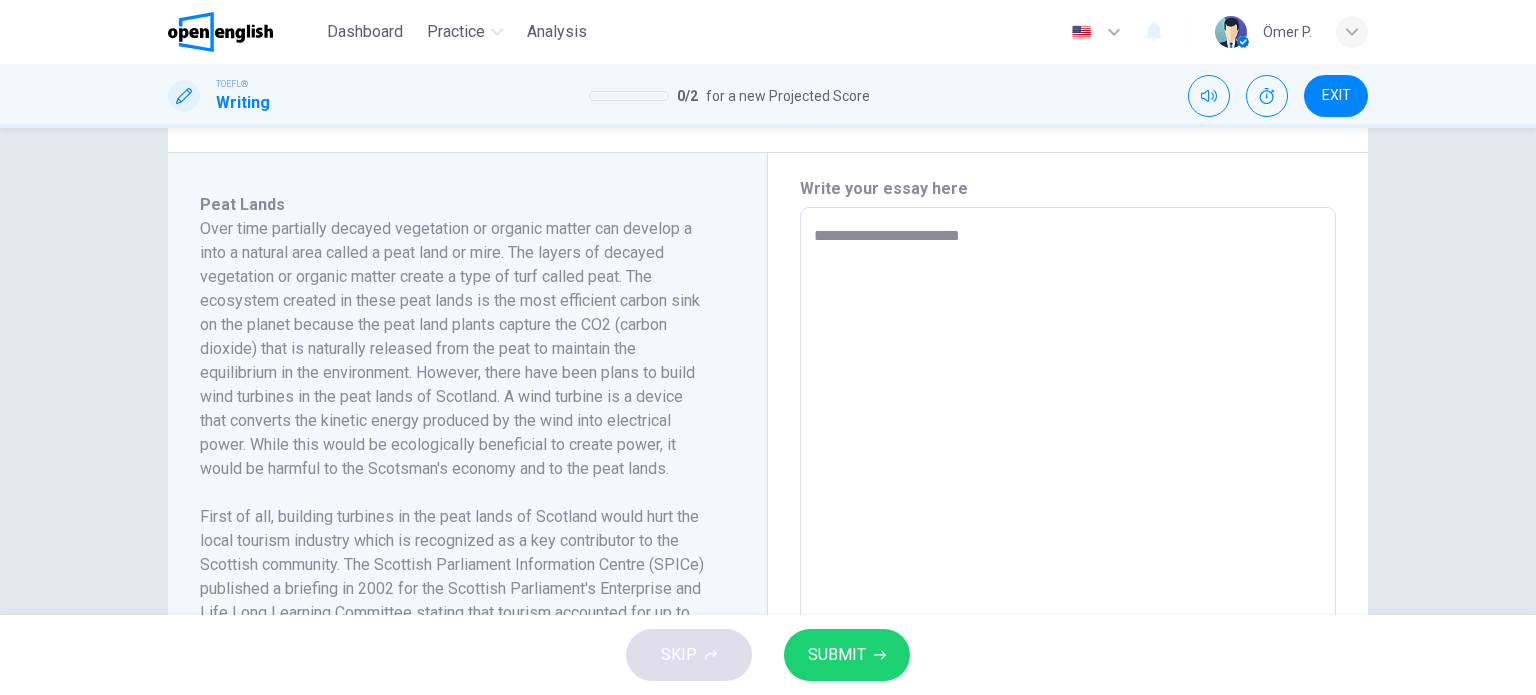 type on "*" 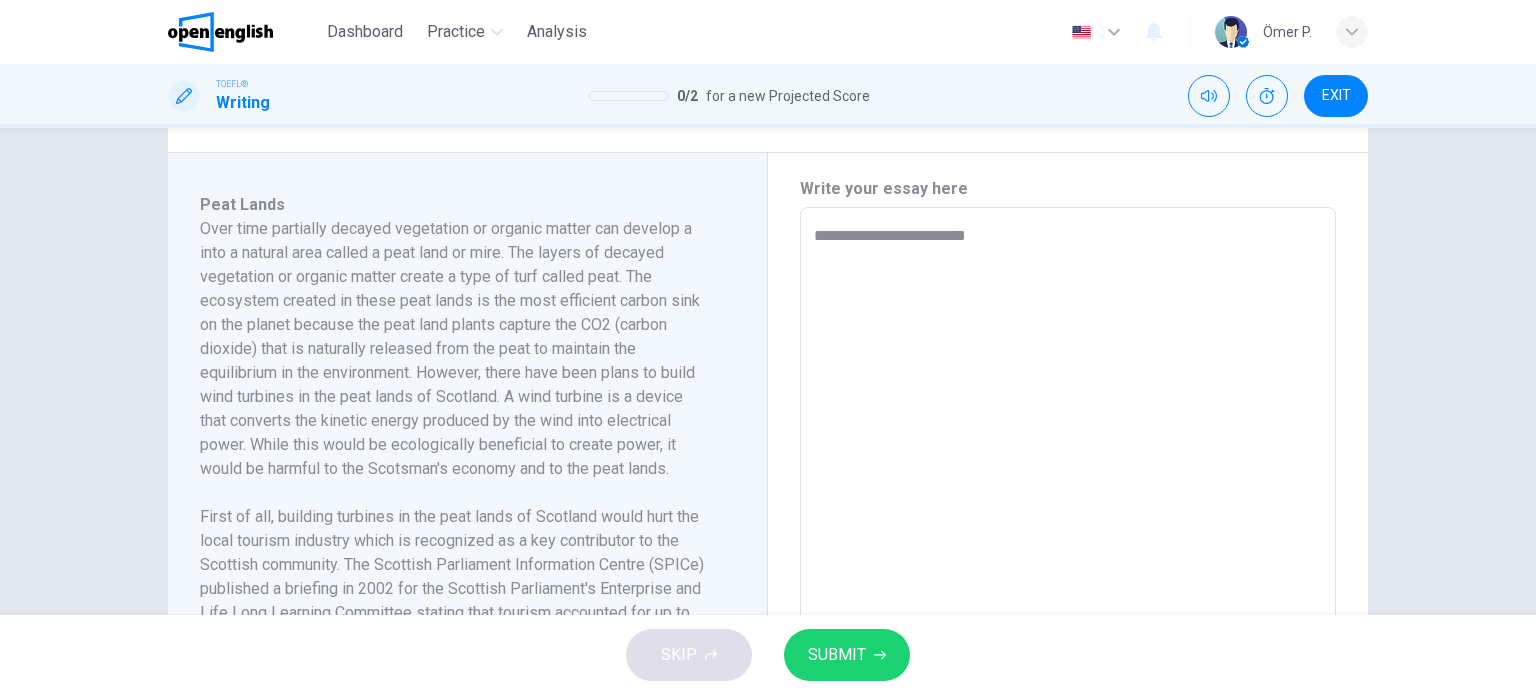 type on "*" 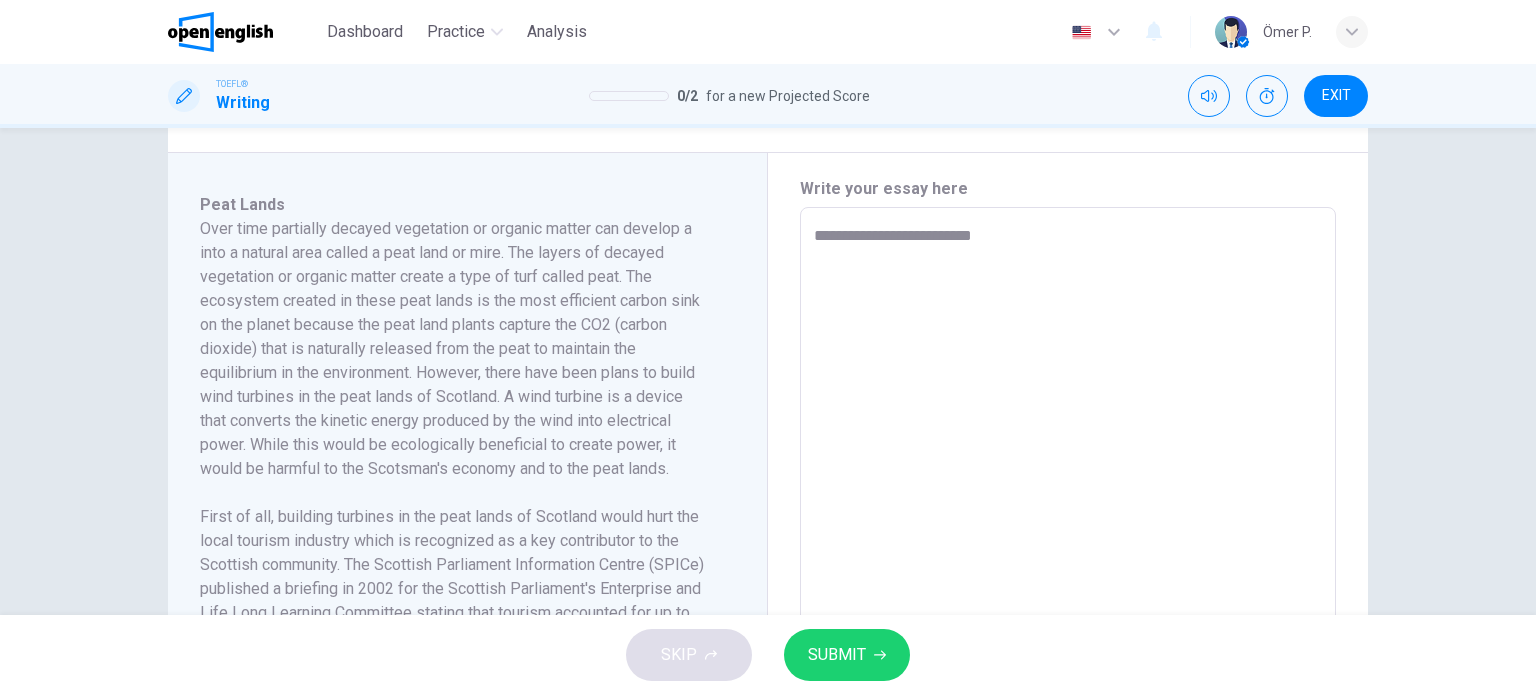 type on "*" 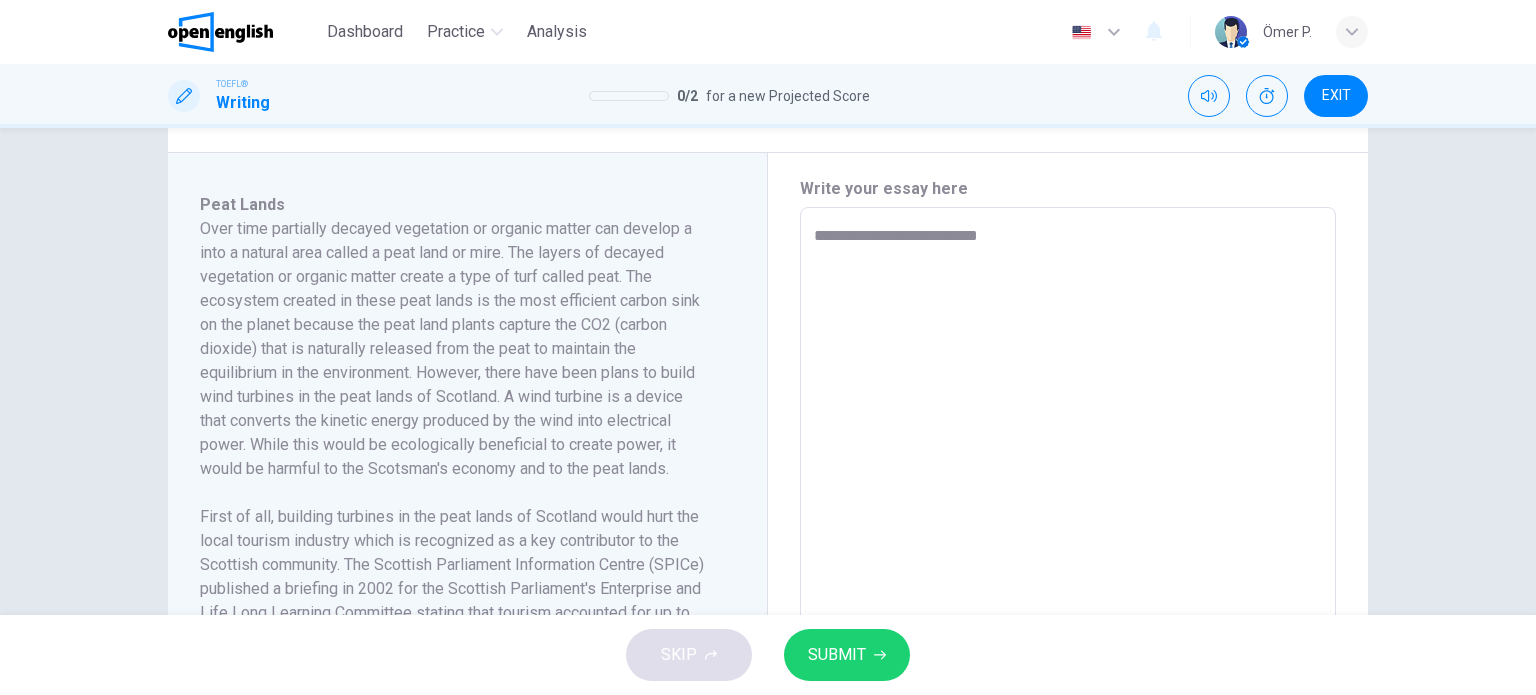 type on "*" 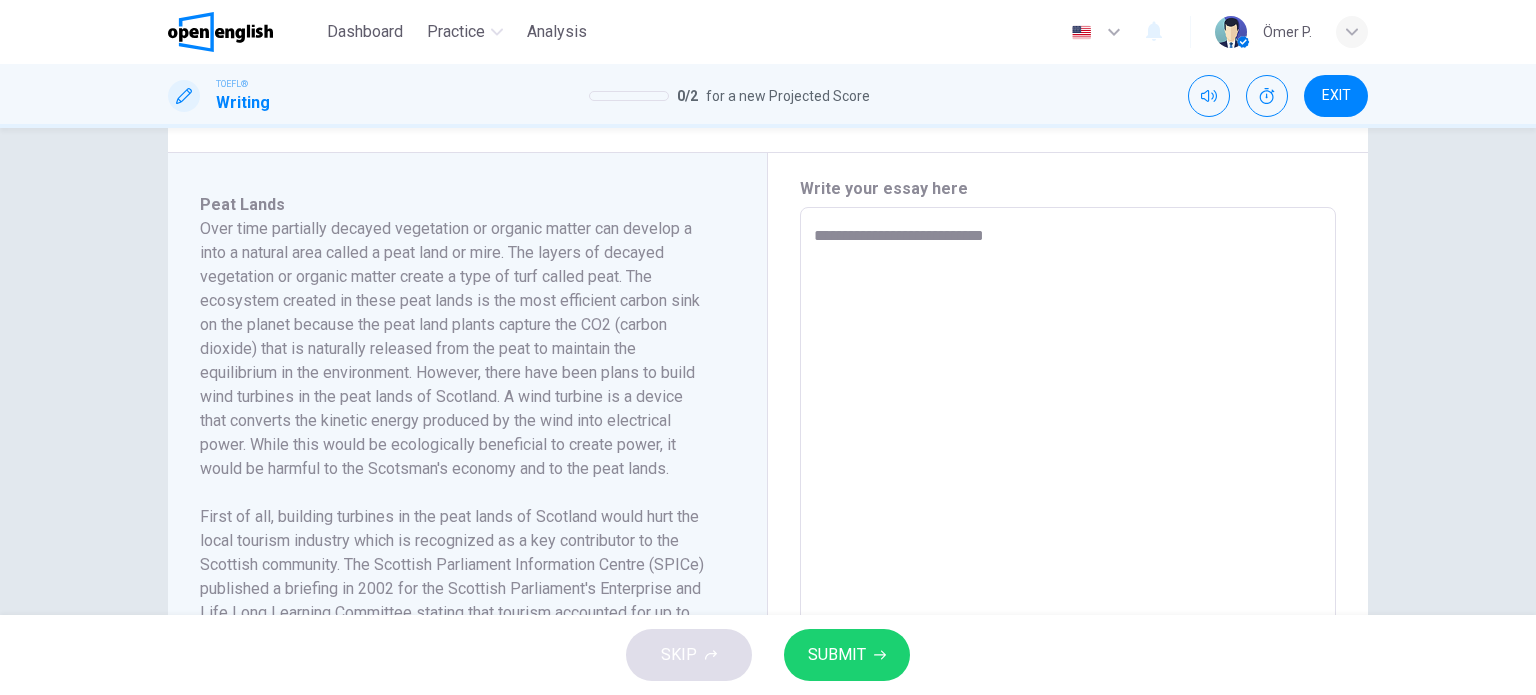 type on "*" 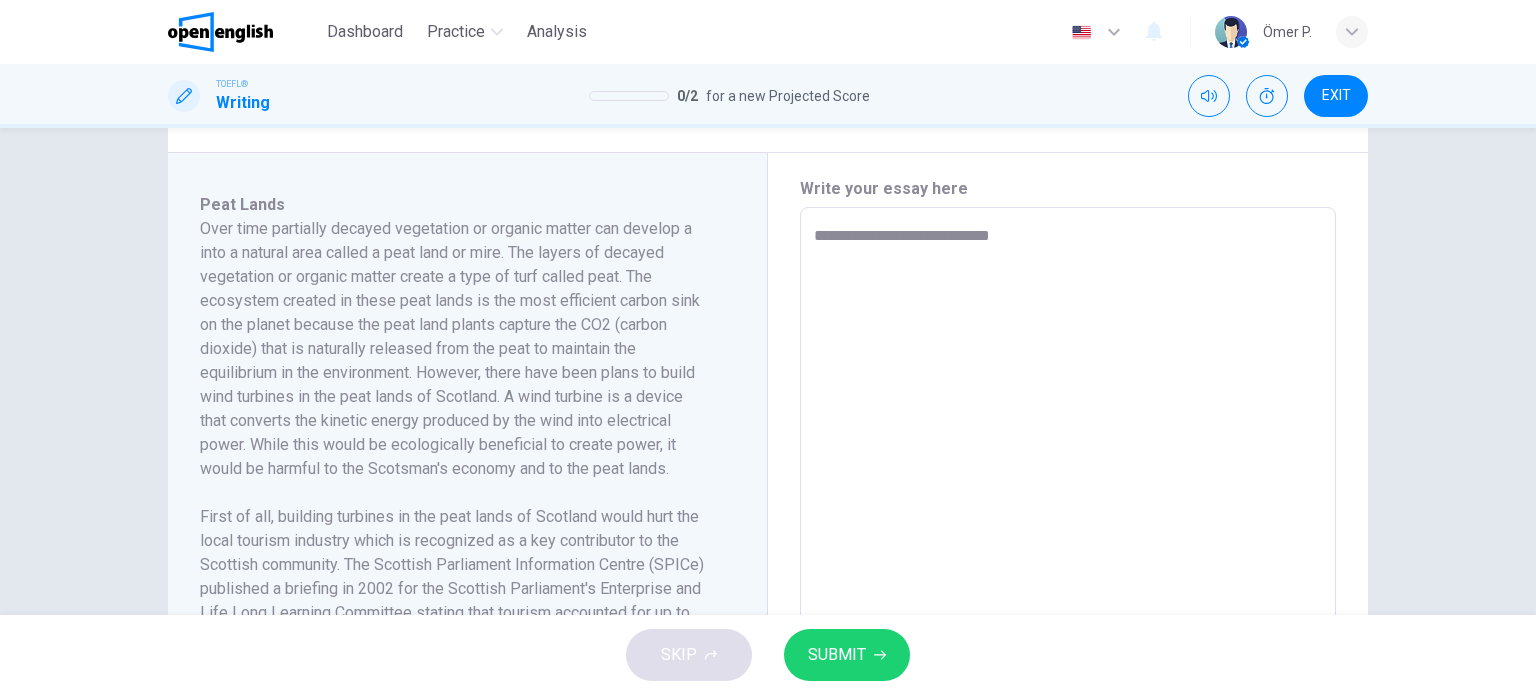 type on "*" 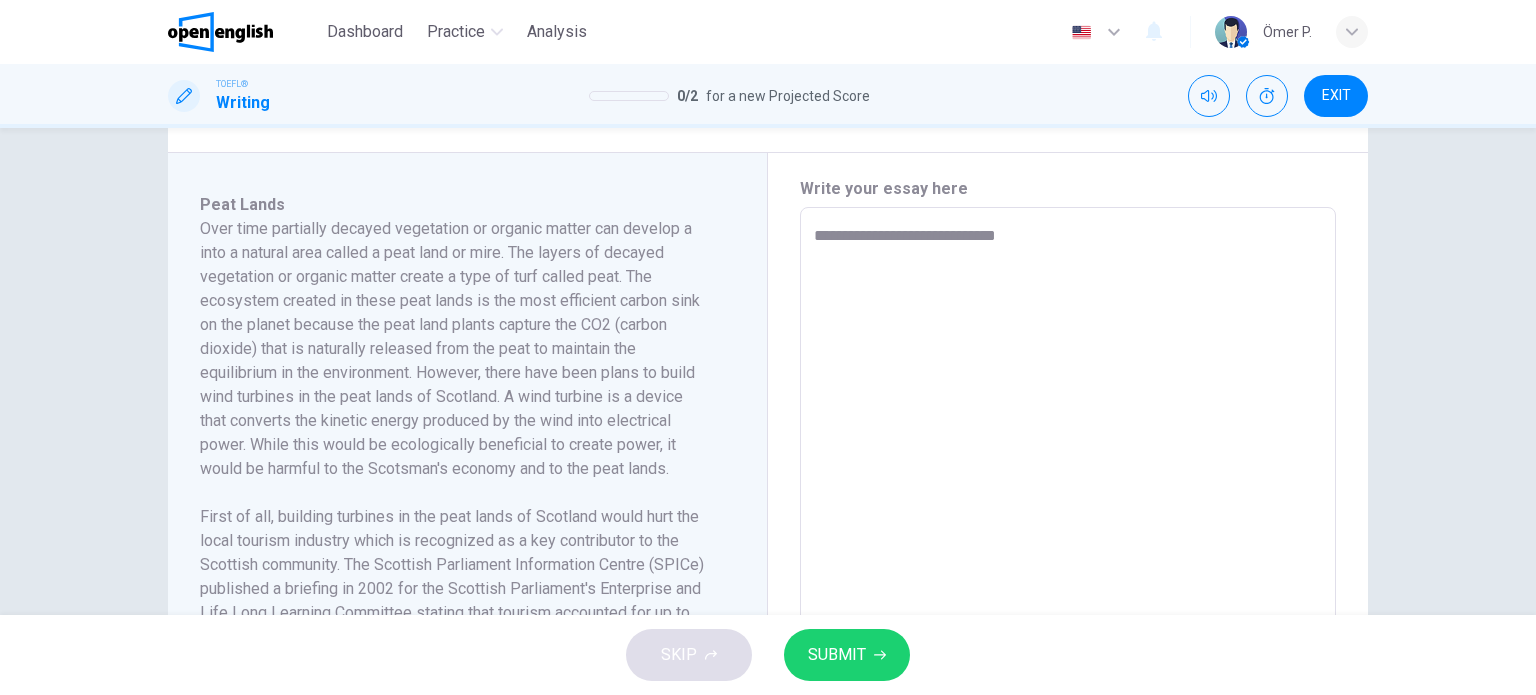 type on "**********" 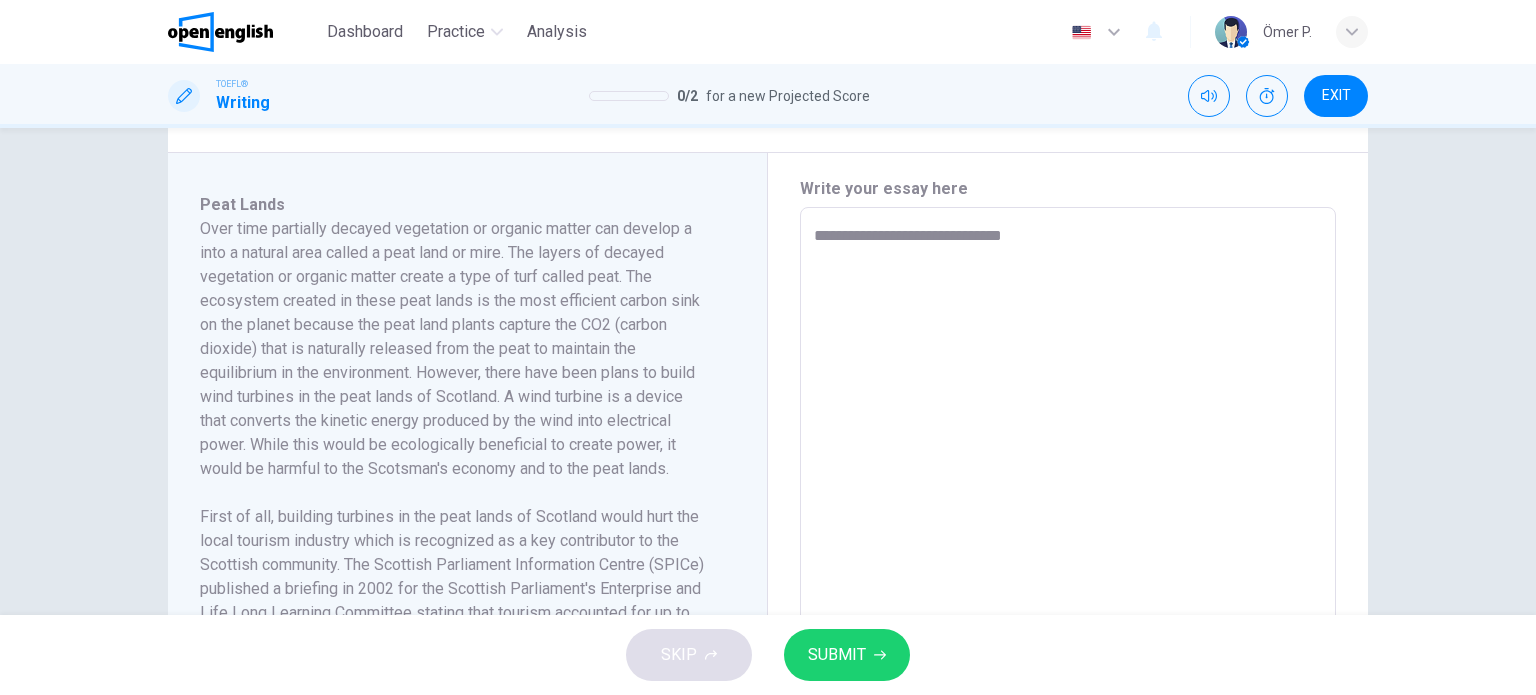 type on "*" 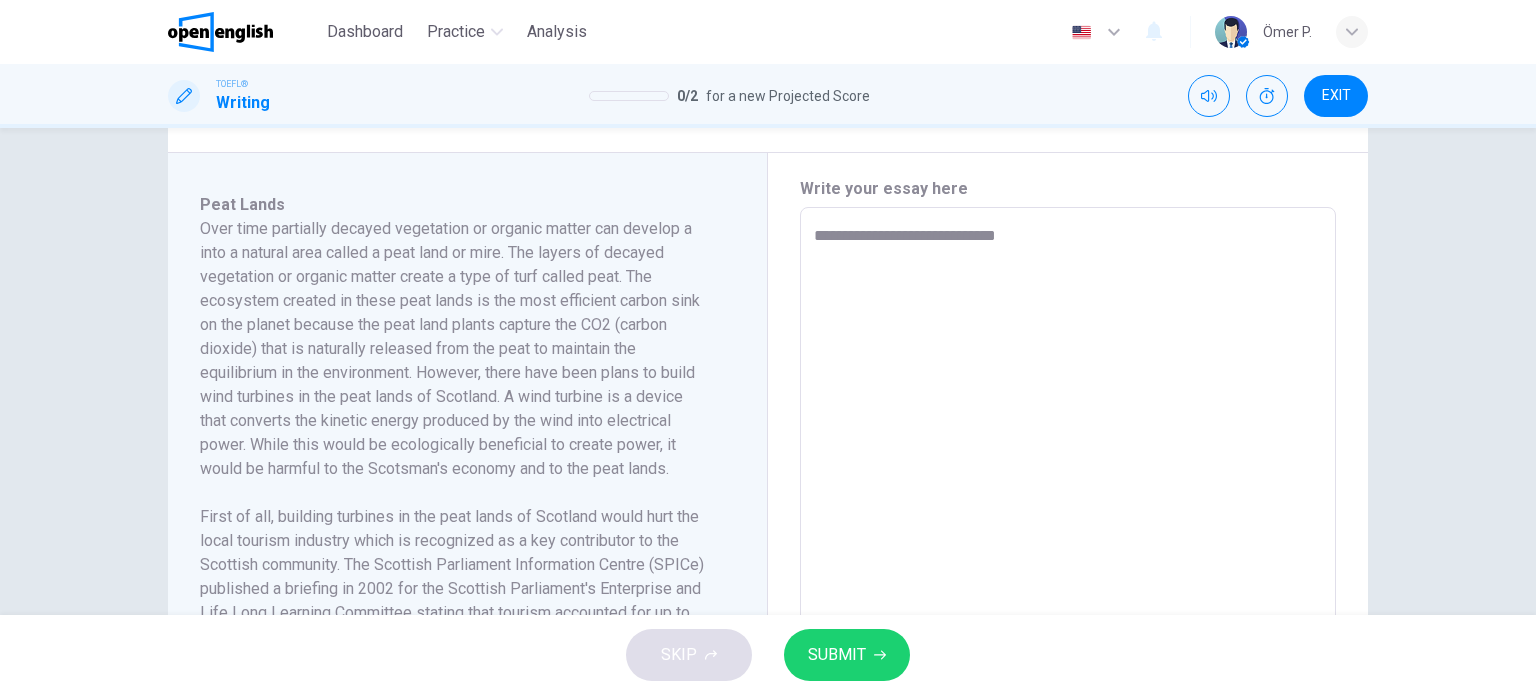 type on "**********" 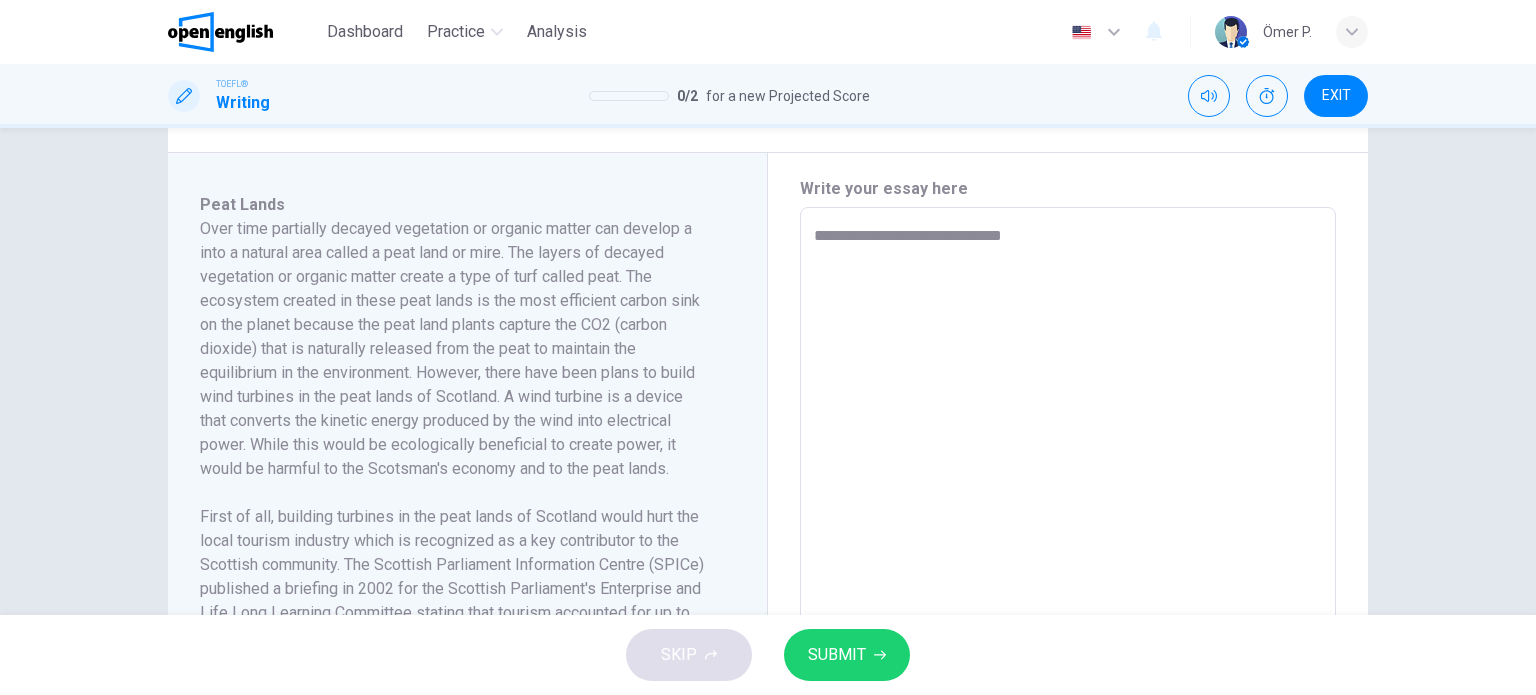 type on "*" 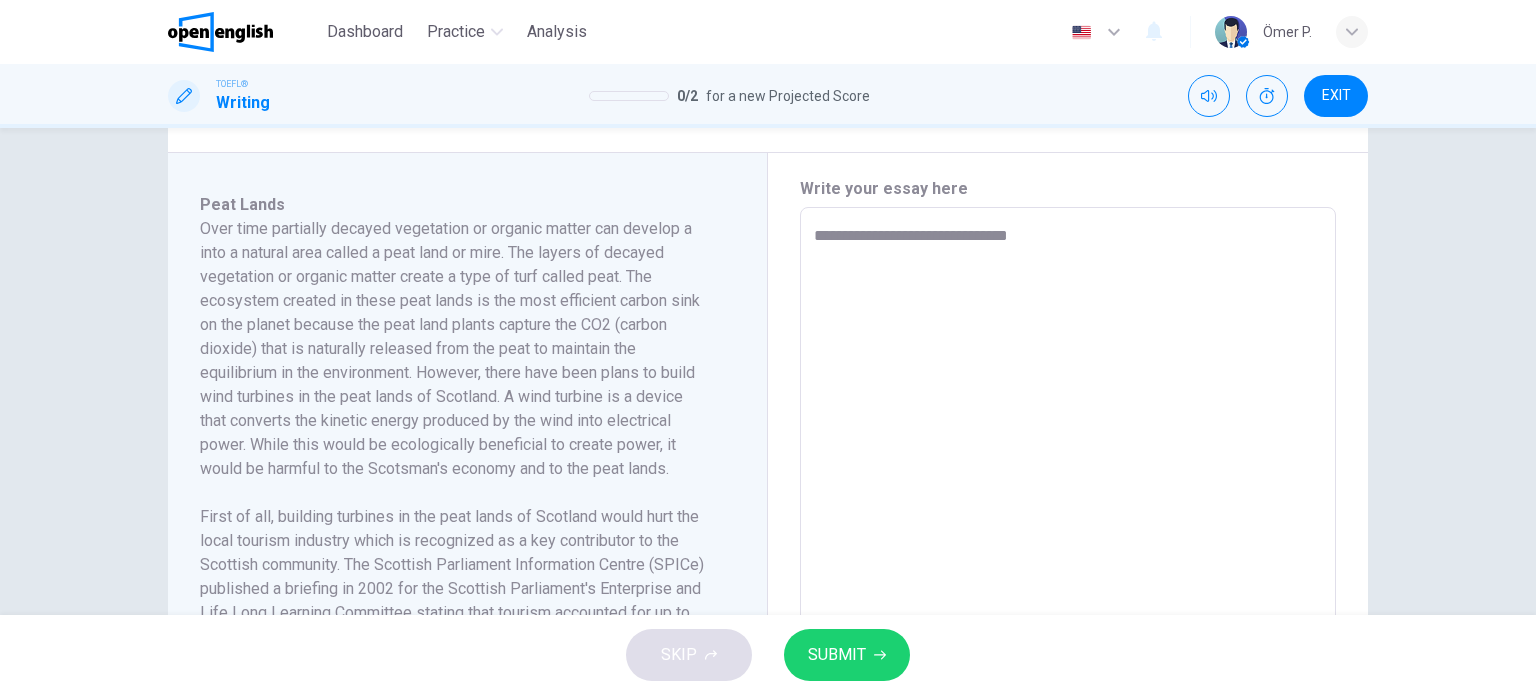 type on "**********" 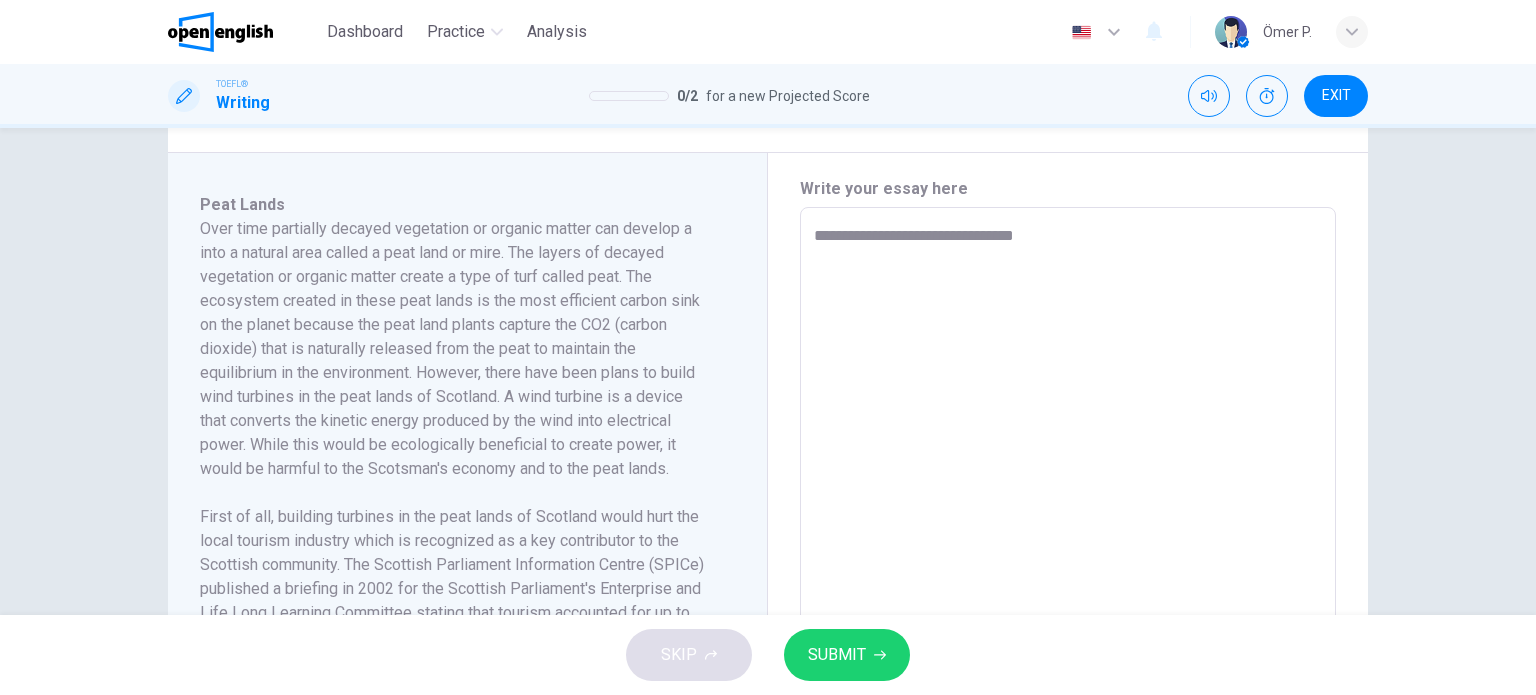 type on "**********" 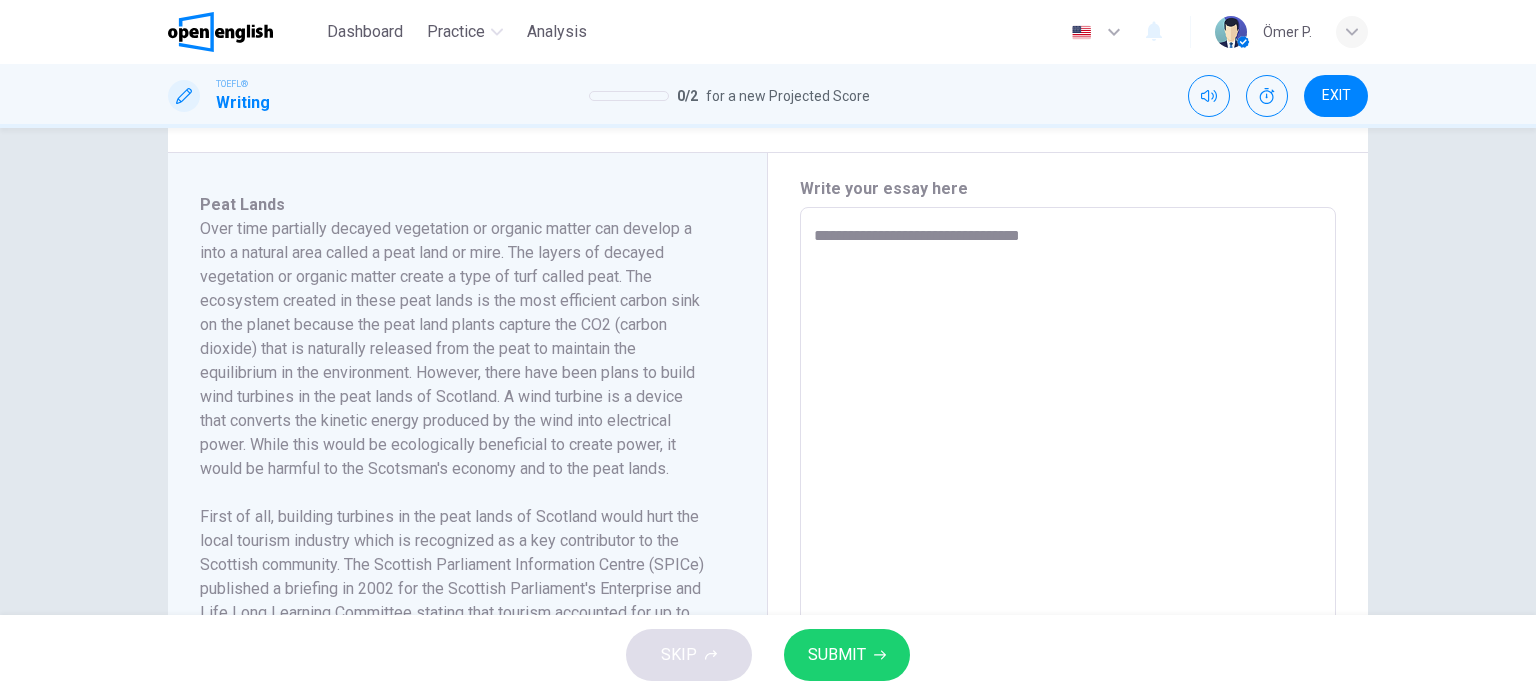 type on "*" 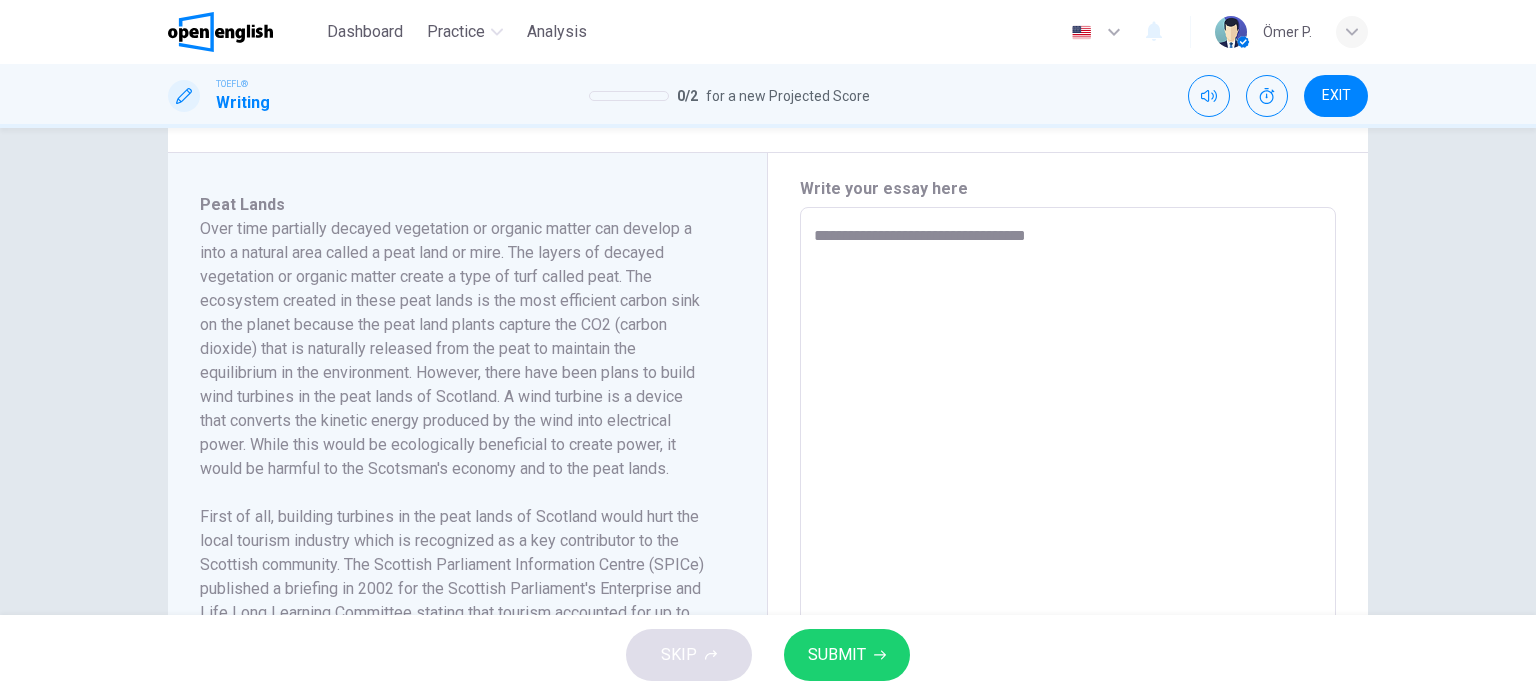 type on "*" 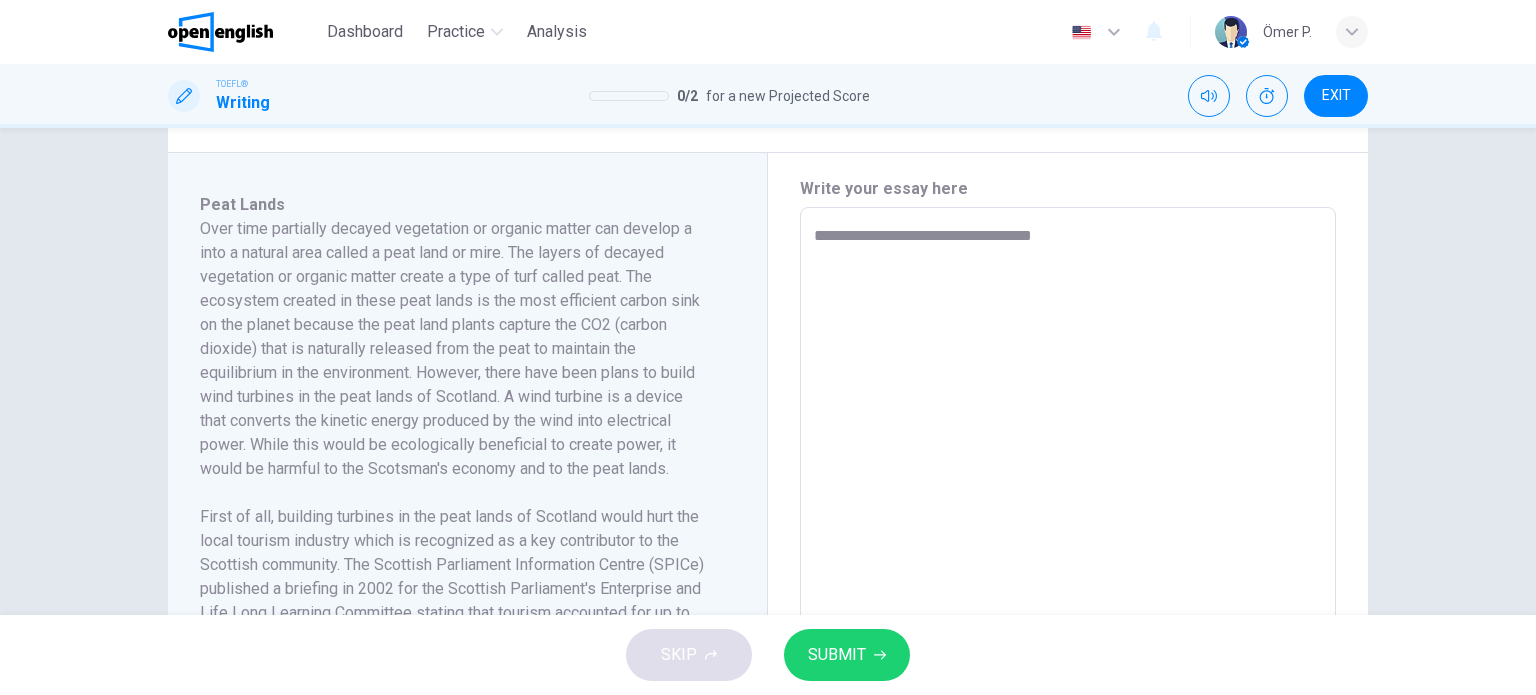type on "**********" 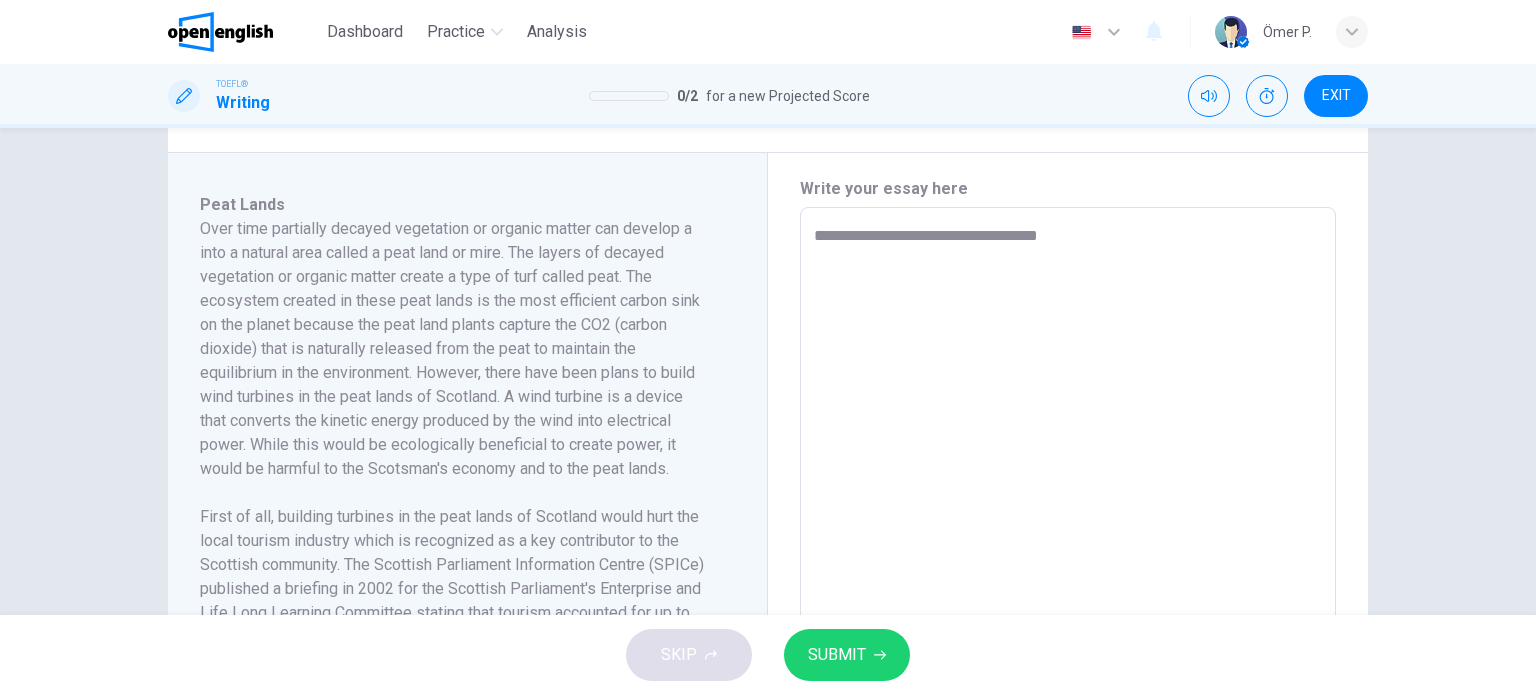 type on "*" 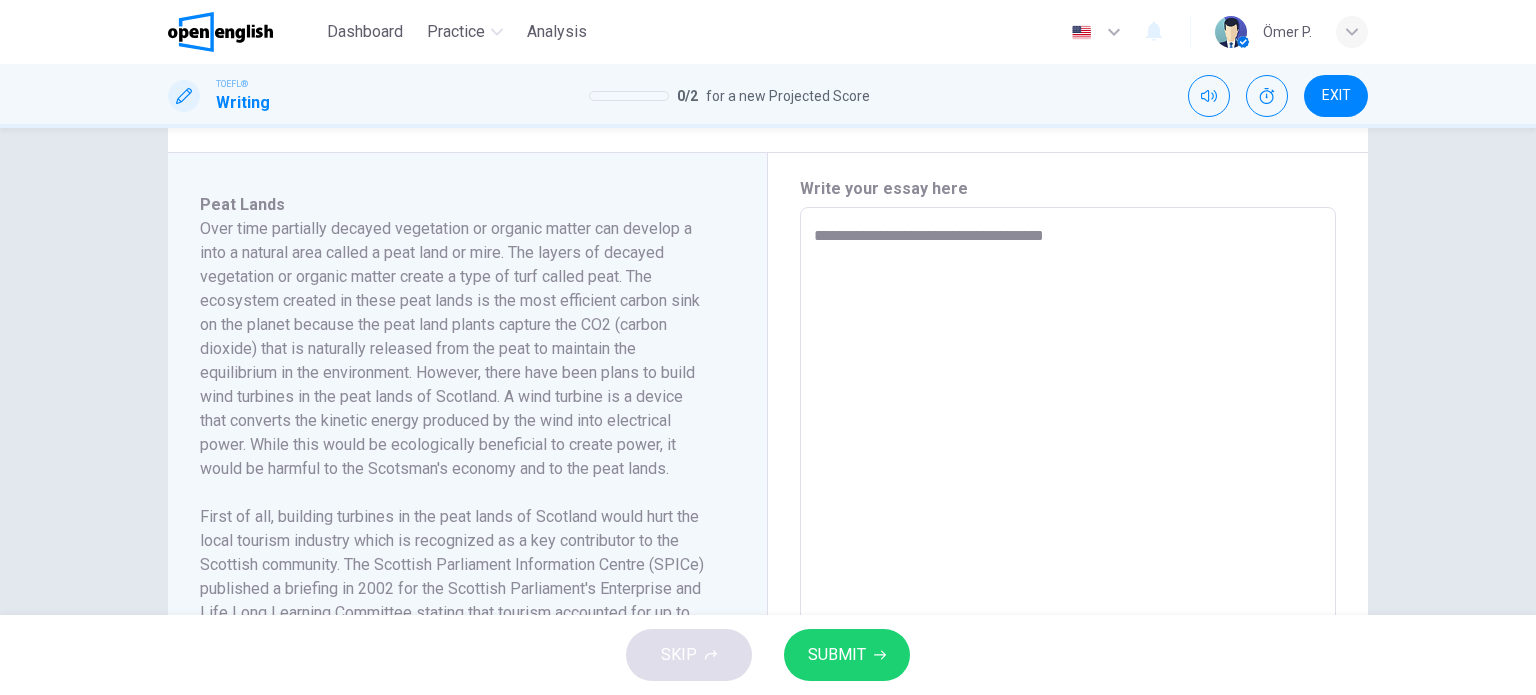 type on "*" 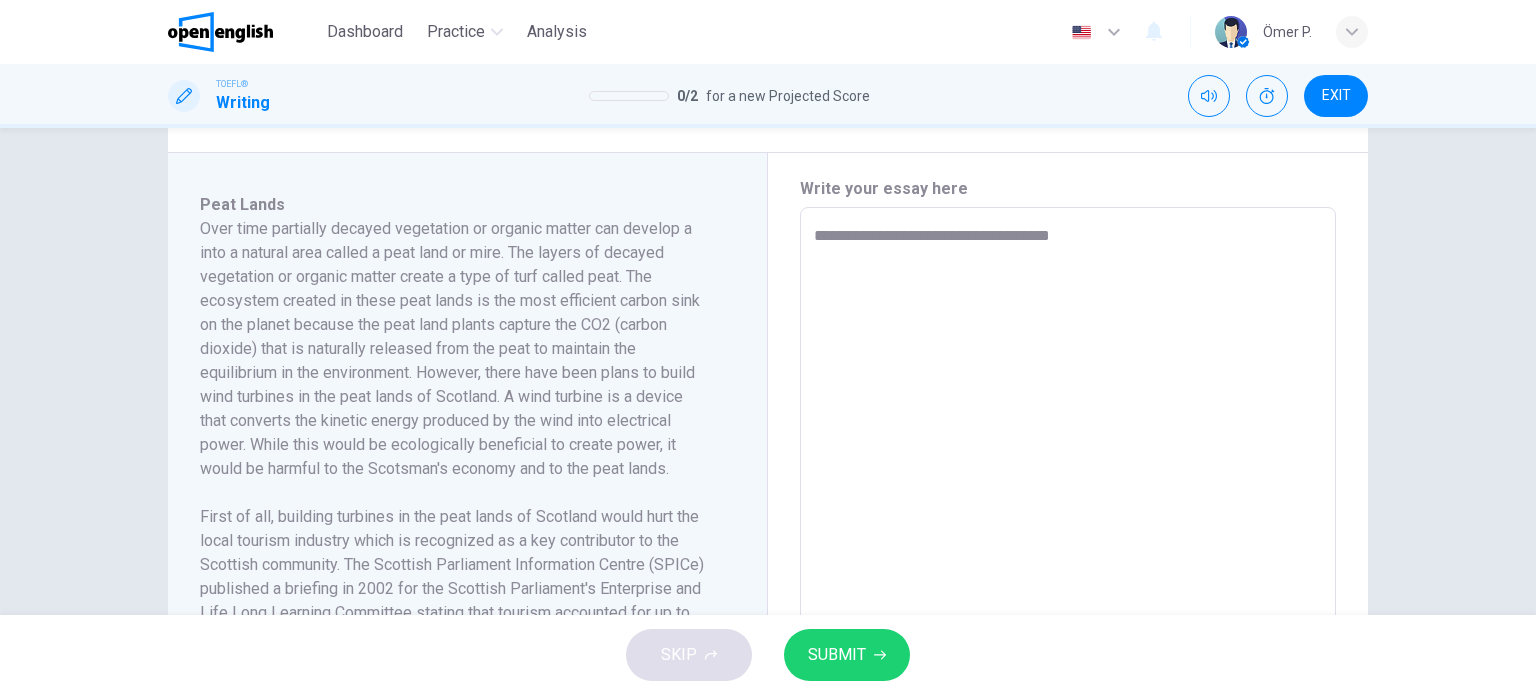 type on "*" 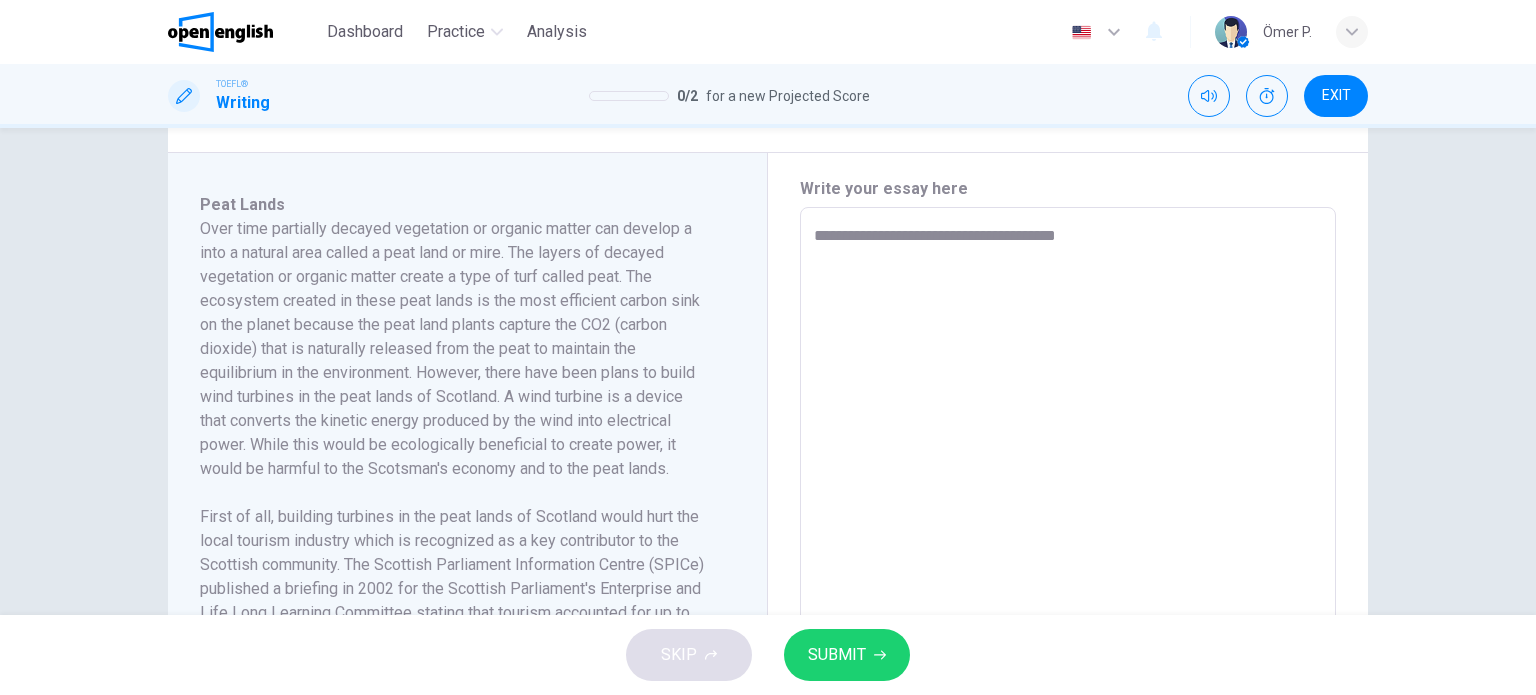 type on "*" 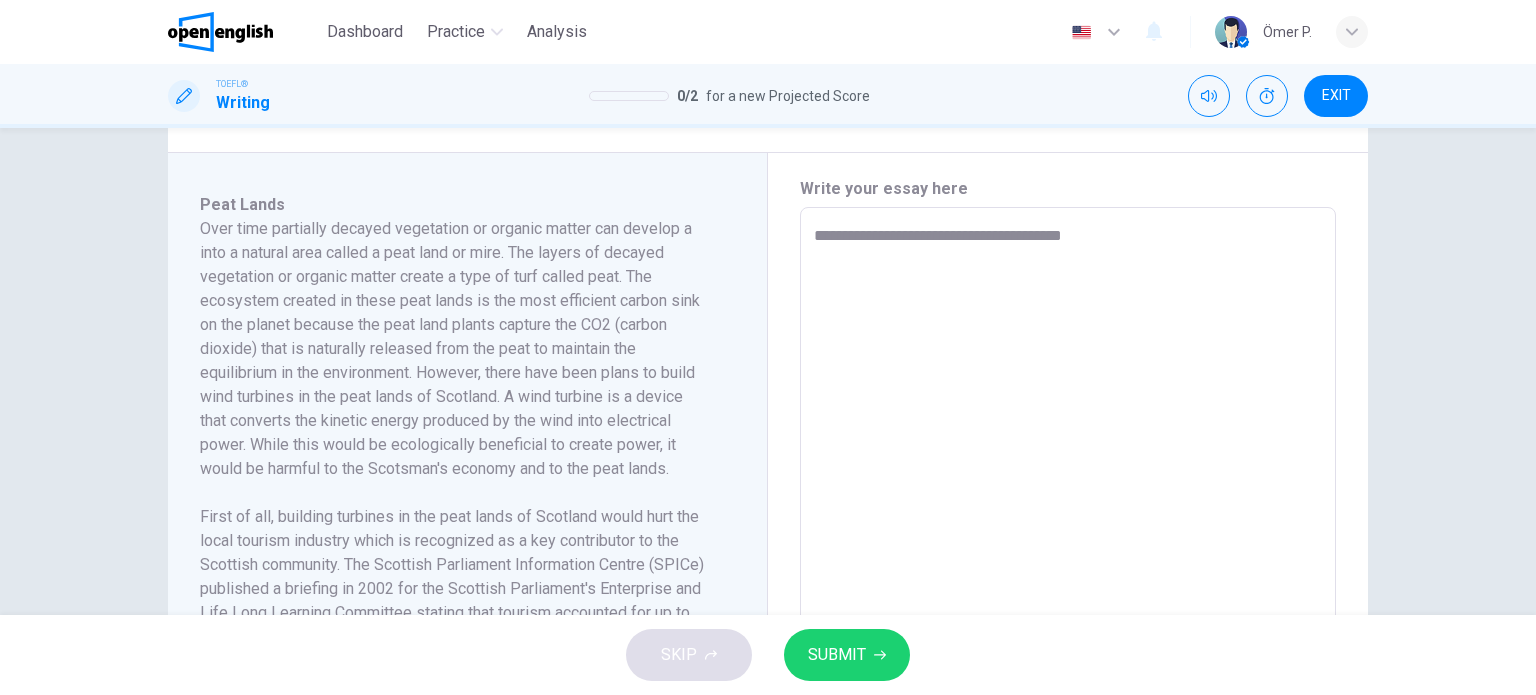 type on "*" 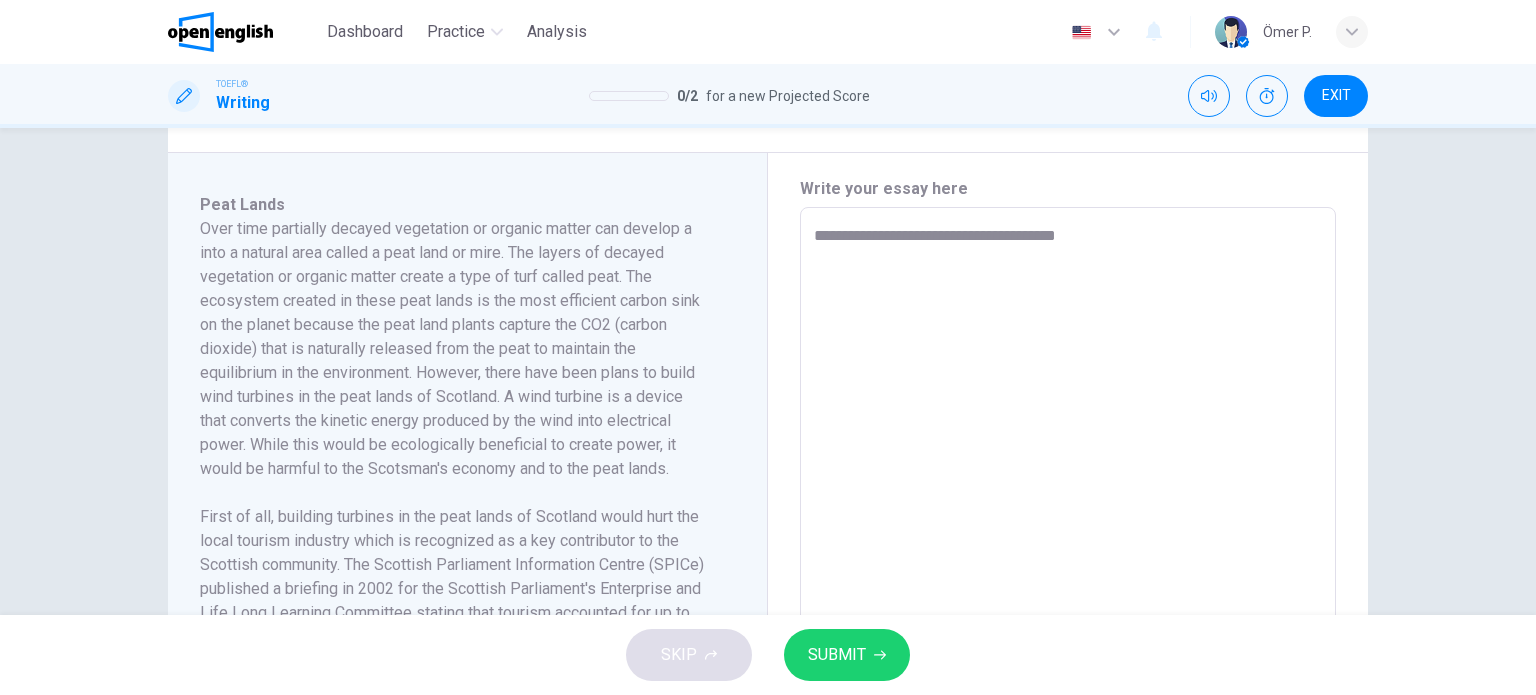 type on "**********" 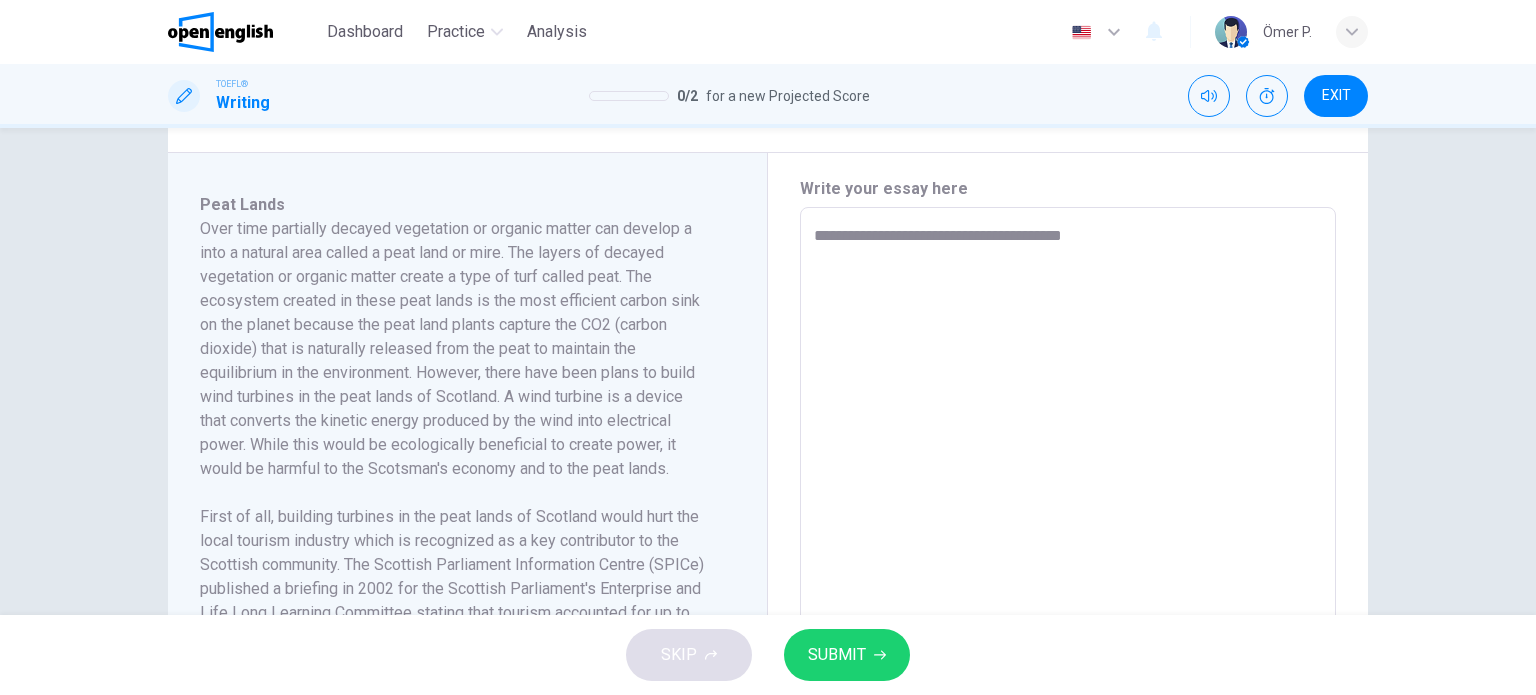 type on "*" 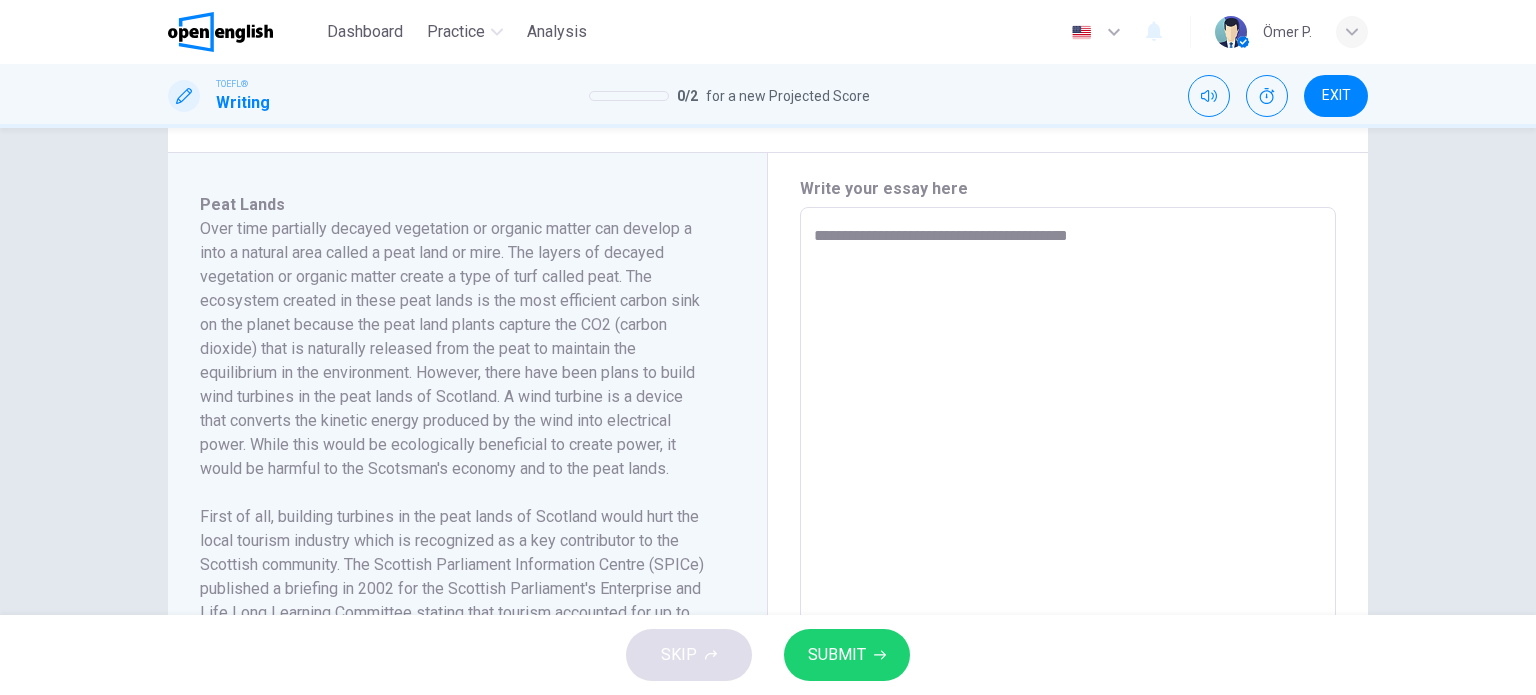 type on "*" 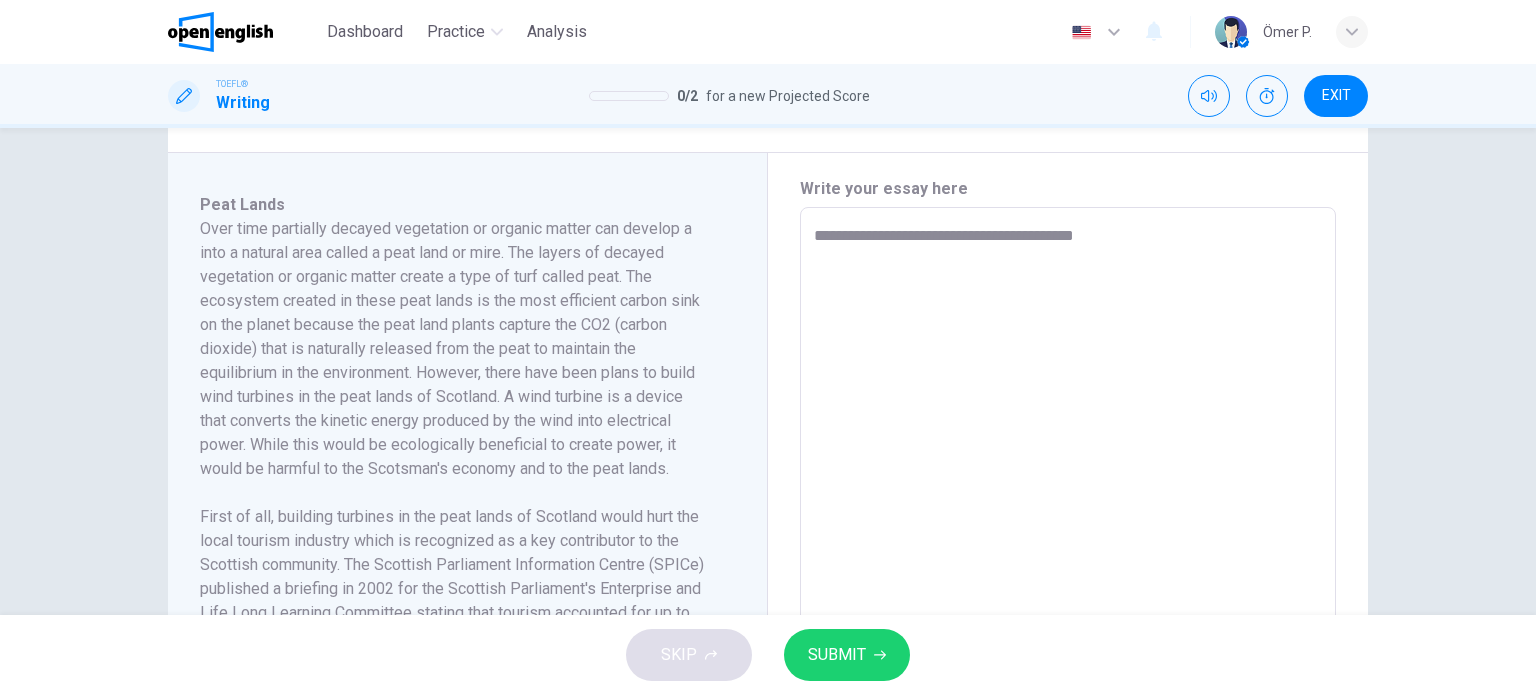 type on "*" 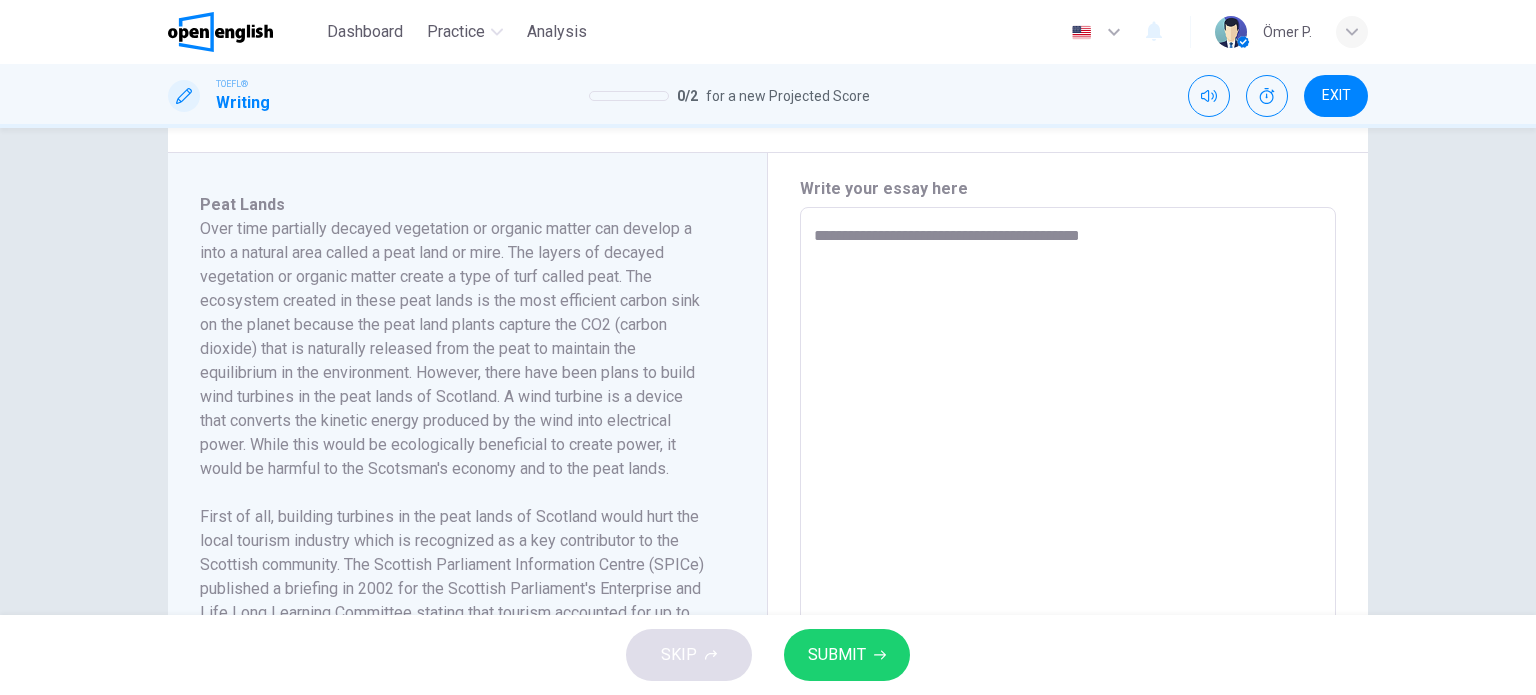 type on "**********" 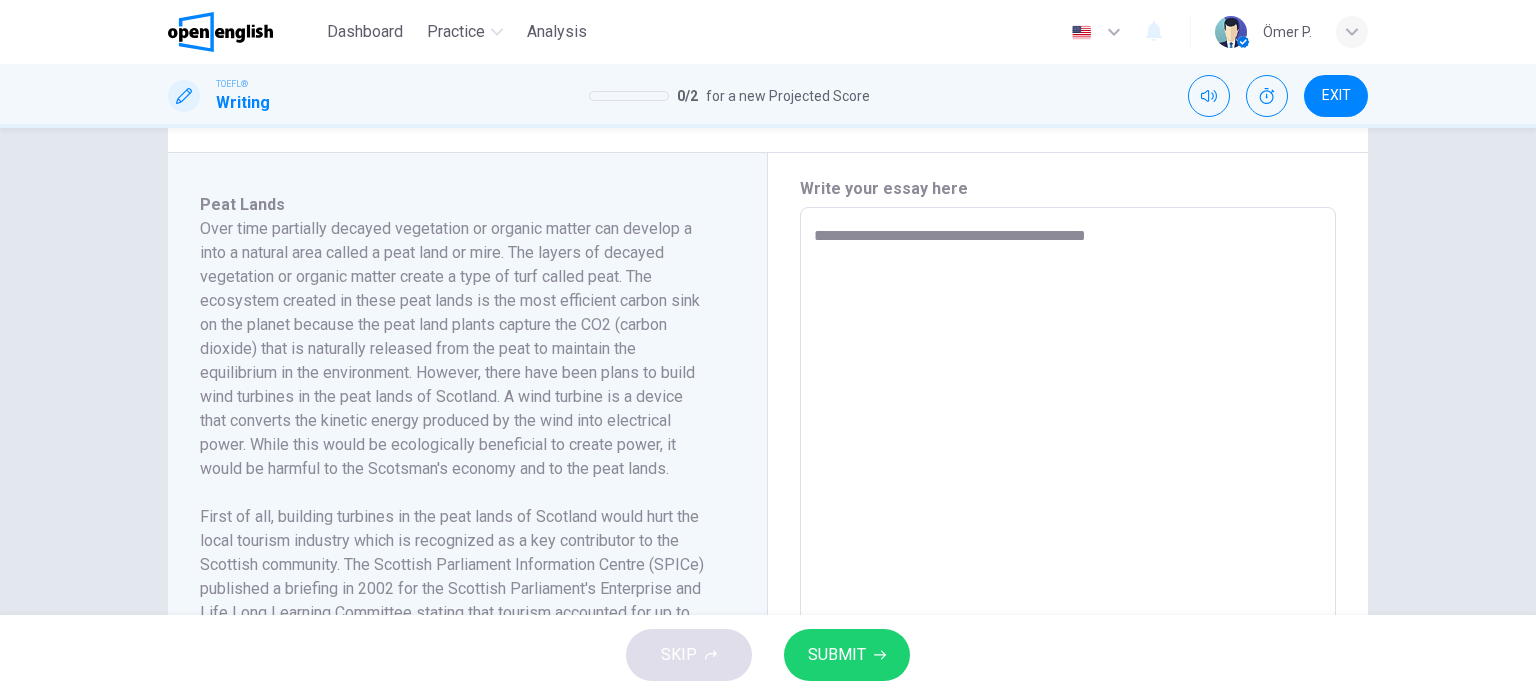 type on "**********" 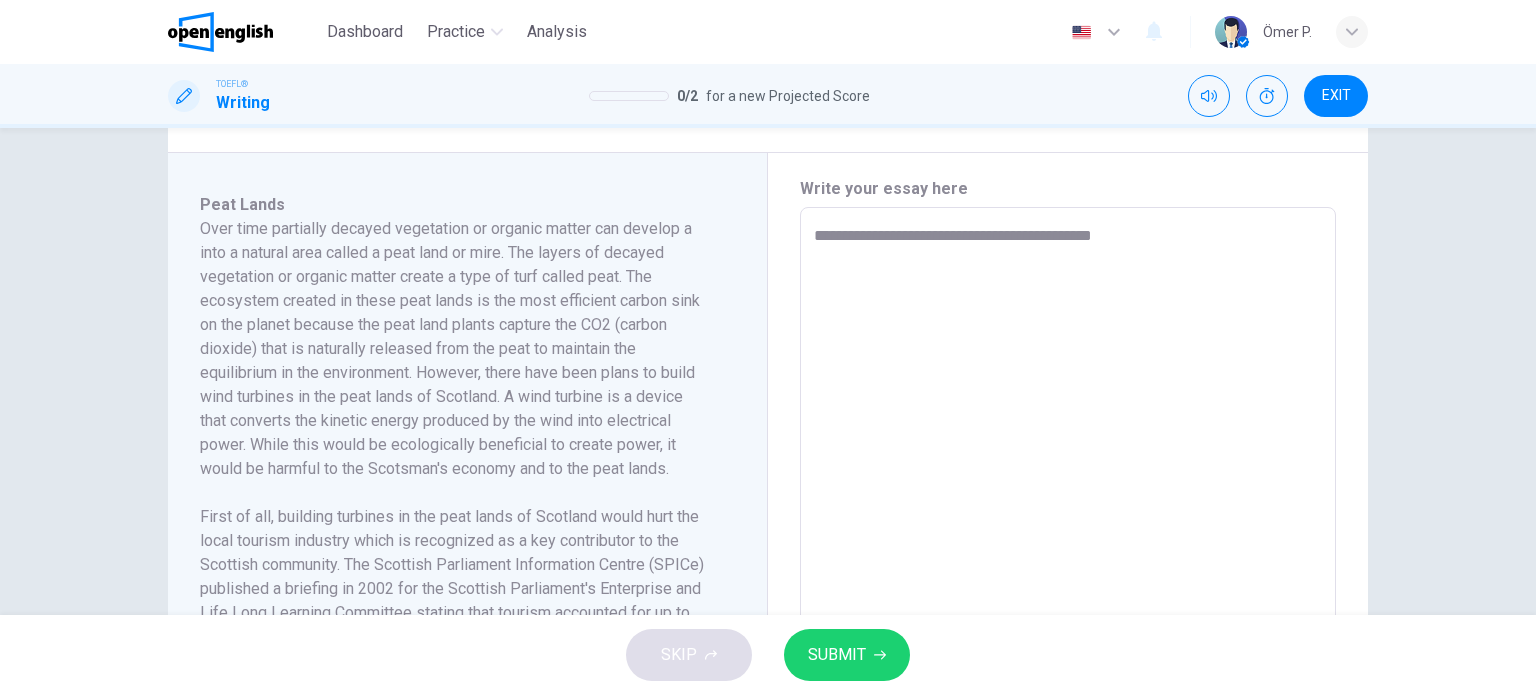 type on "*" 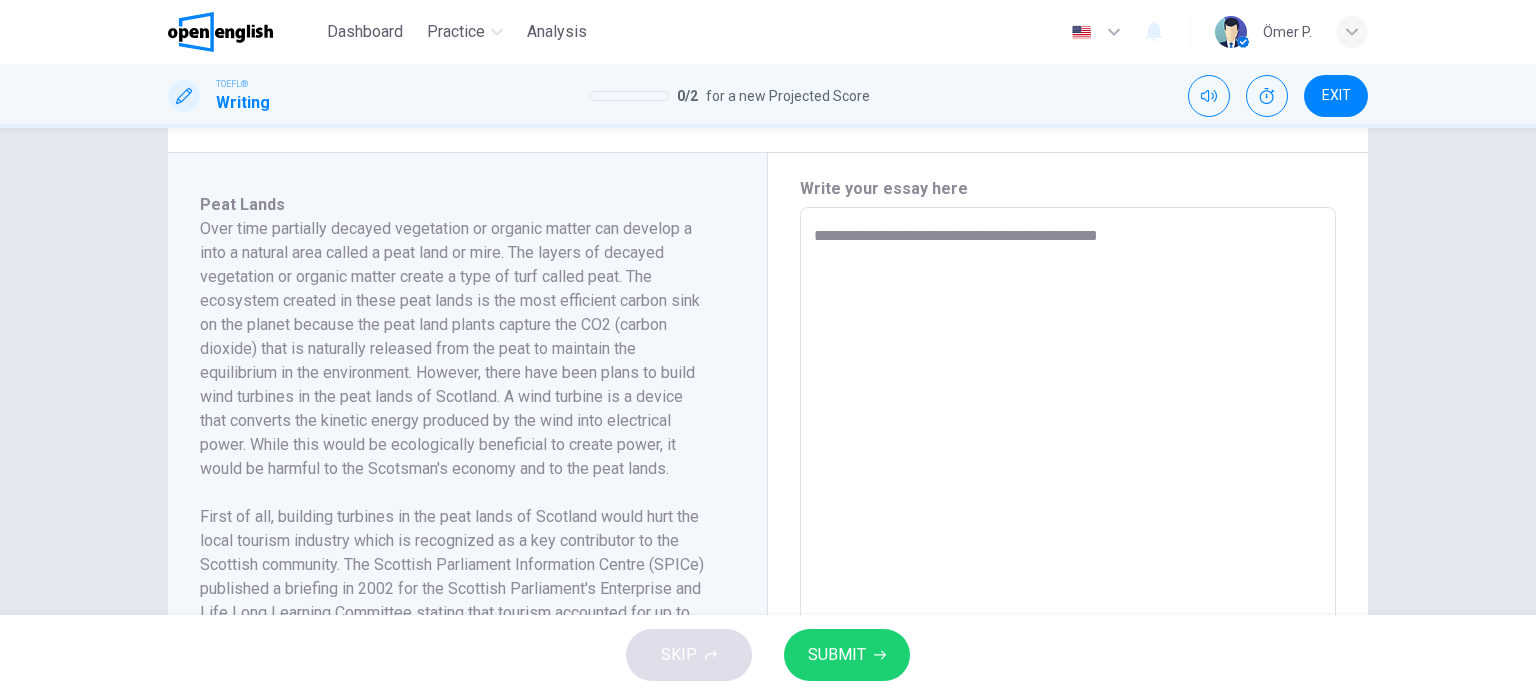 type on "*" 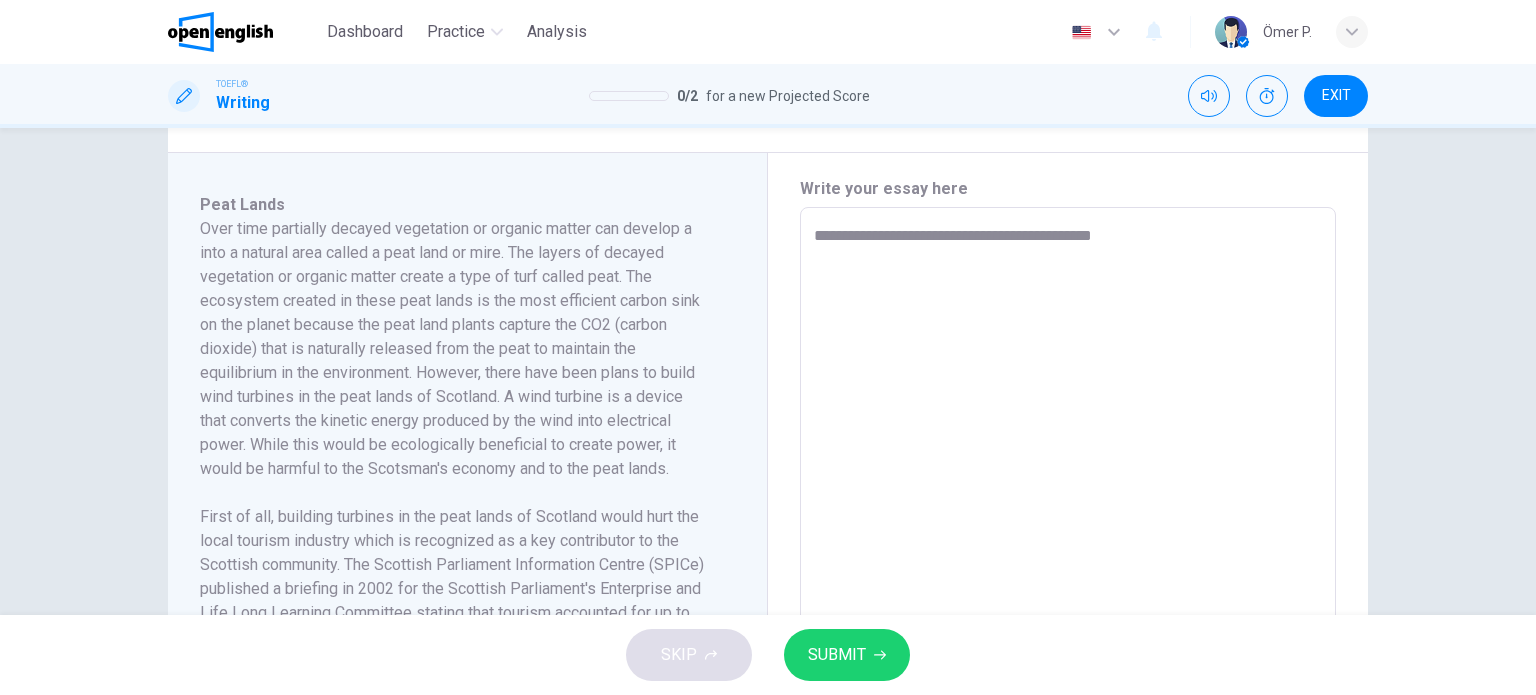 type on "*" 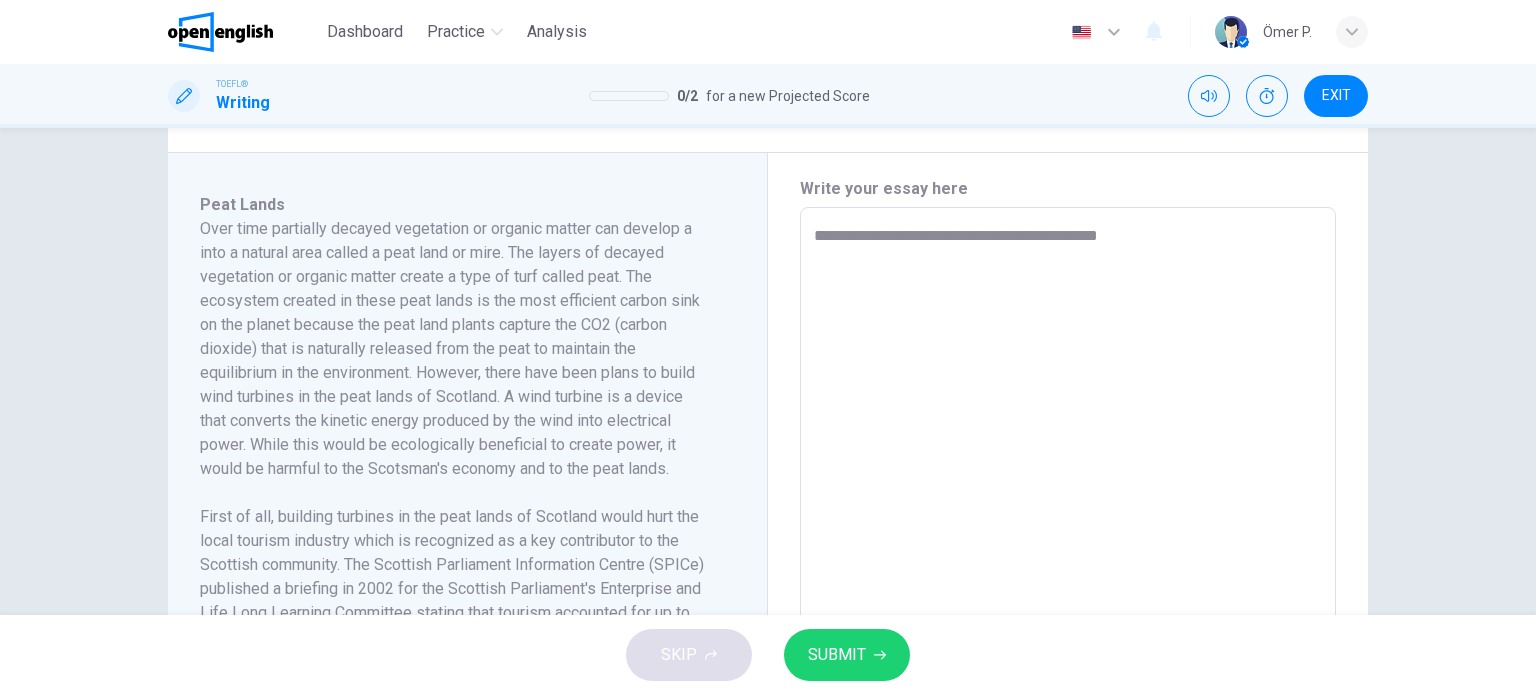 type on "*" 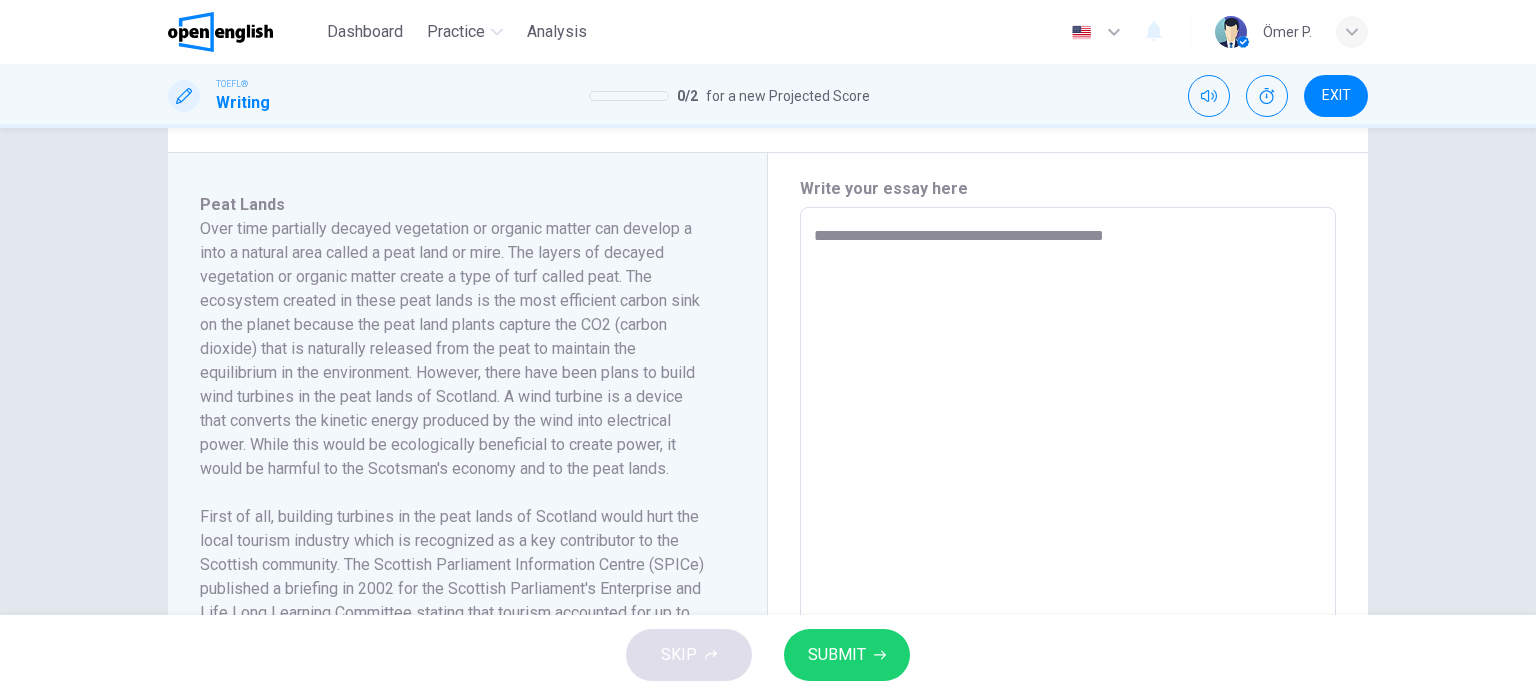 type on "**********" 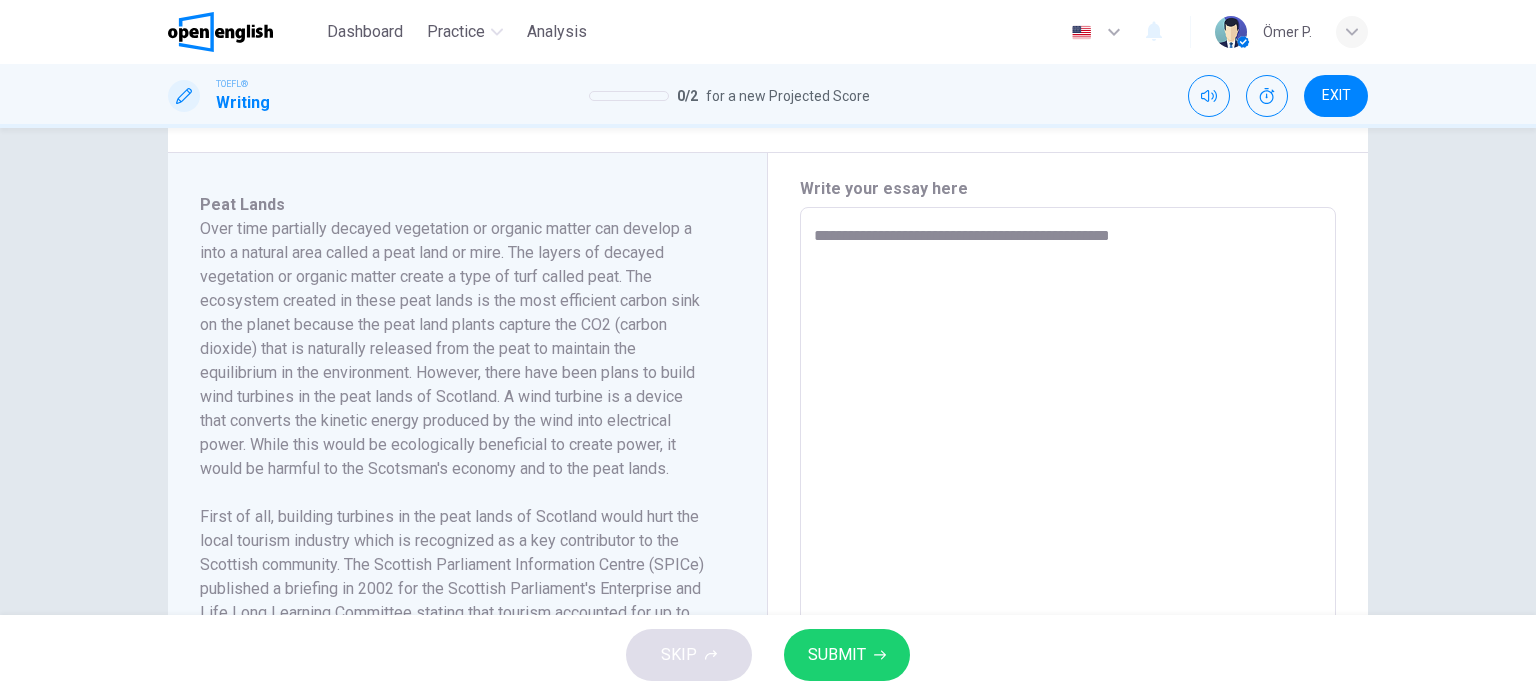 type on "*" 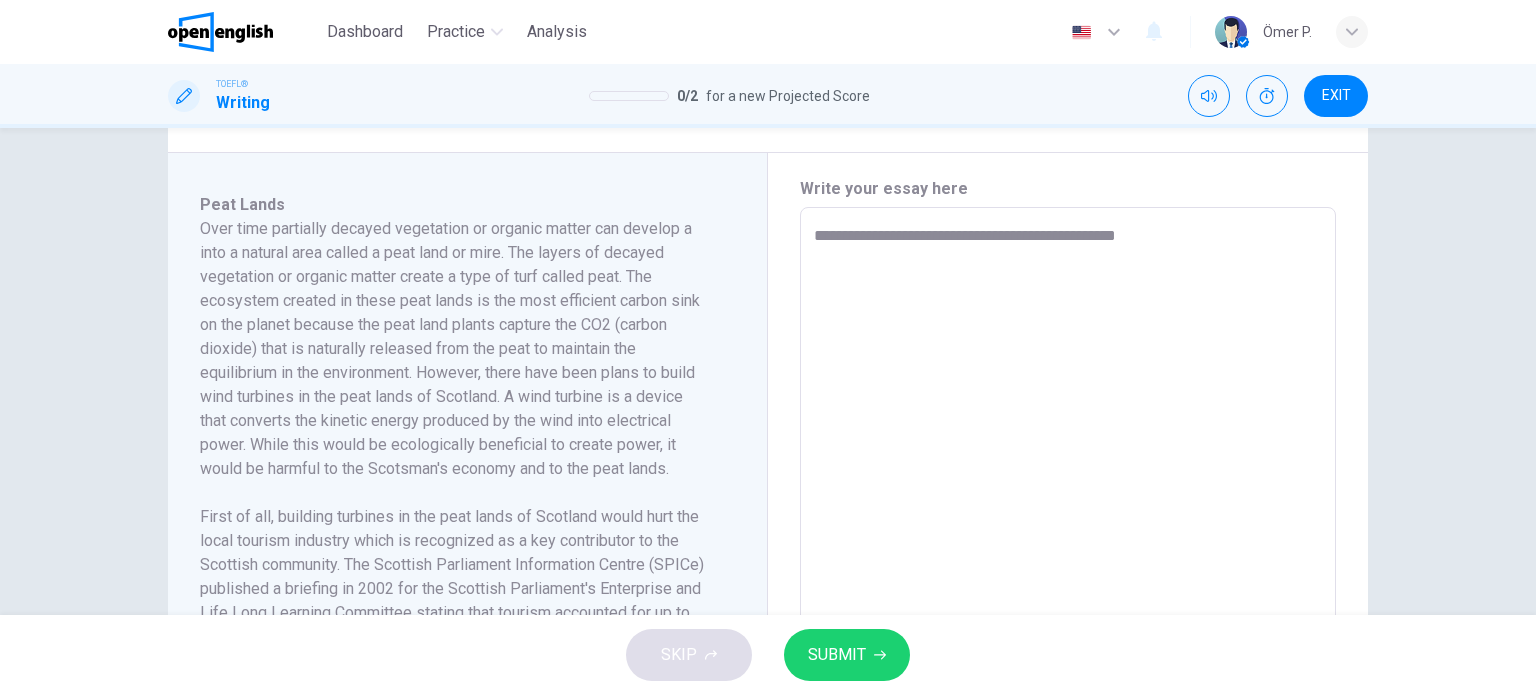 type on "*" 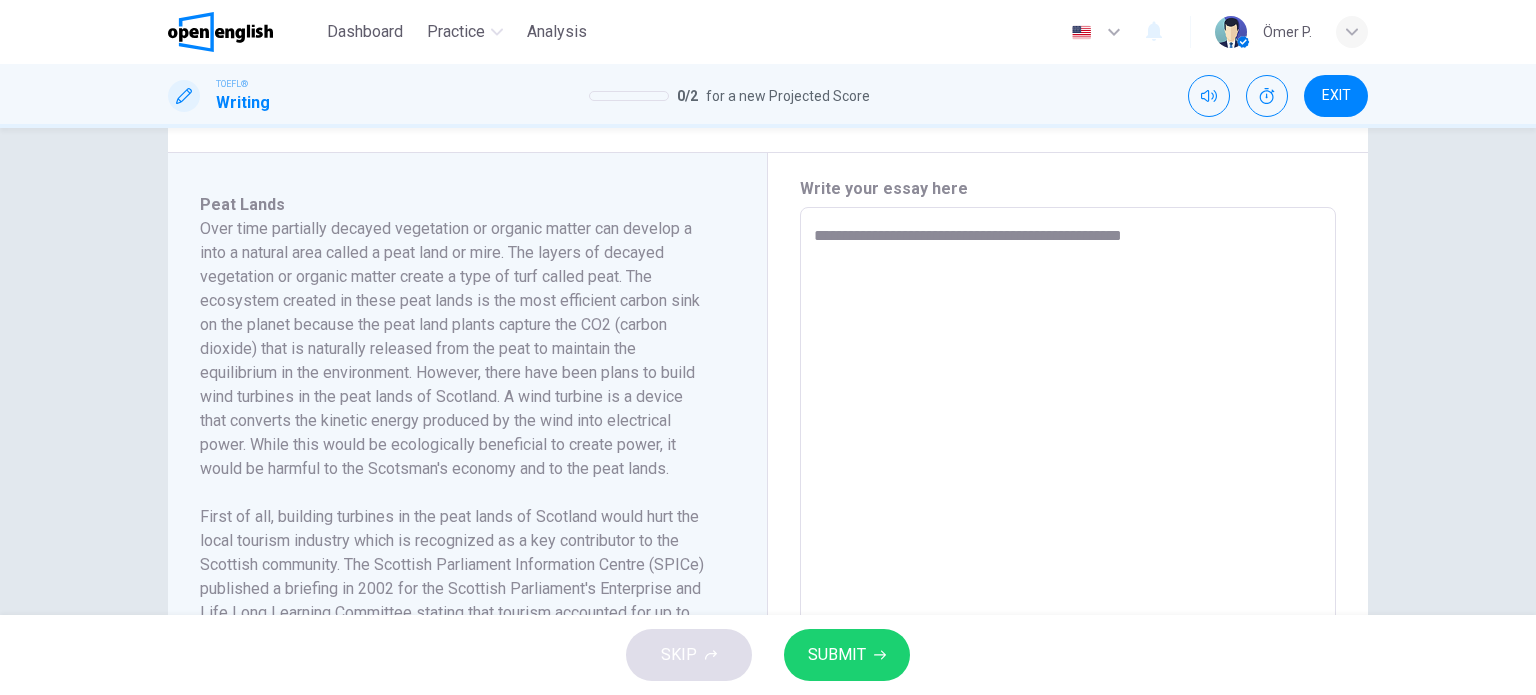 type on "*" 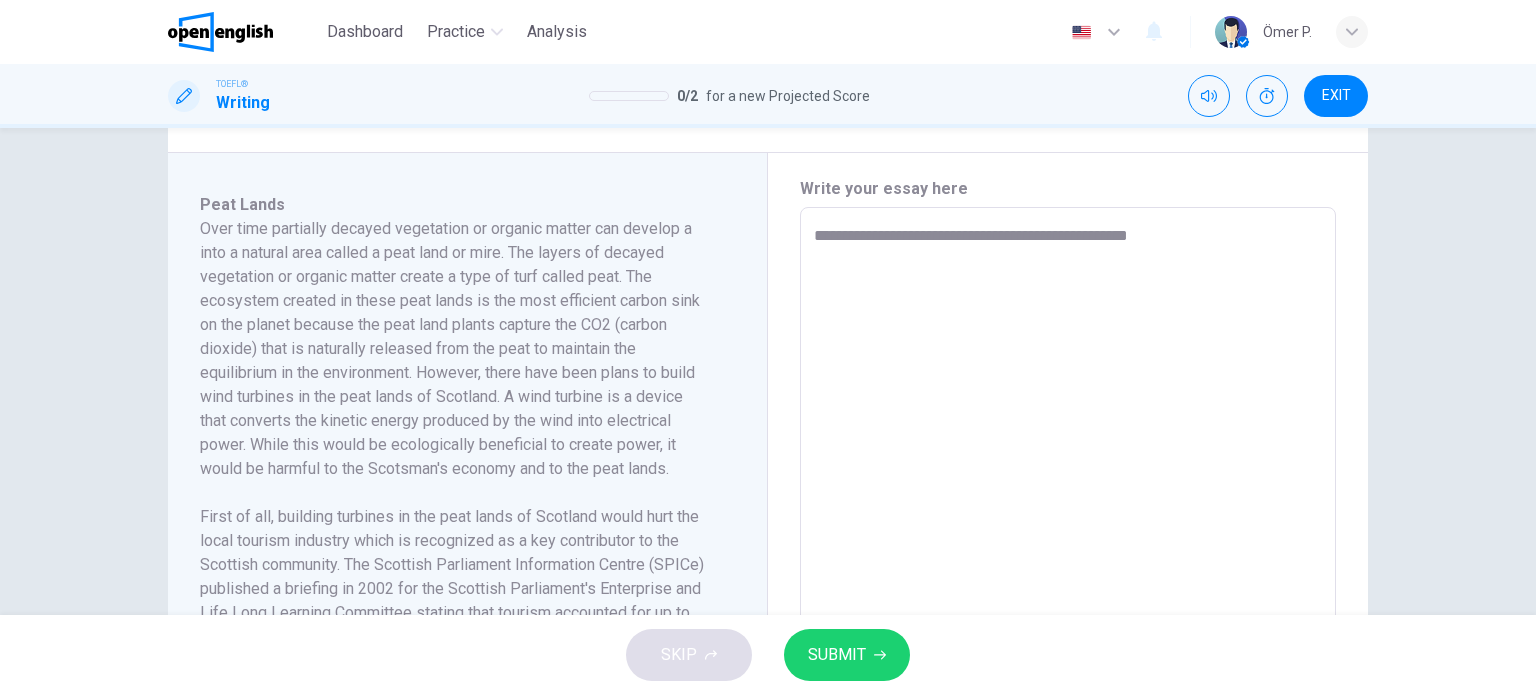 type on "*" 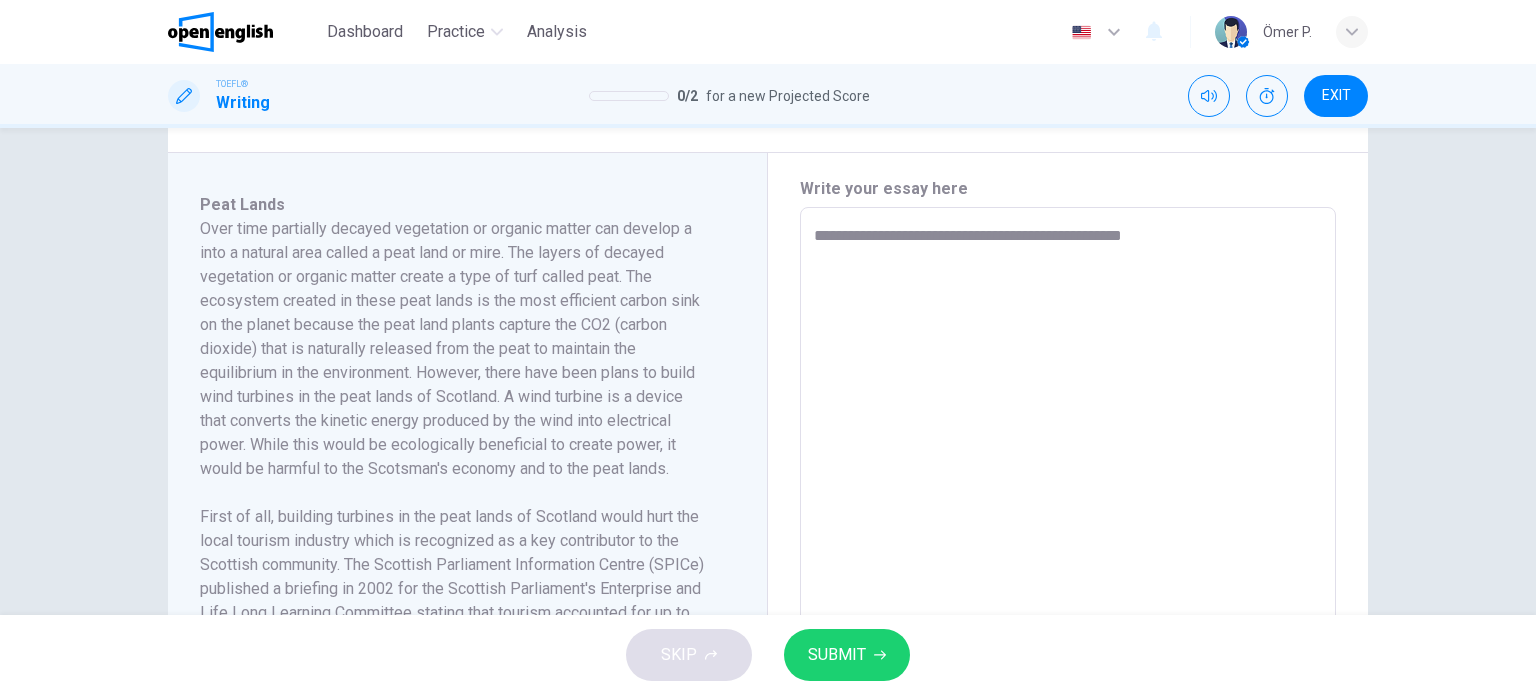 type on "**********" 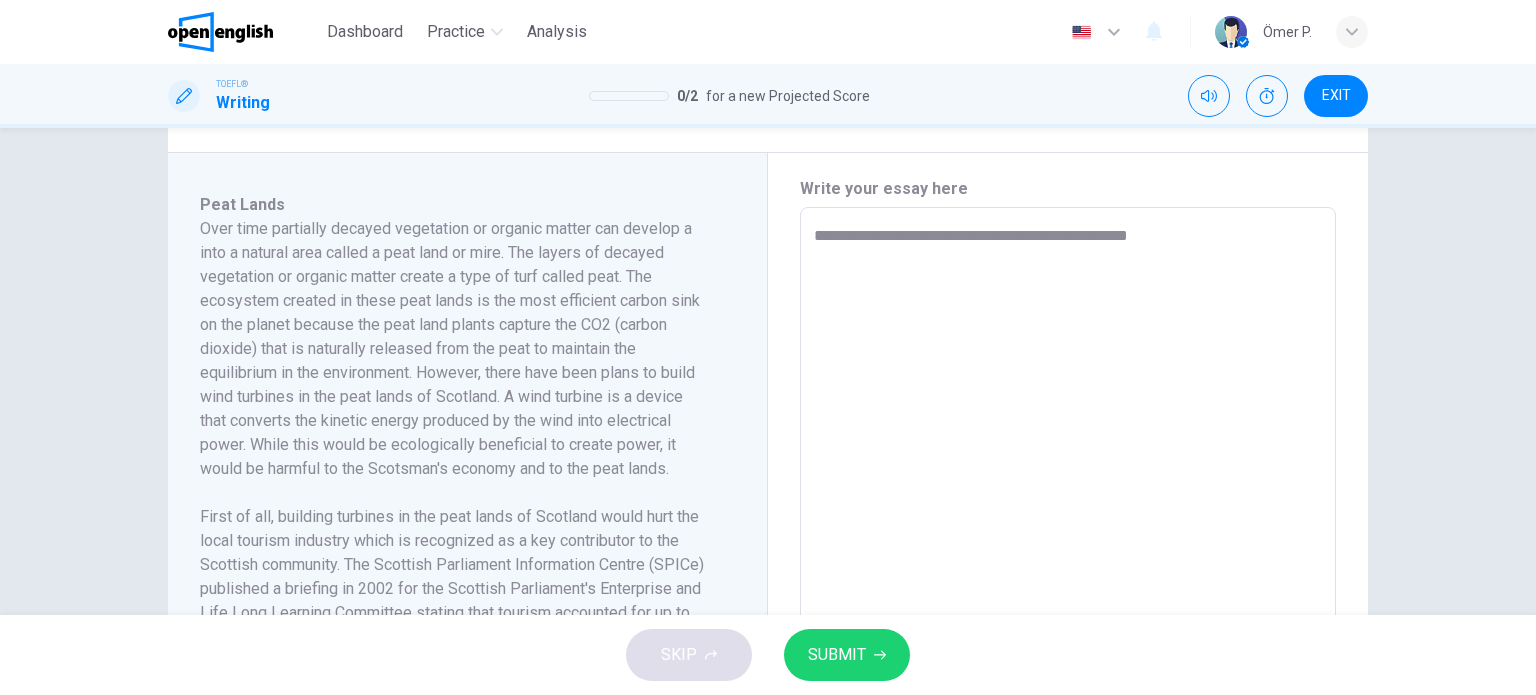 type on "*" 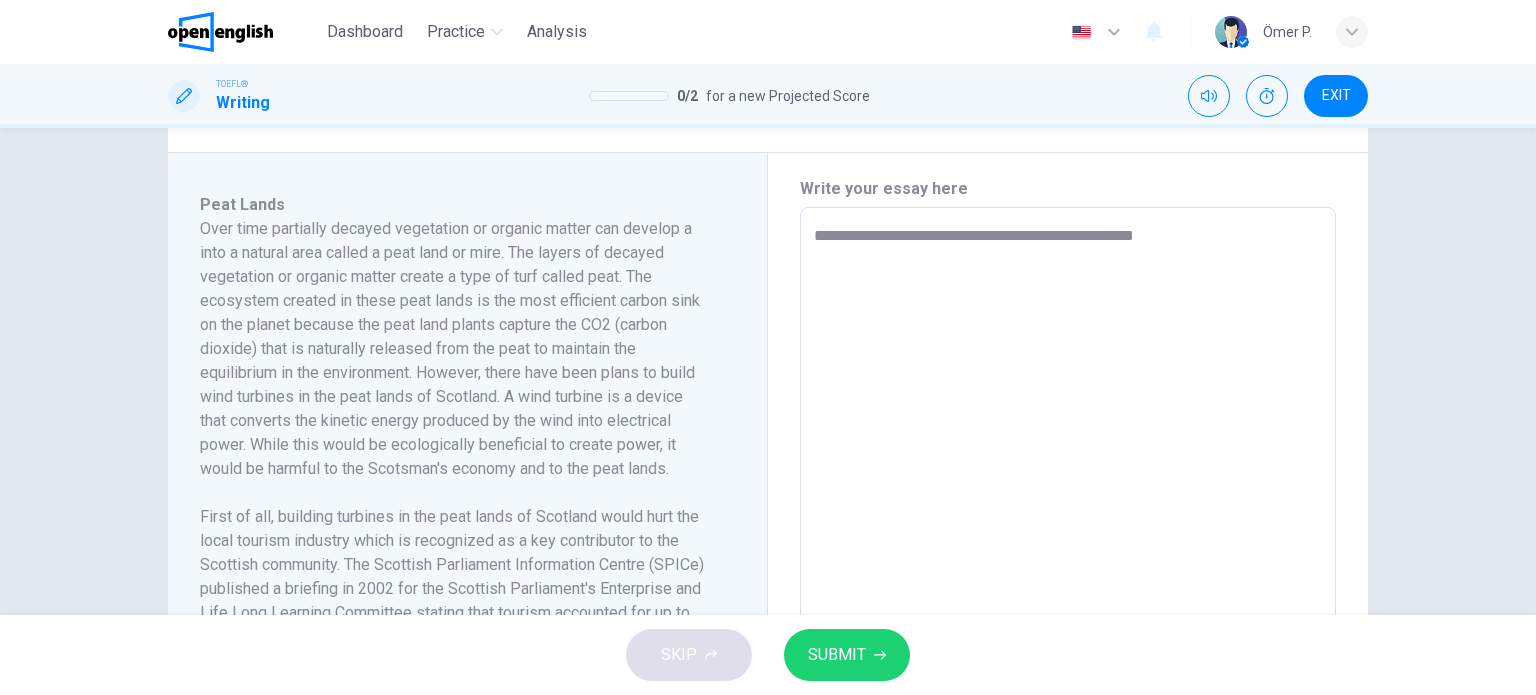 type on "*" 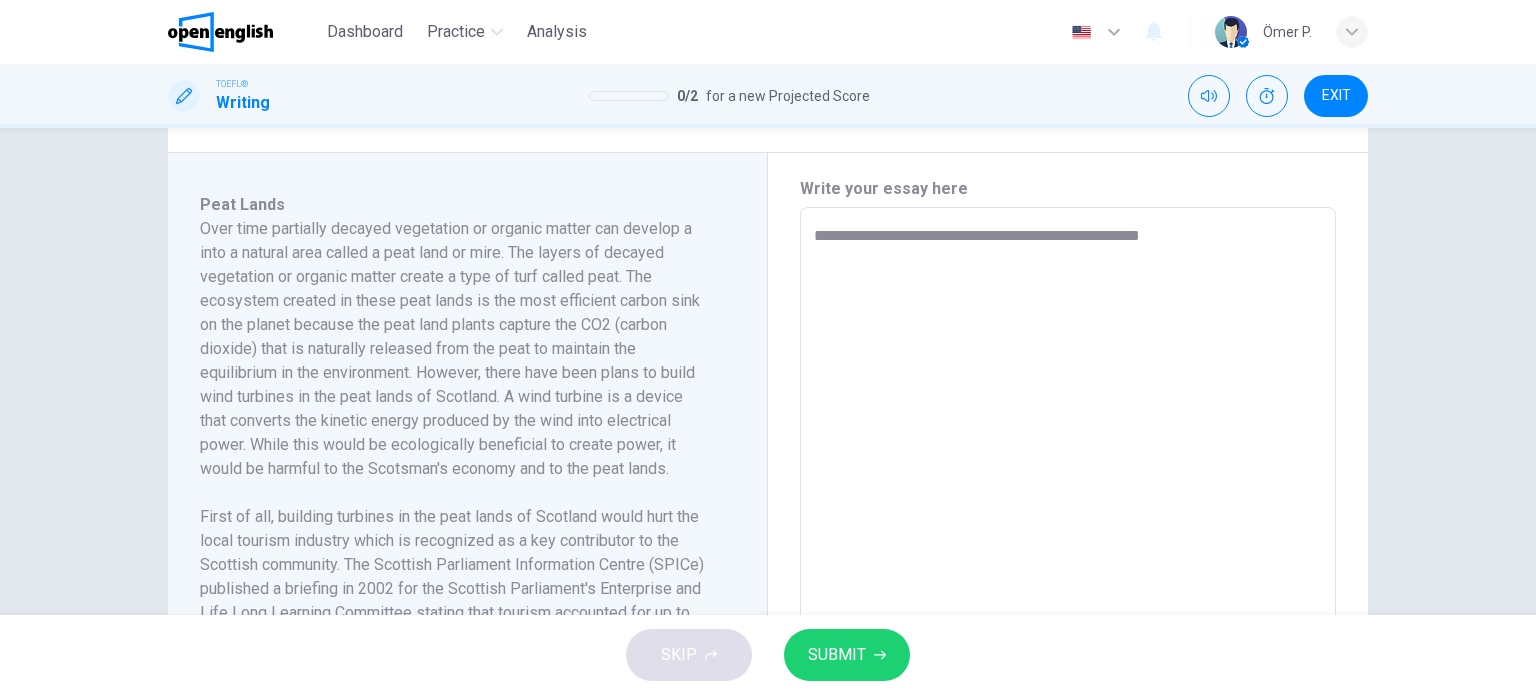 type on "*" 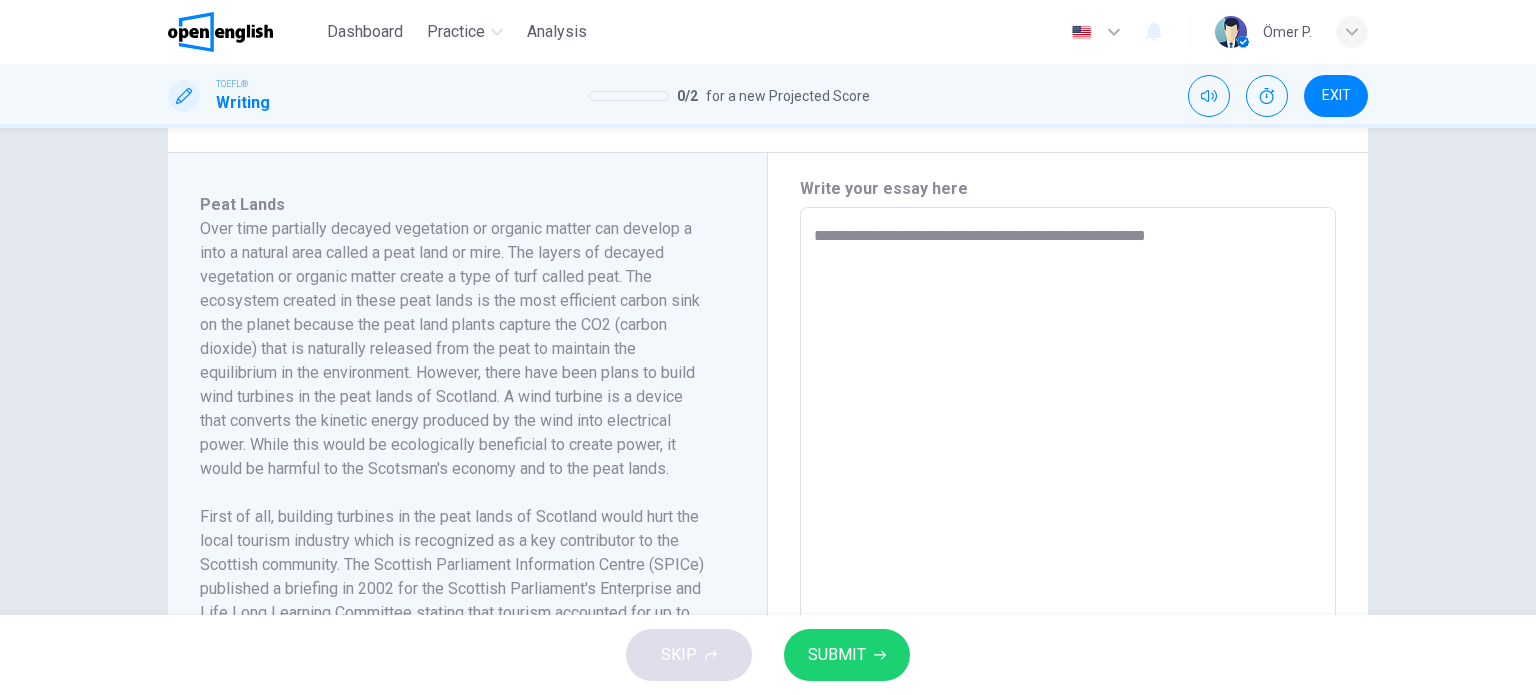 type on "**********" 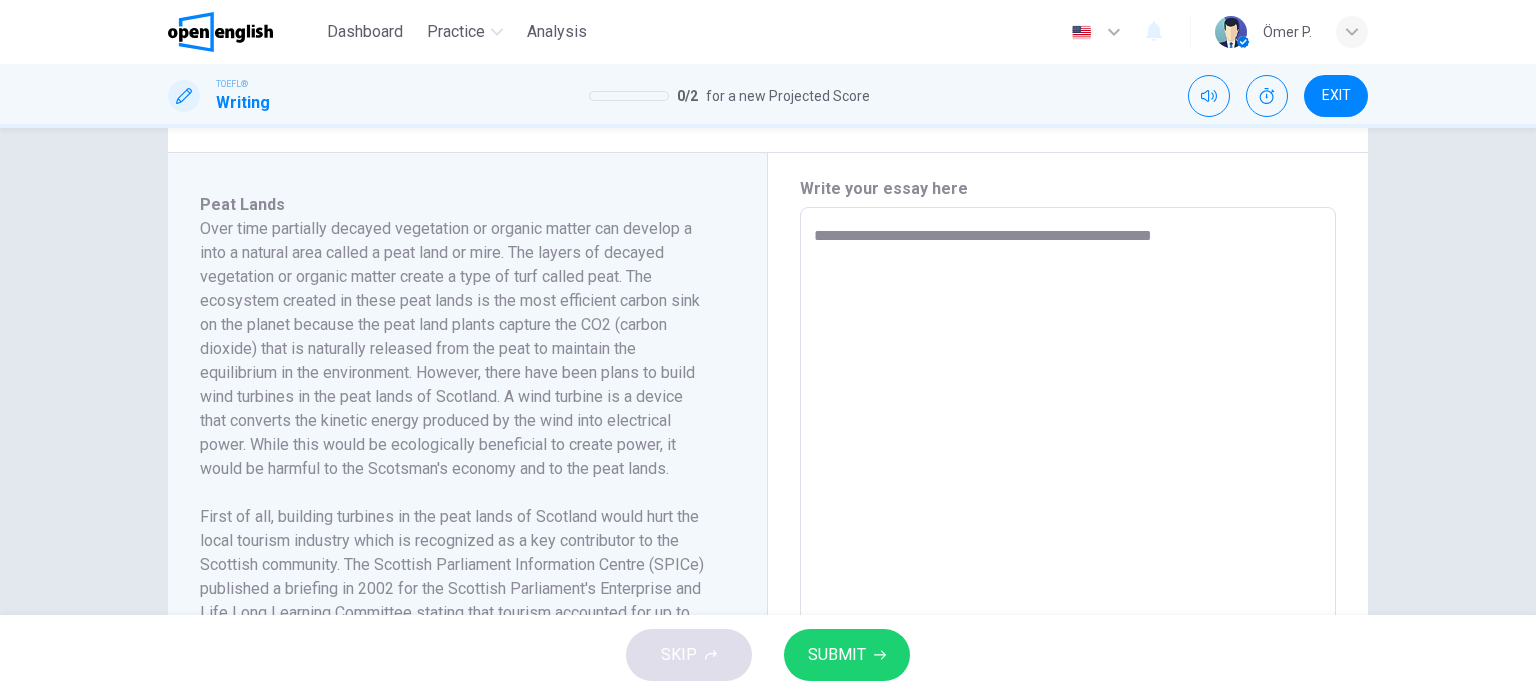 type on "*" 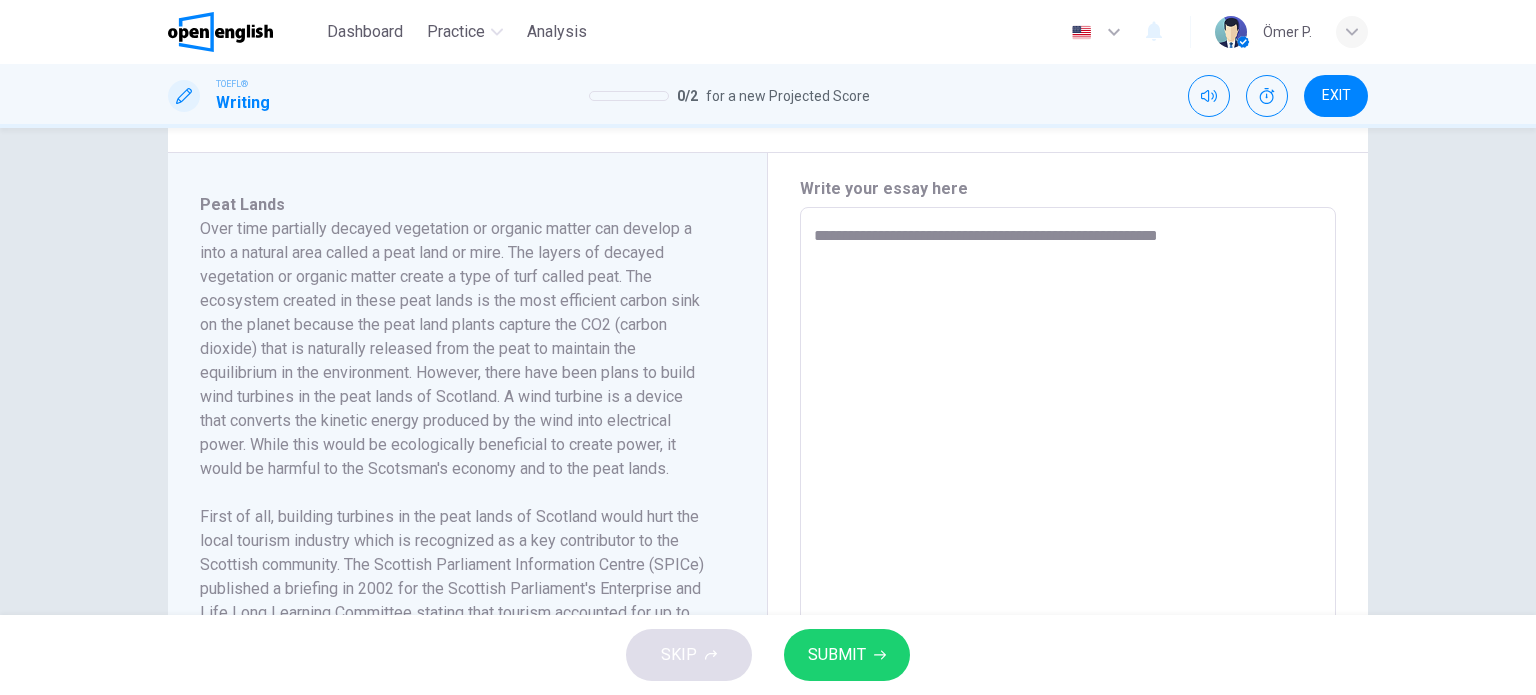 type on "*" 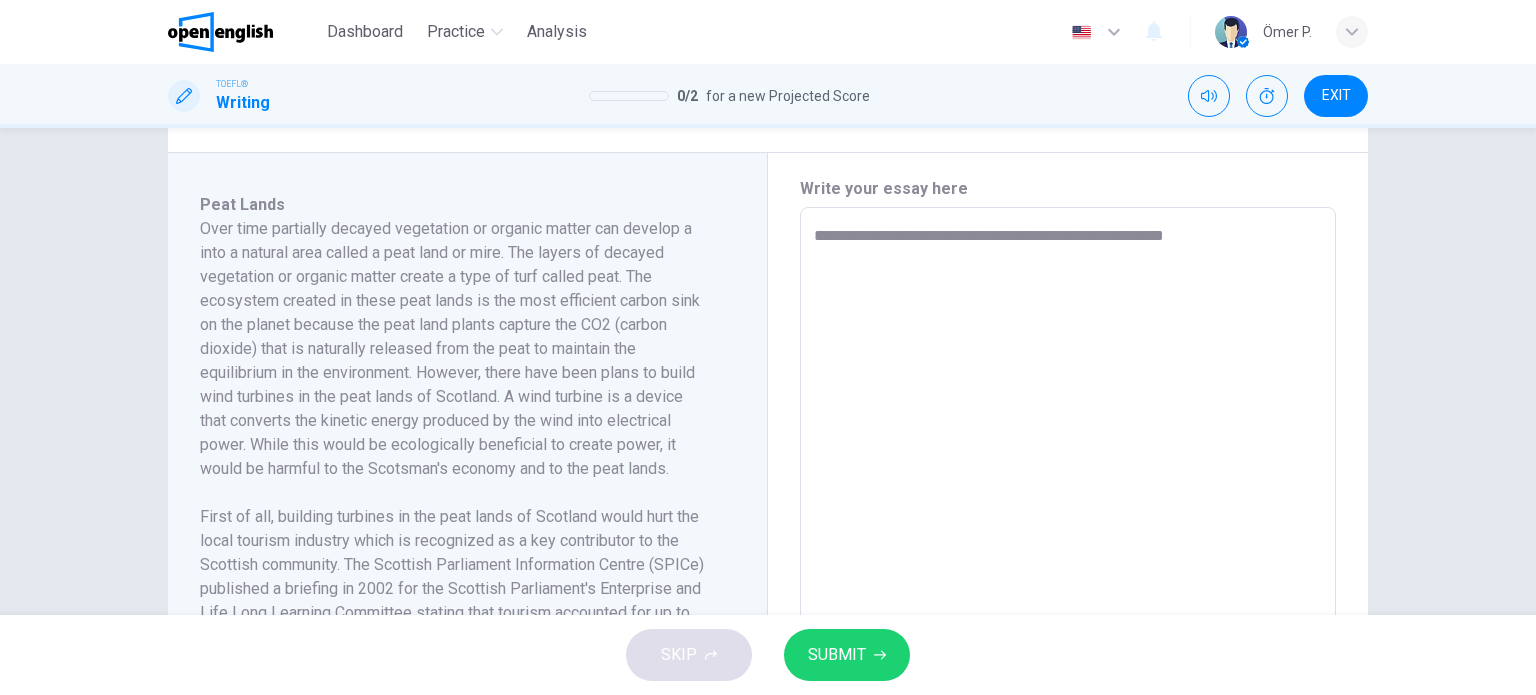 type on "*" 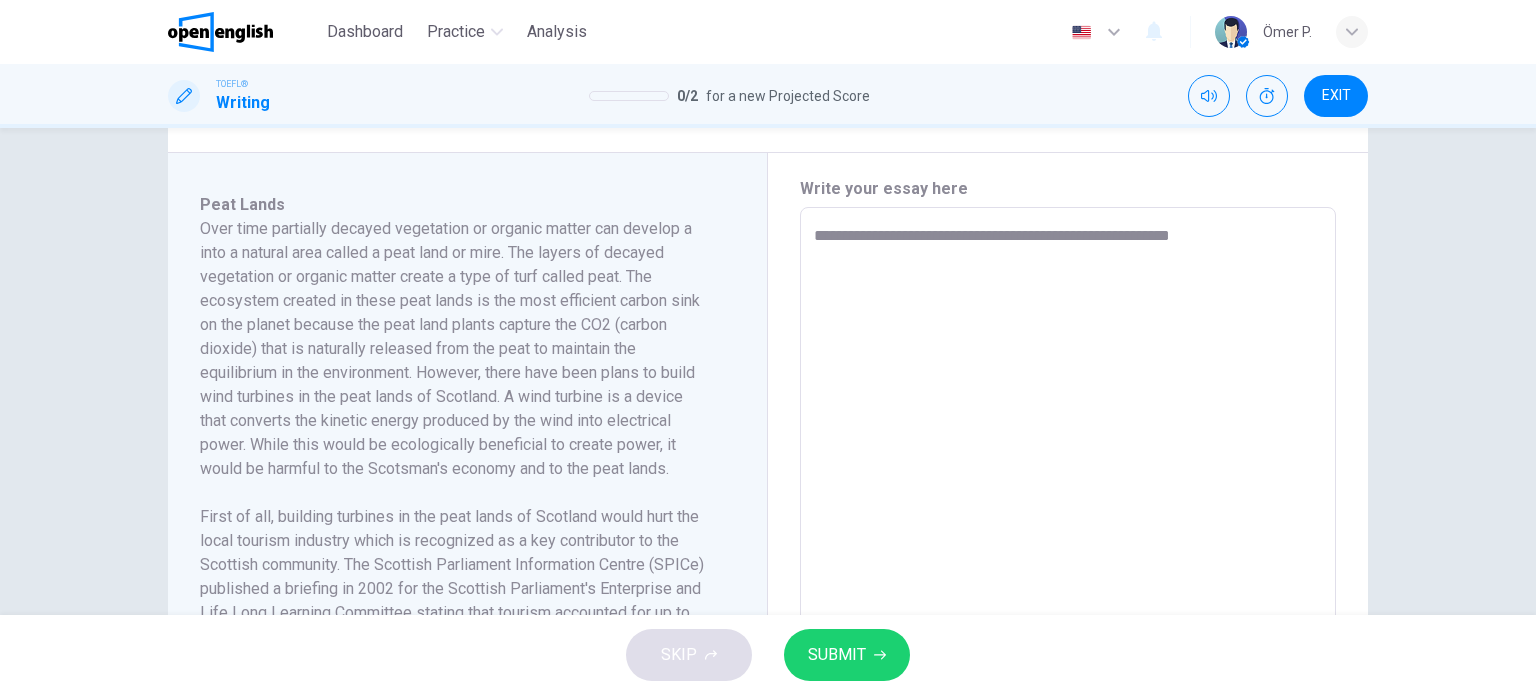 type on "*" 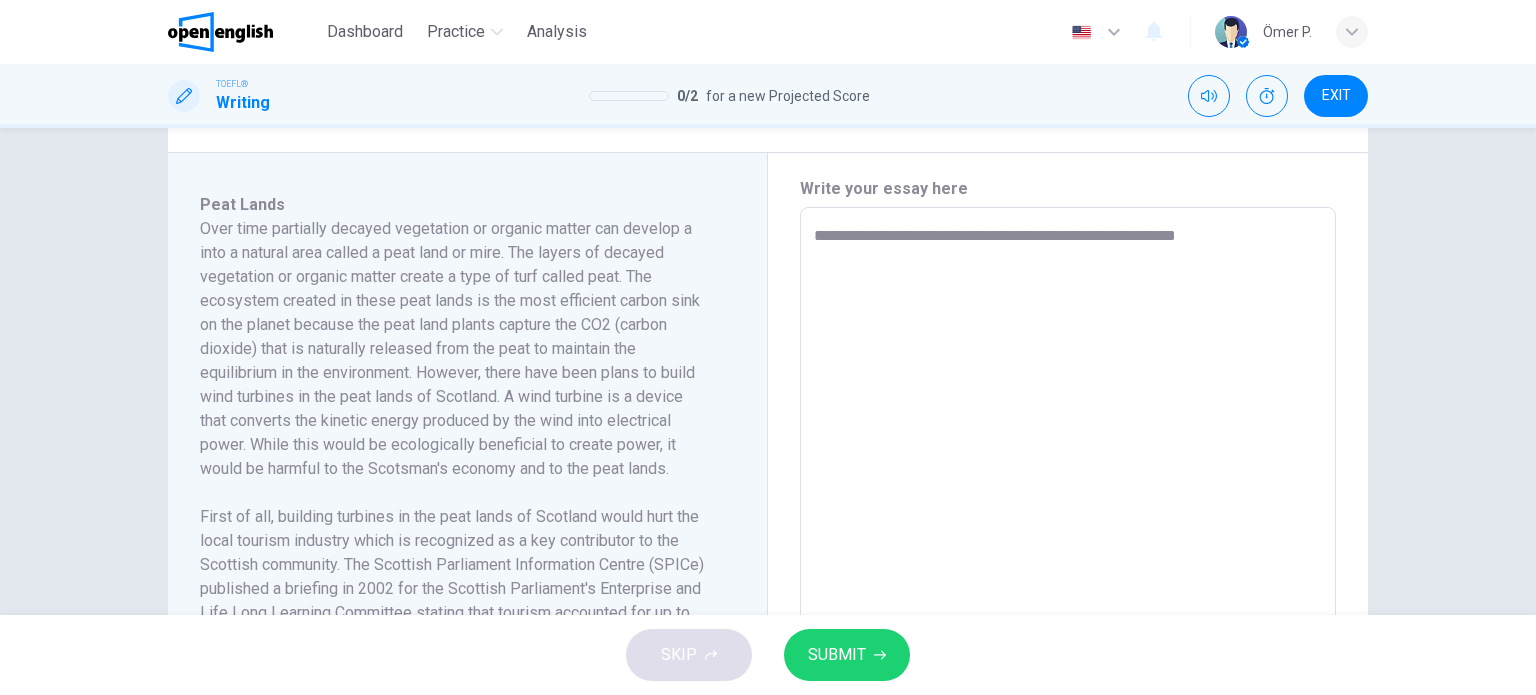 type on "**********" 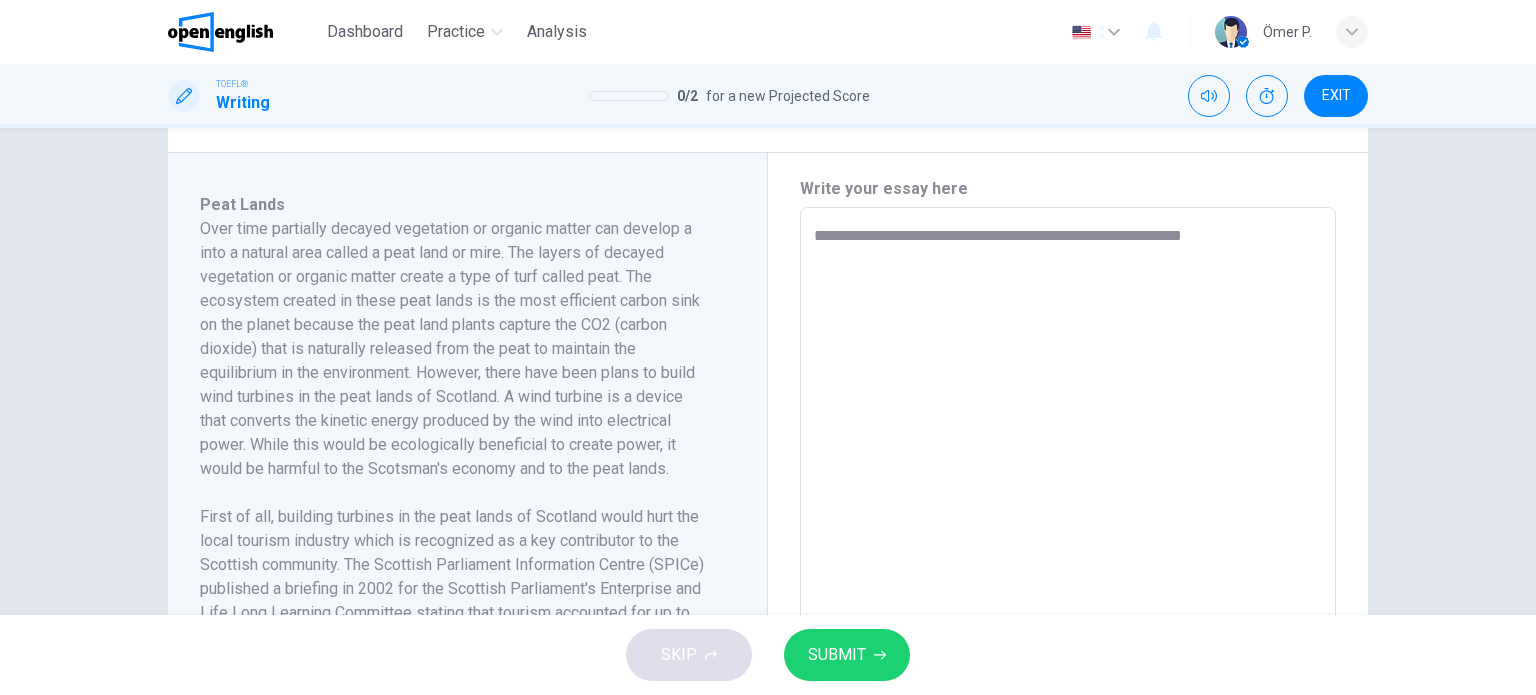 type on "*" 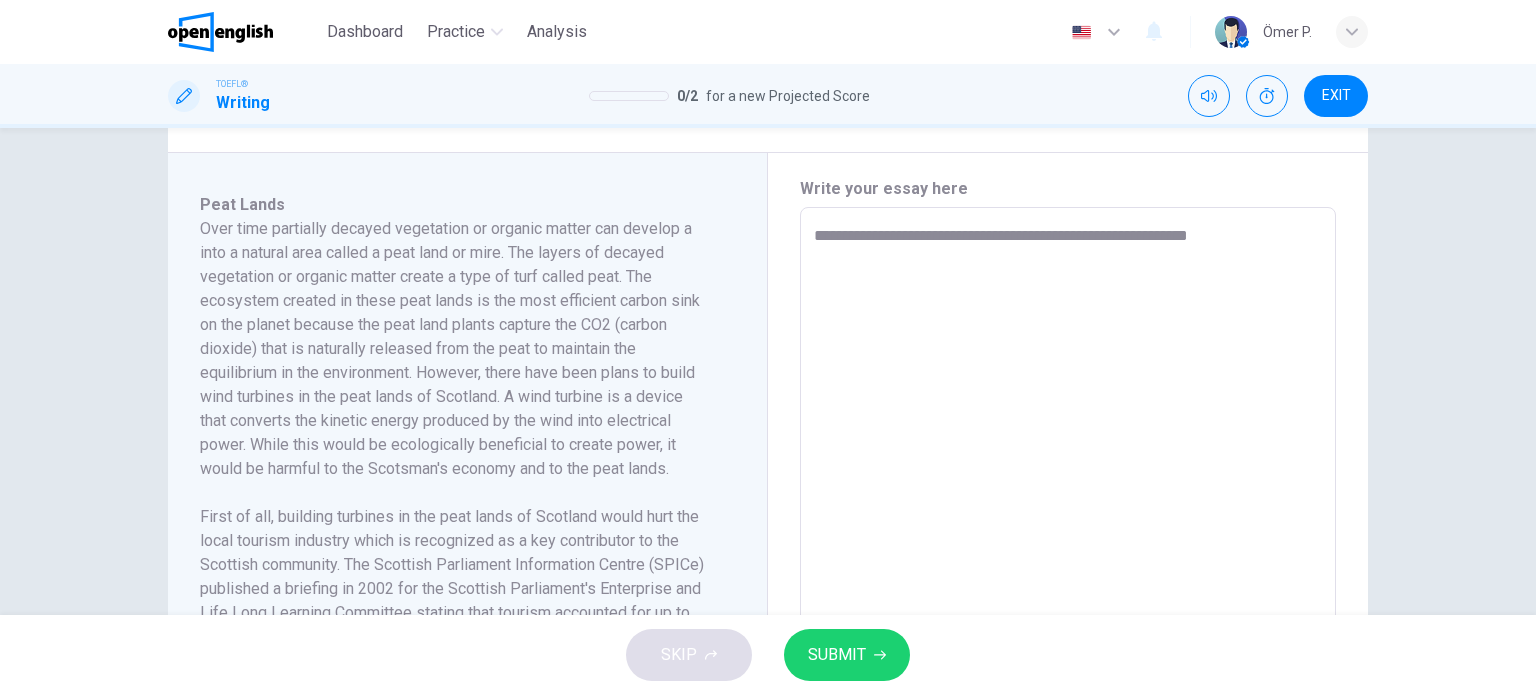 type on "*" 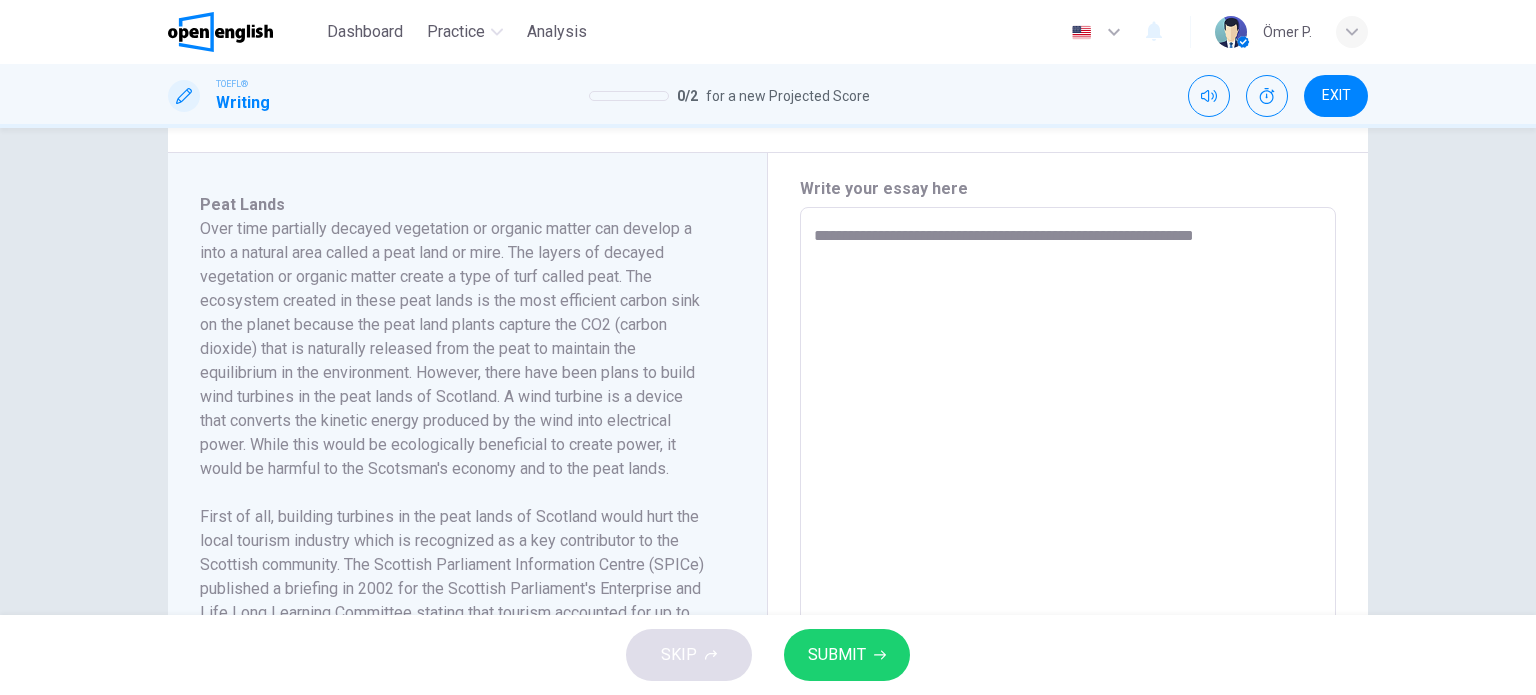 type on "*" 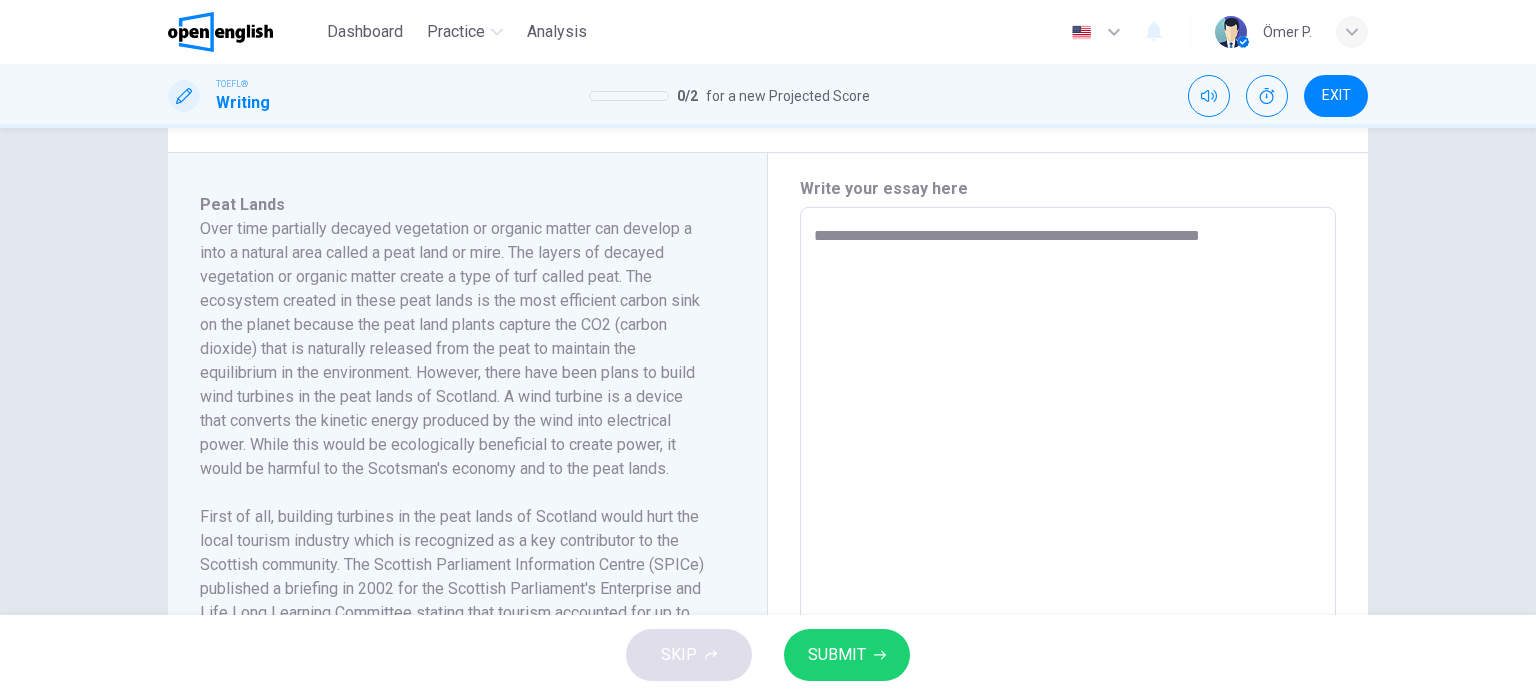 type on "*" 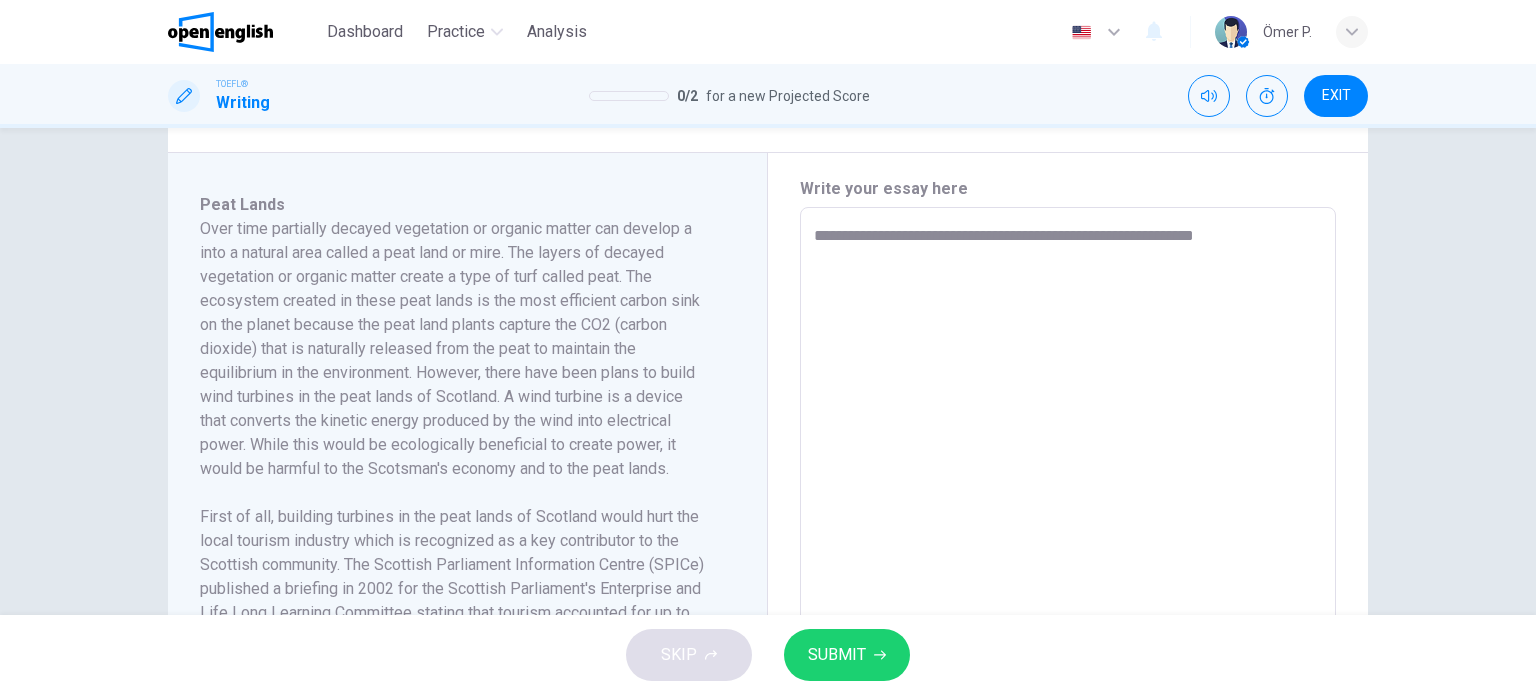 type on "**********" 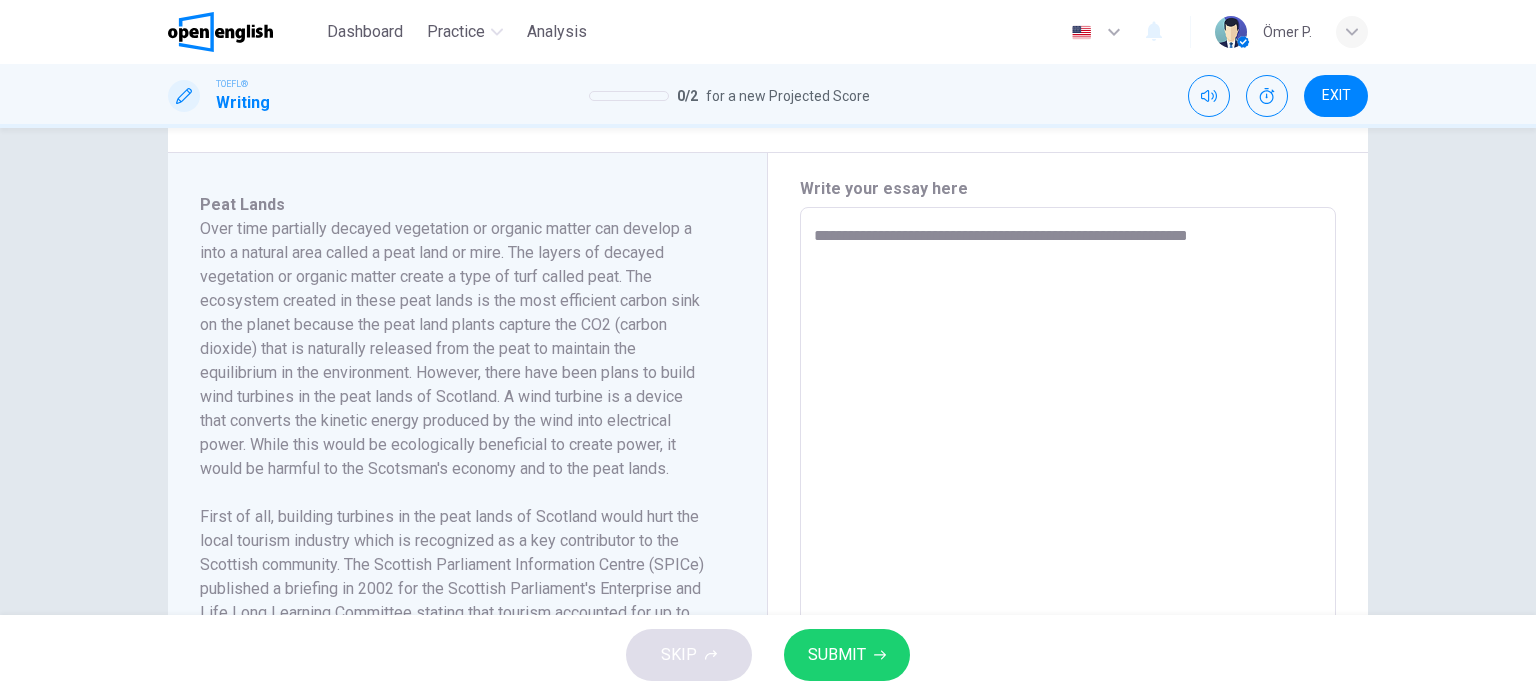 type on "*" 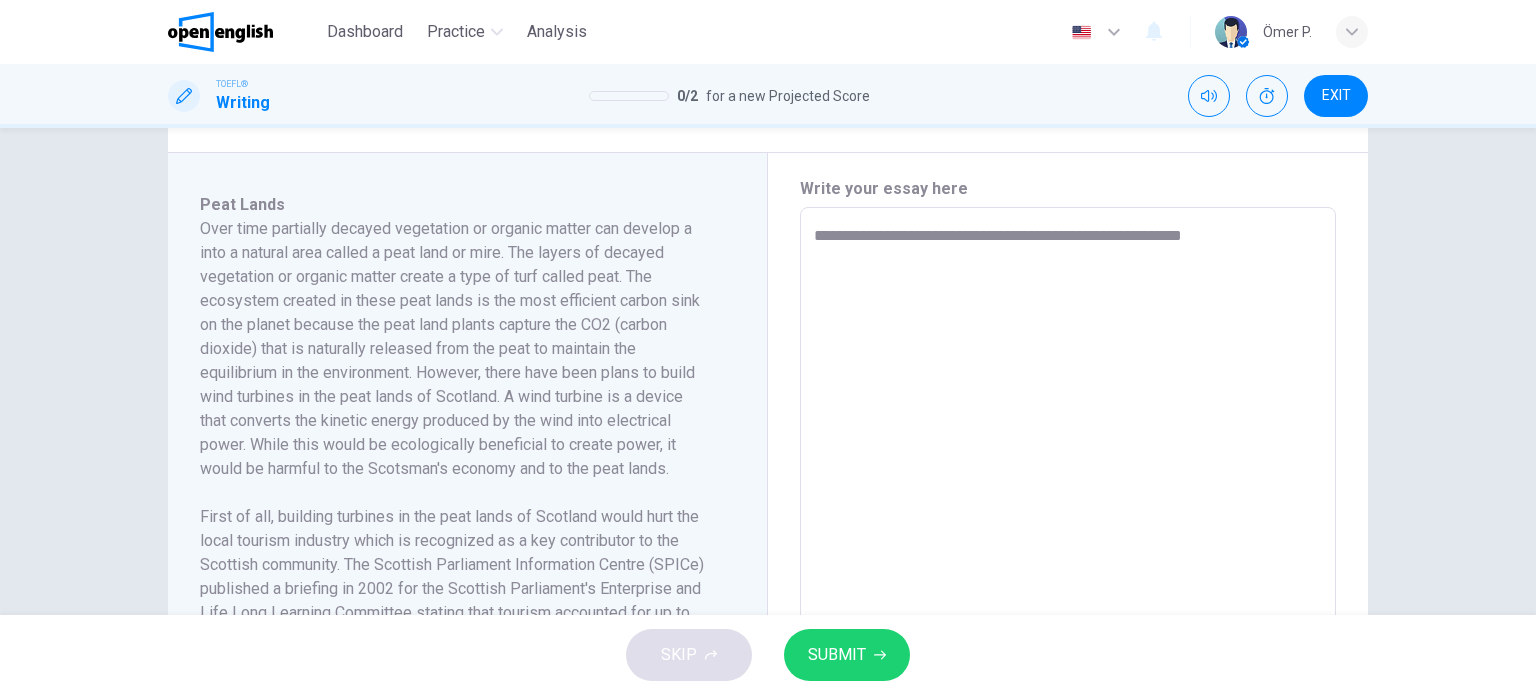 type on "*" 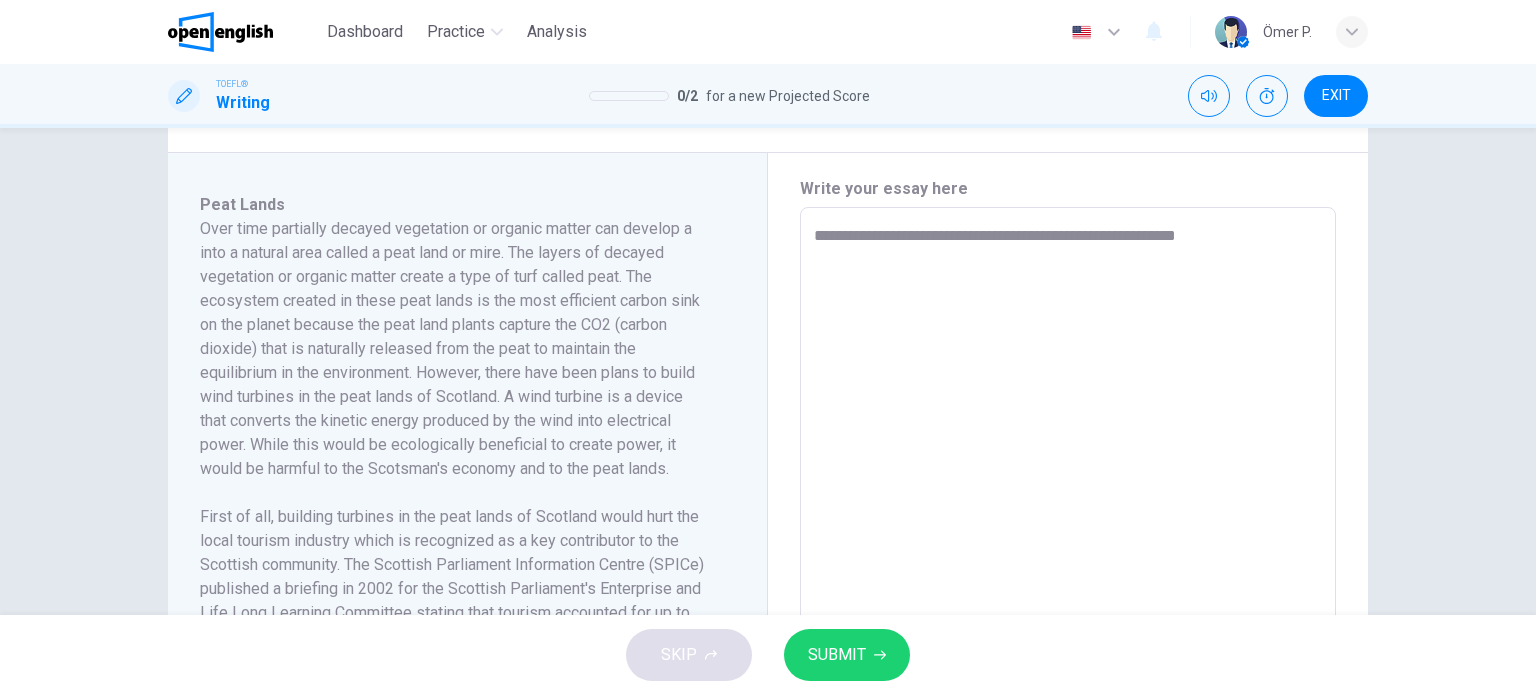 type on "*" 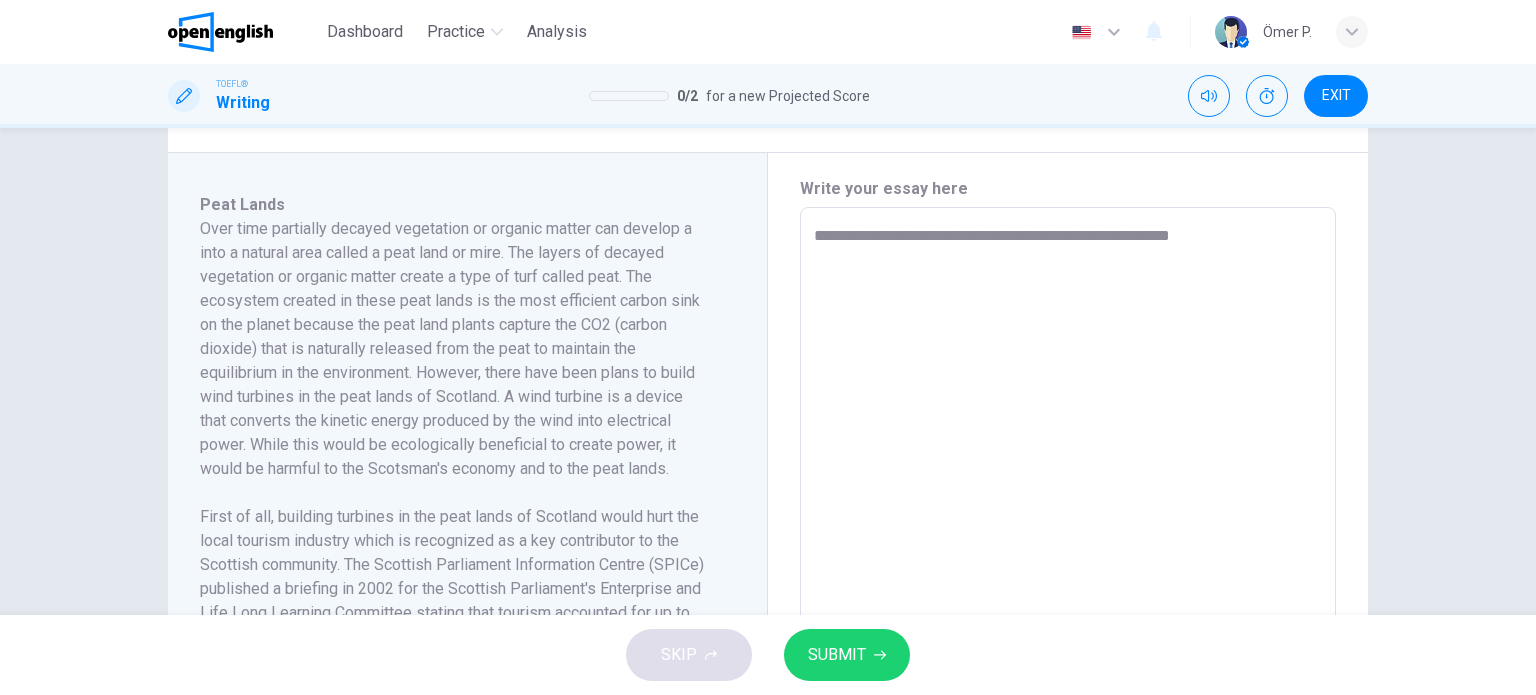 type on "*" 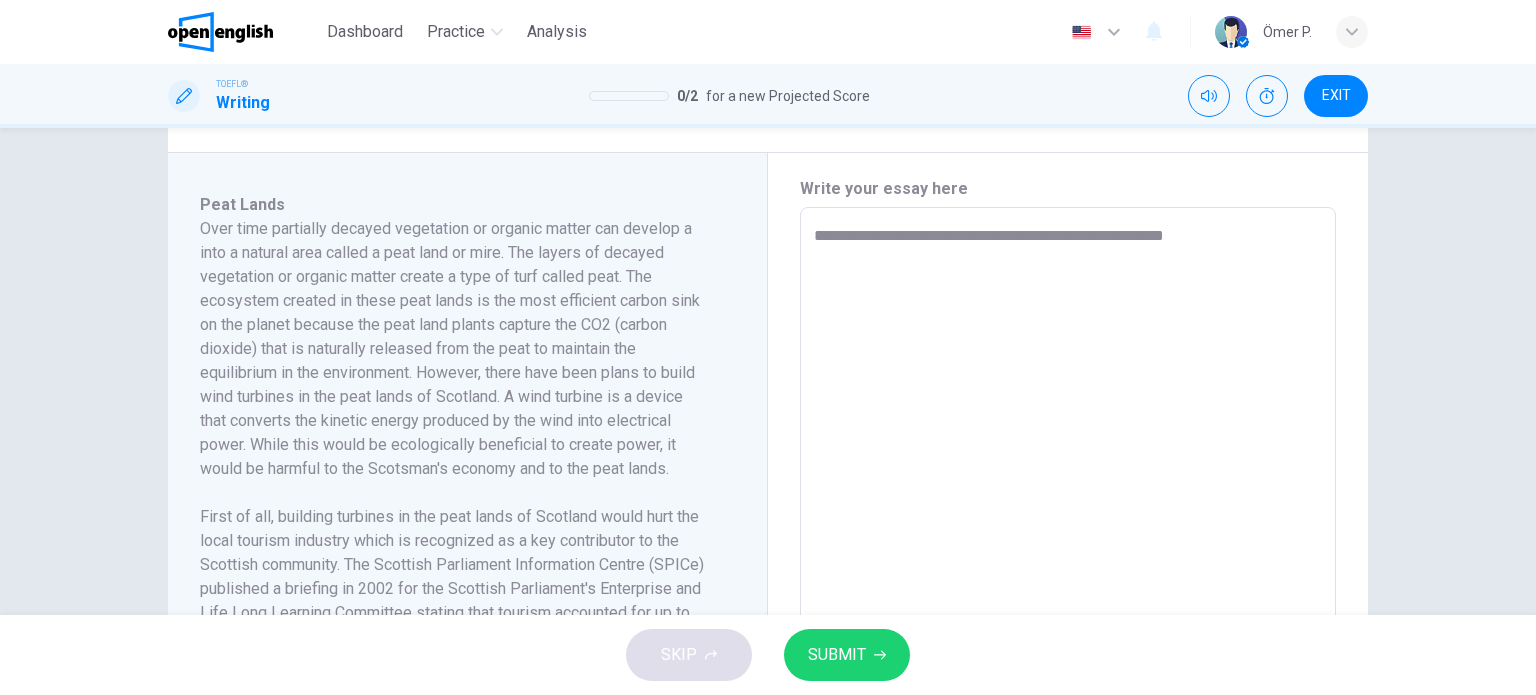 type on "**********" 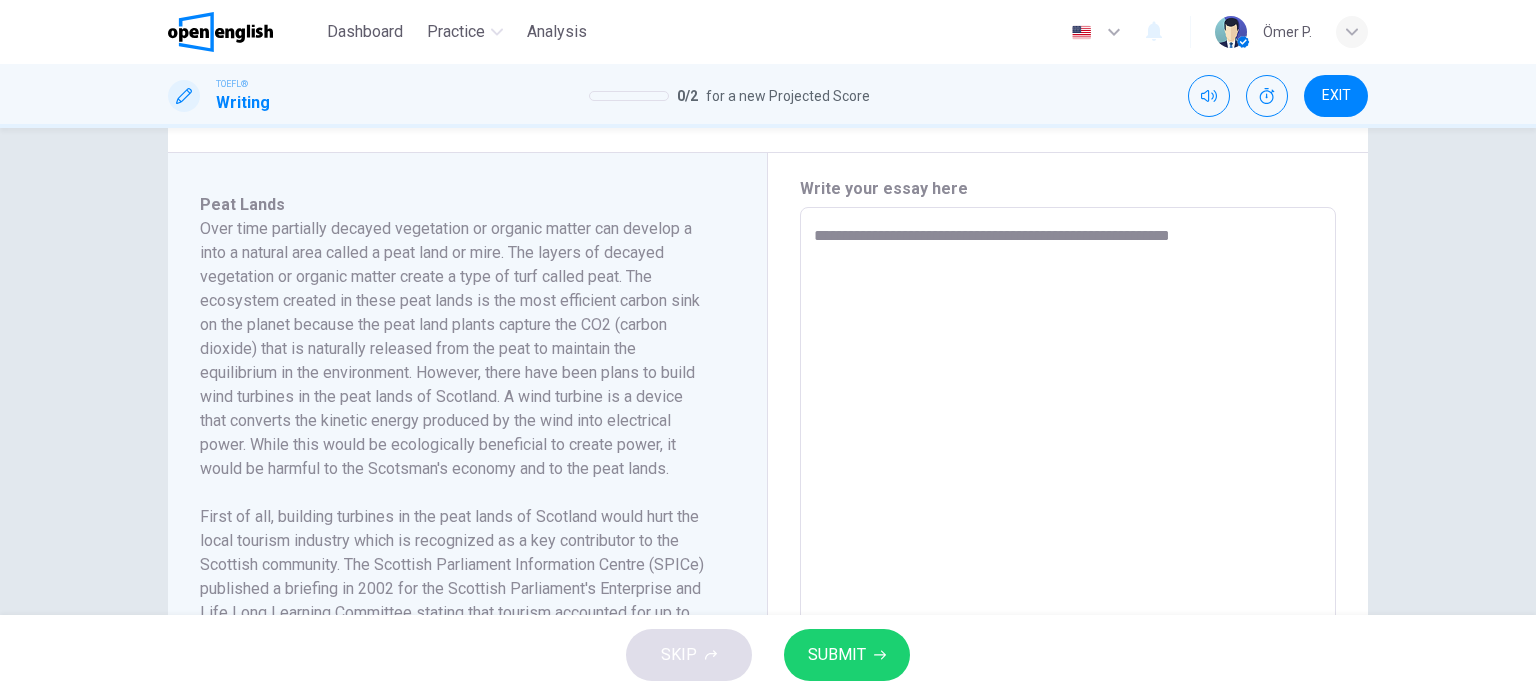 type on "**********" 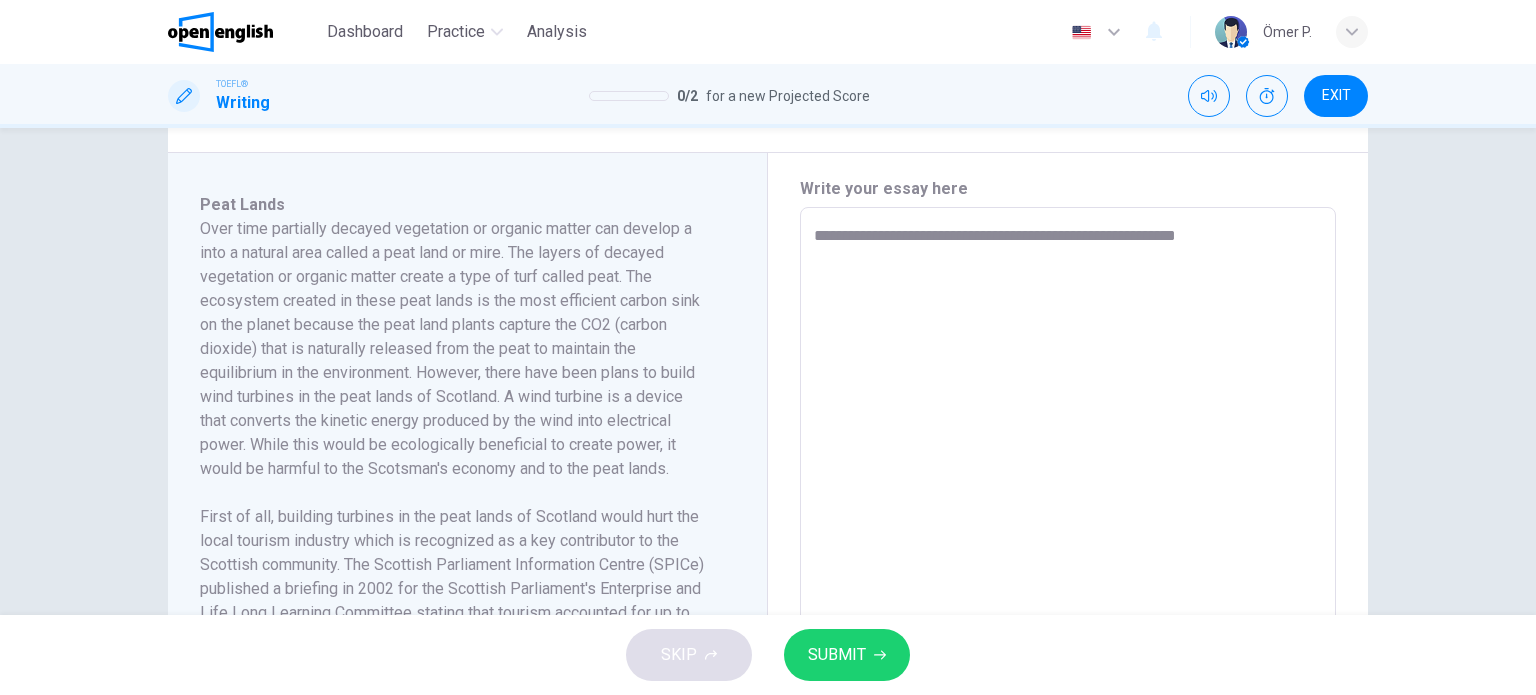 type on "*" 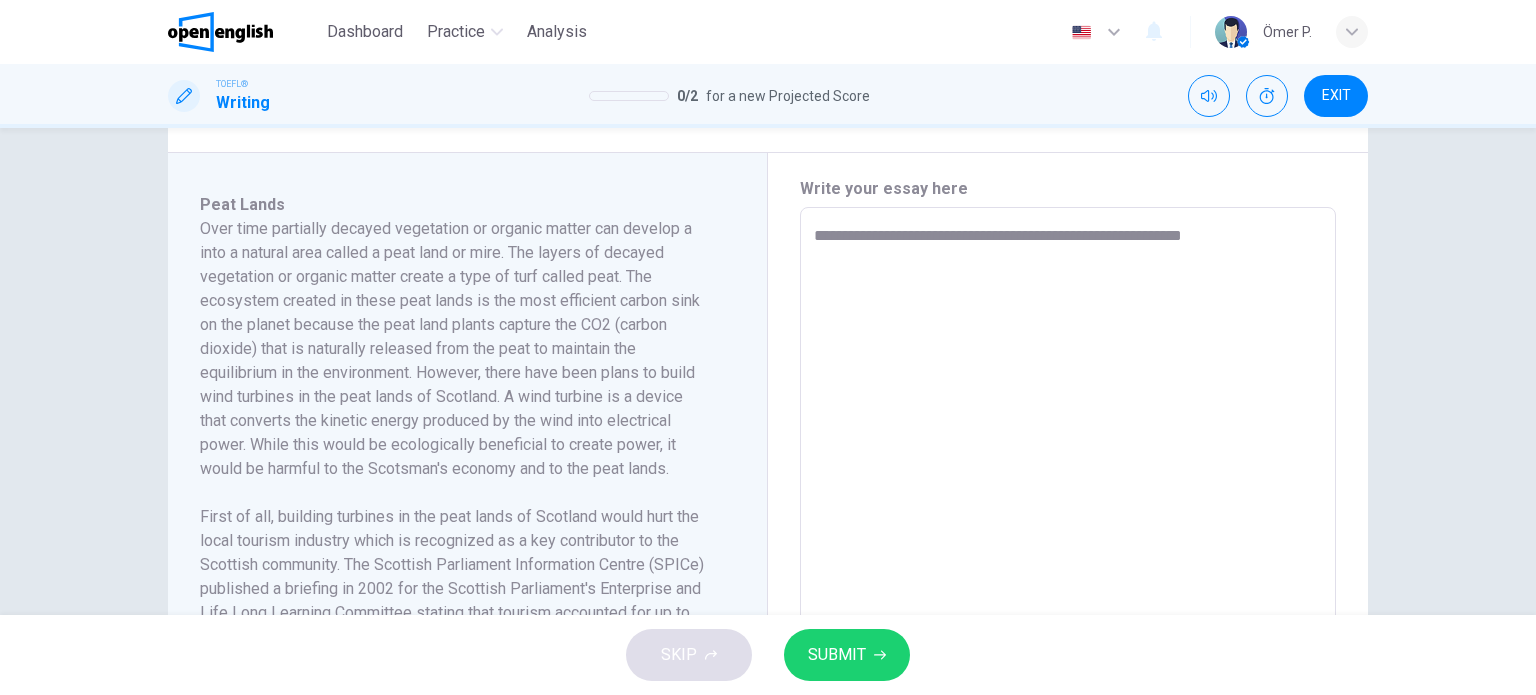 type on "**********" 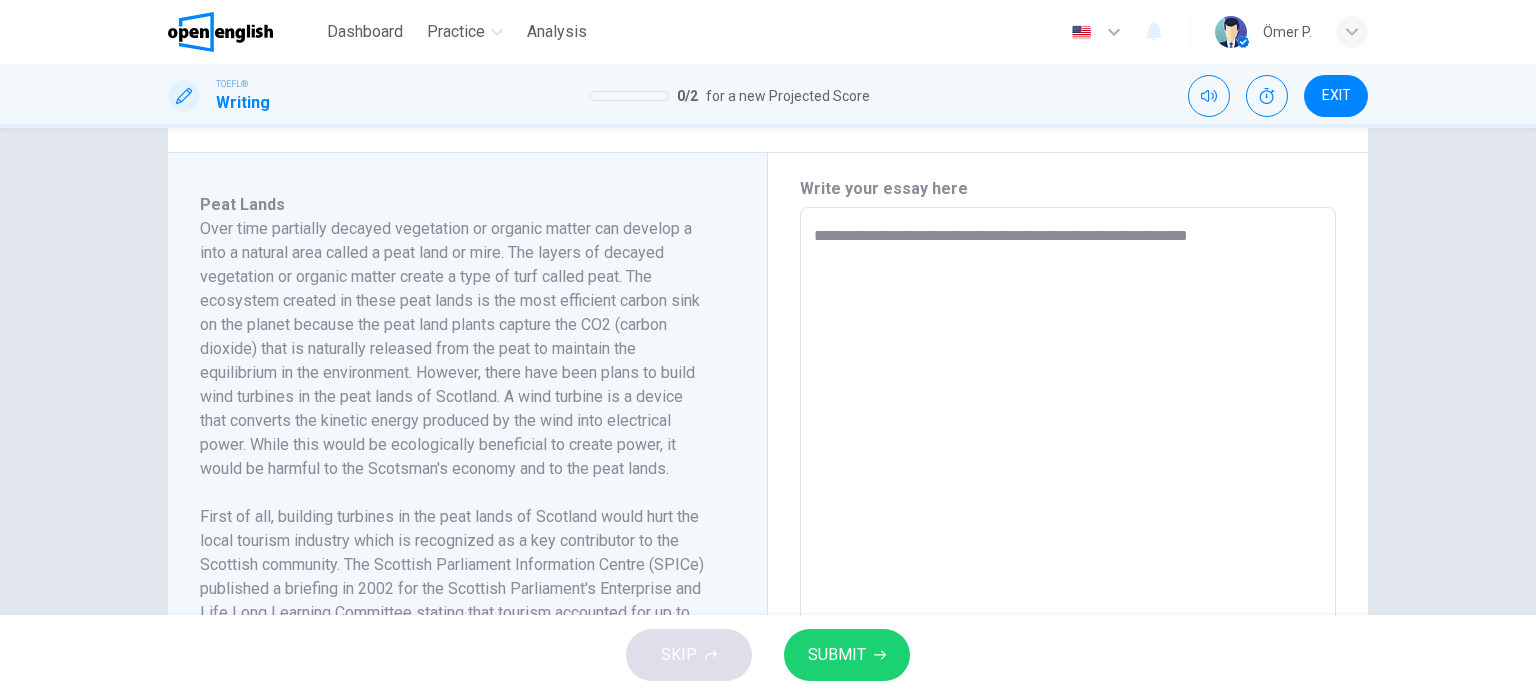 type on "*" 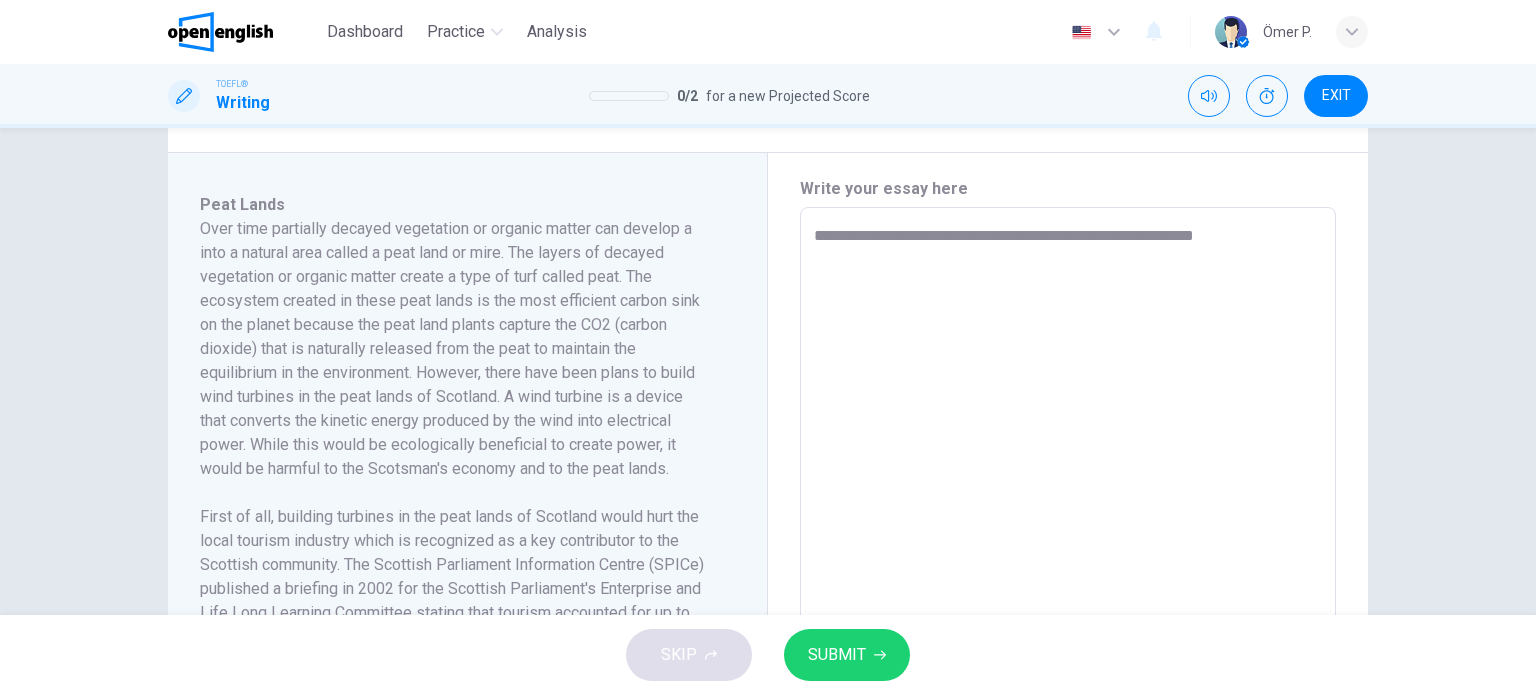 type on "*" 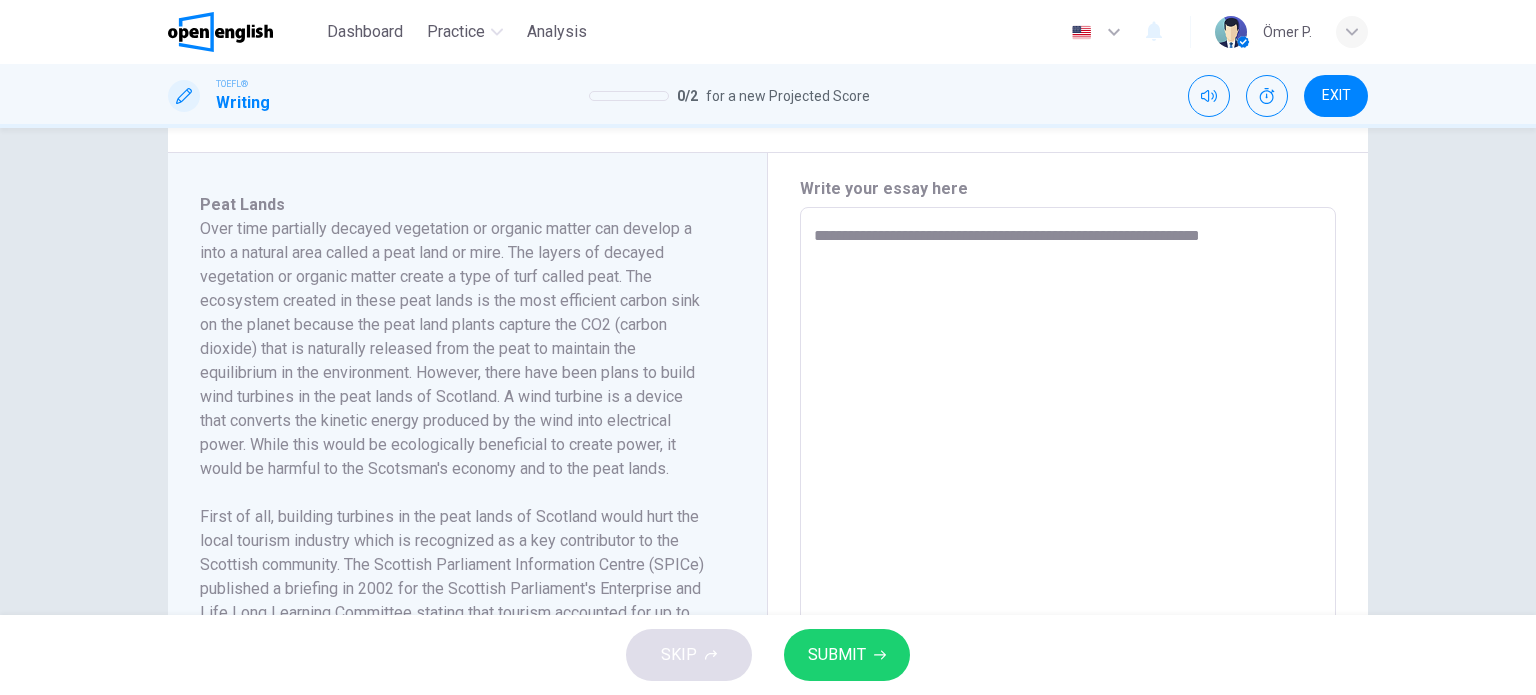 type on "*" 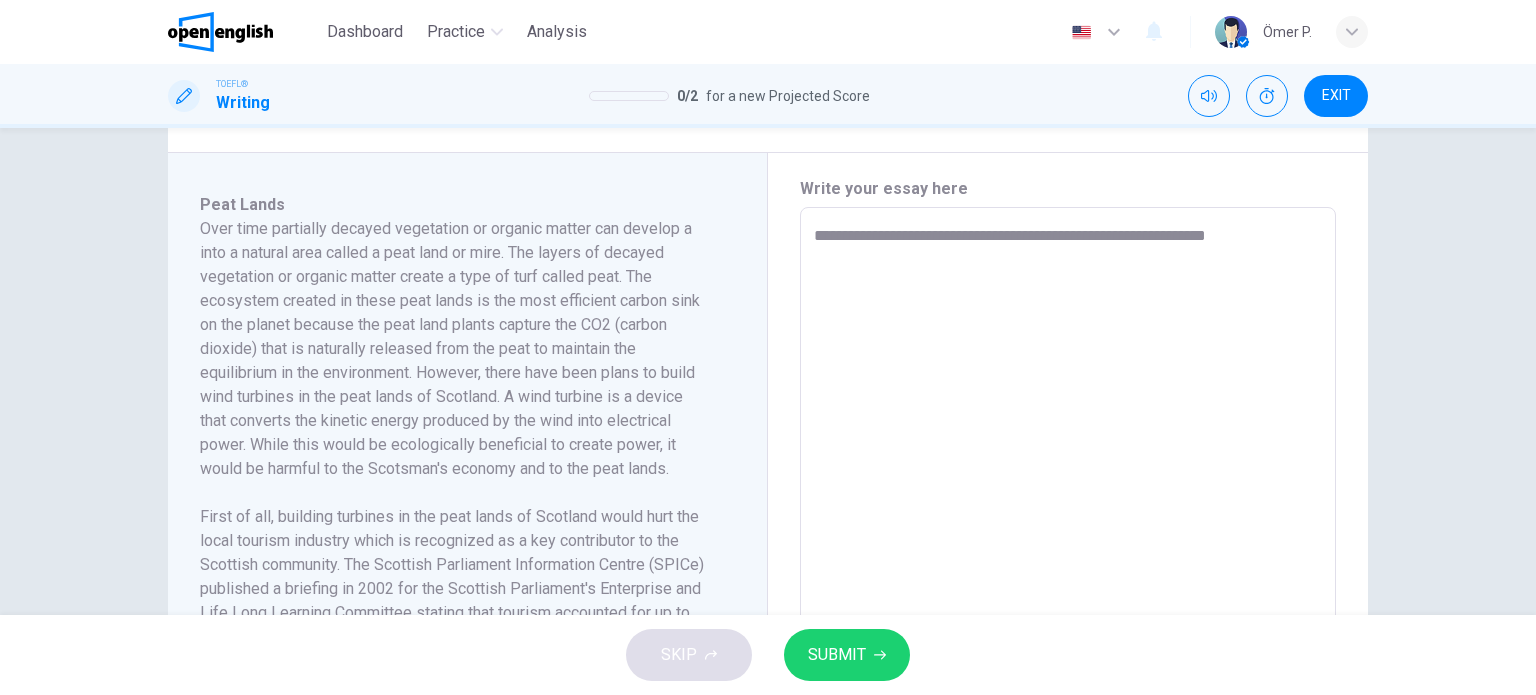 type on "*" 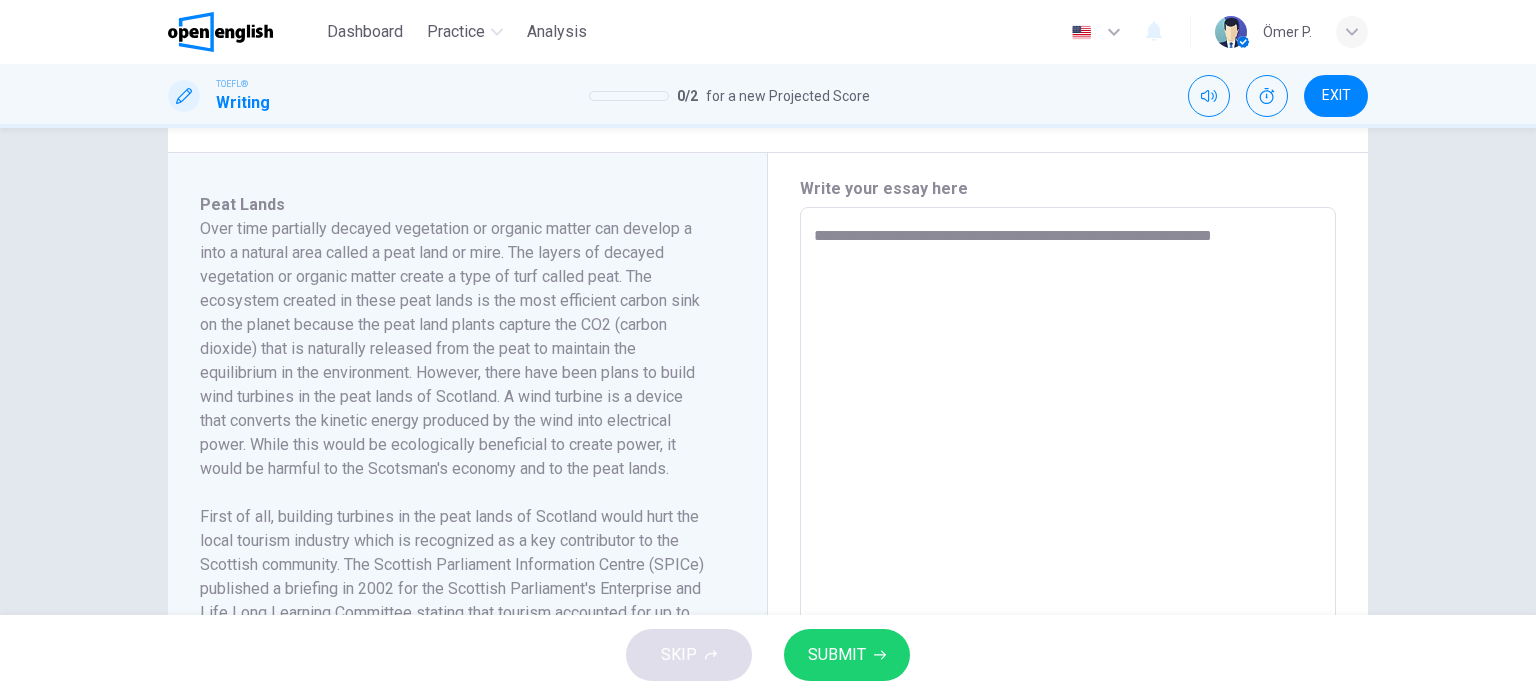 type on "*" 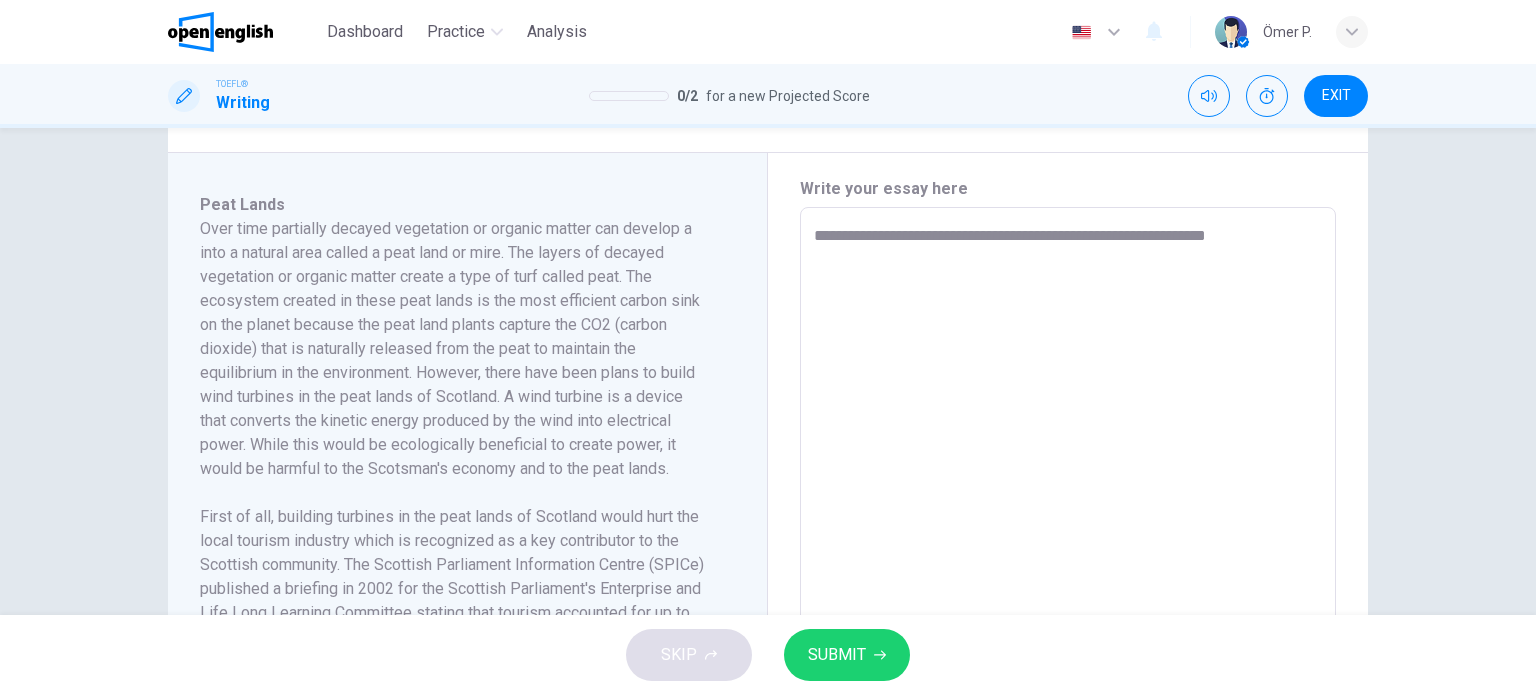 type on "**********" 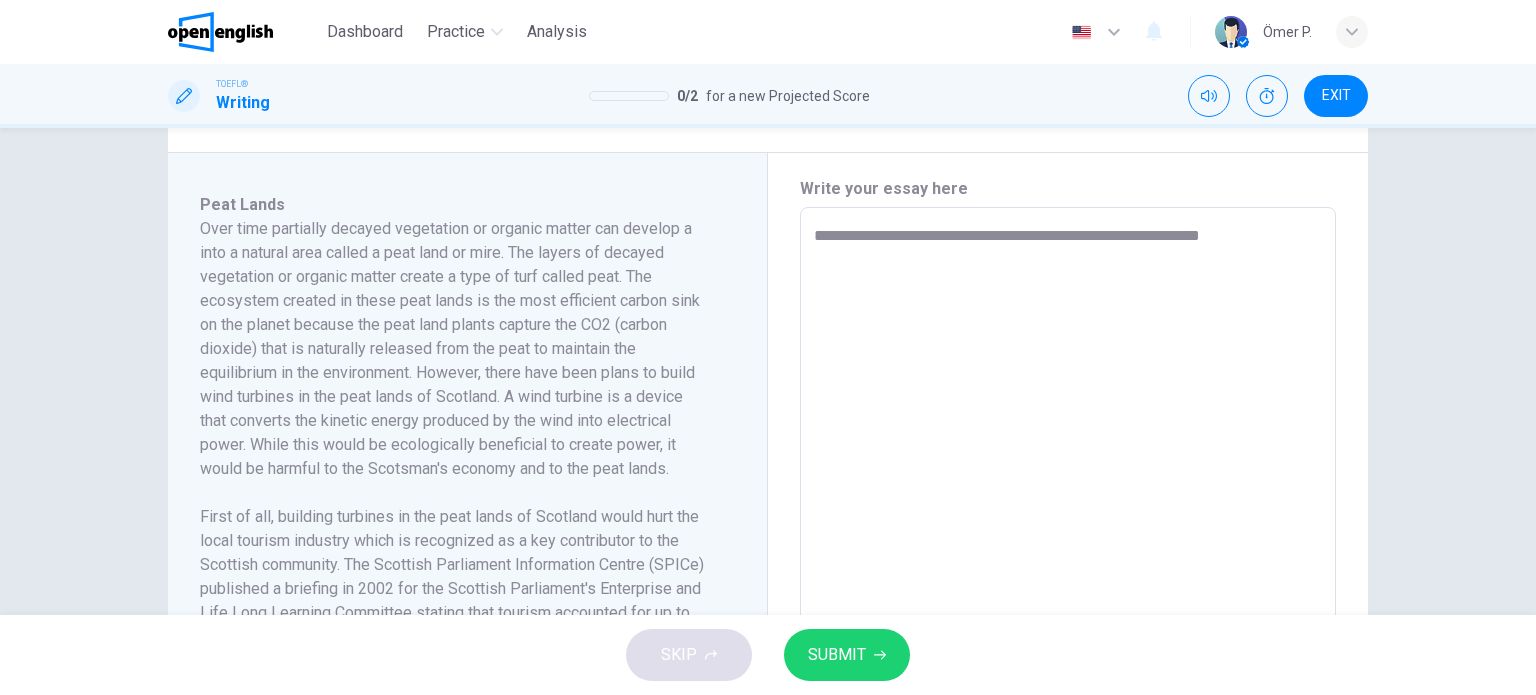 type on "*" 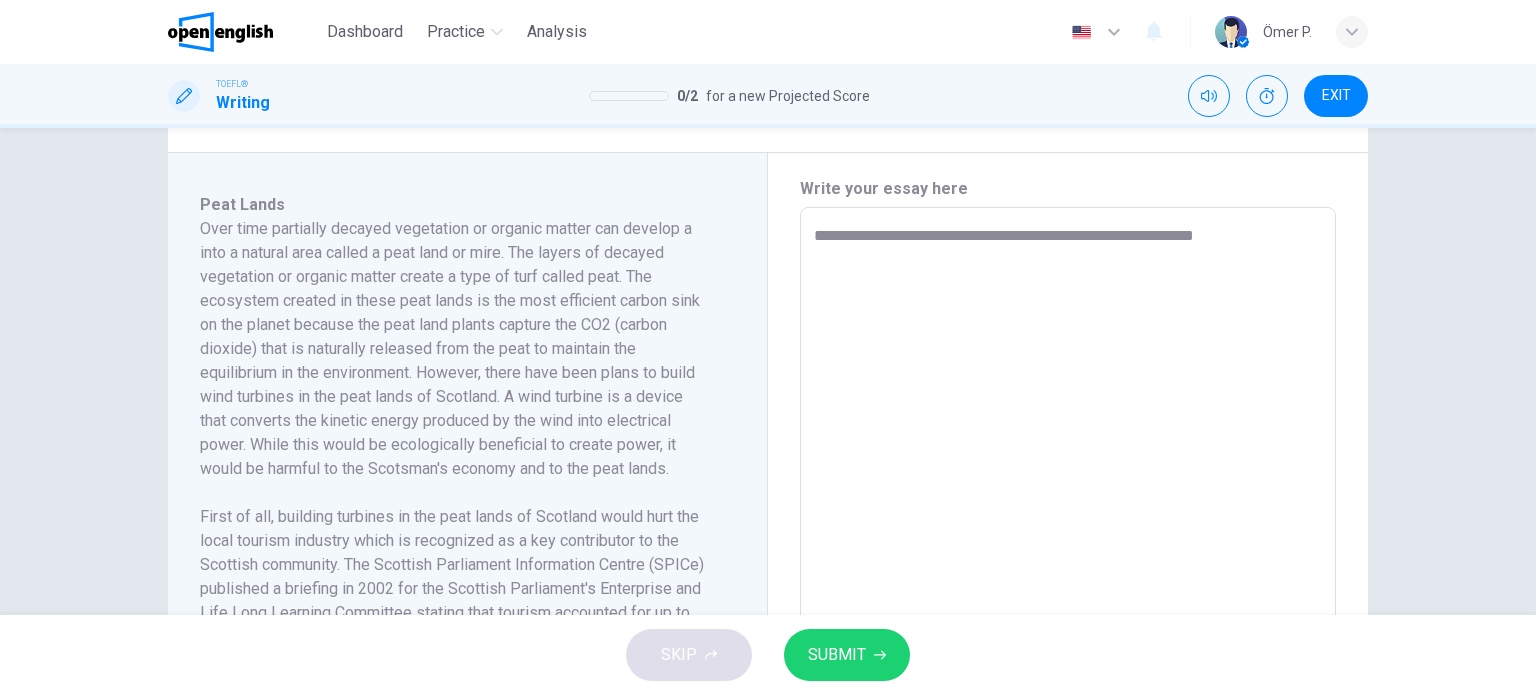 type on "*" 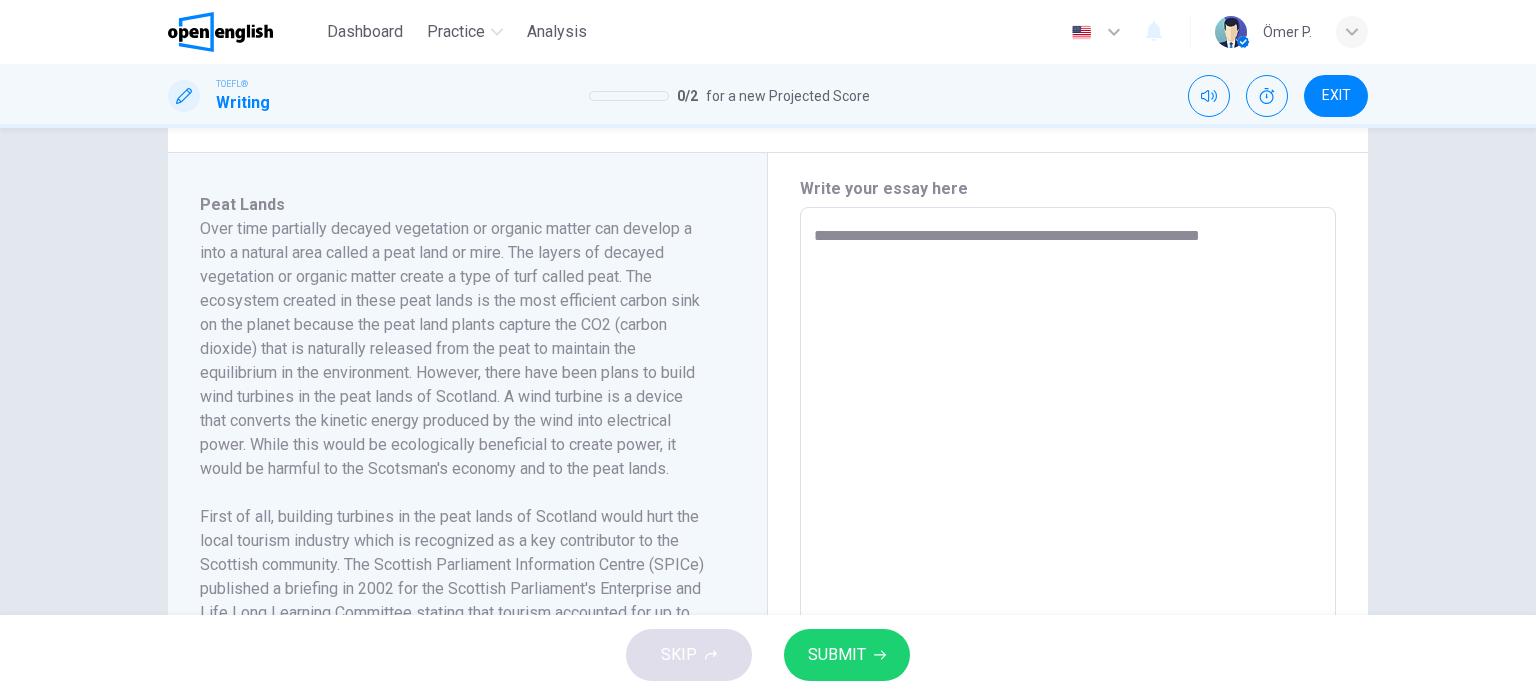 type on "**********" 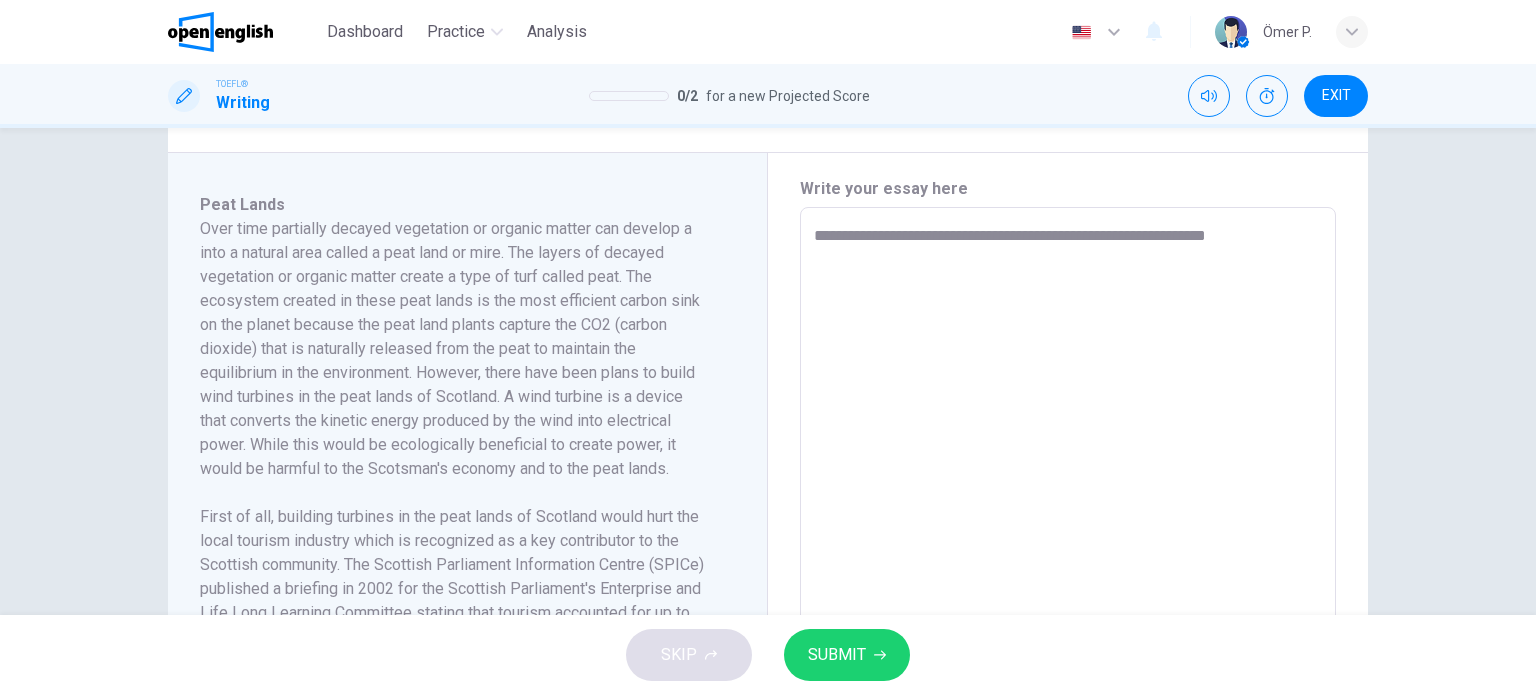 type on "*" 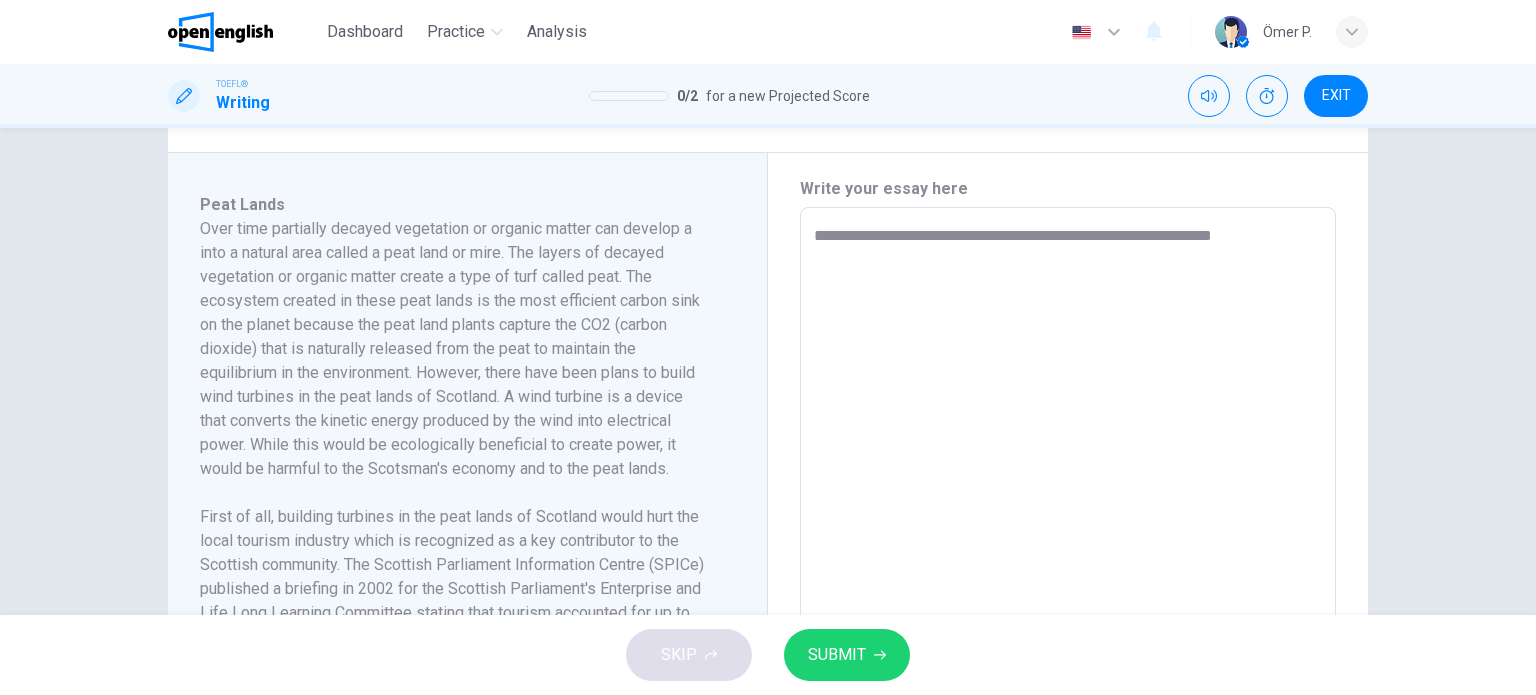 type on "**********" 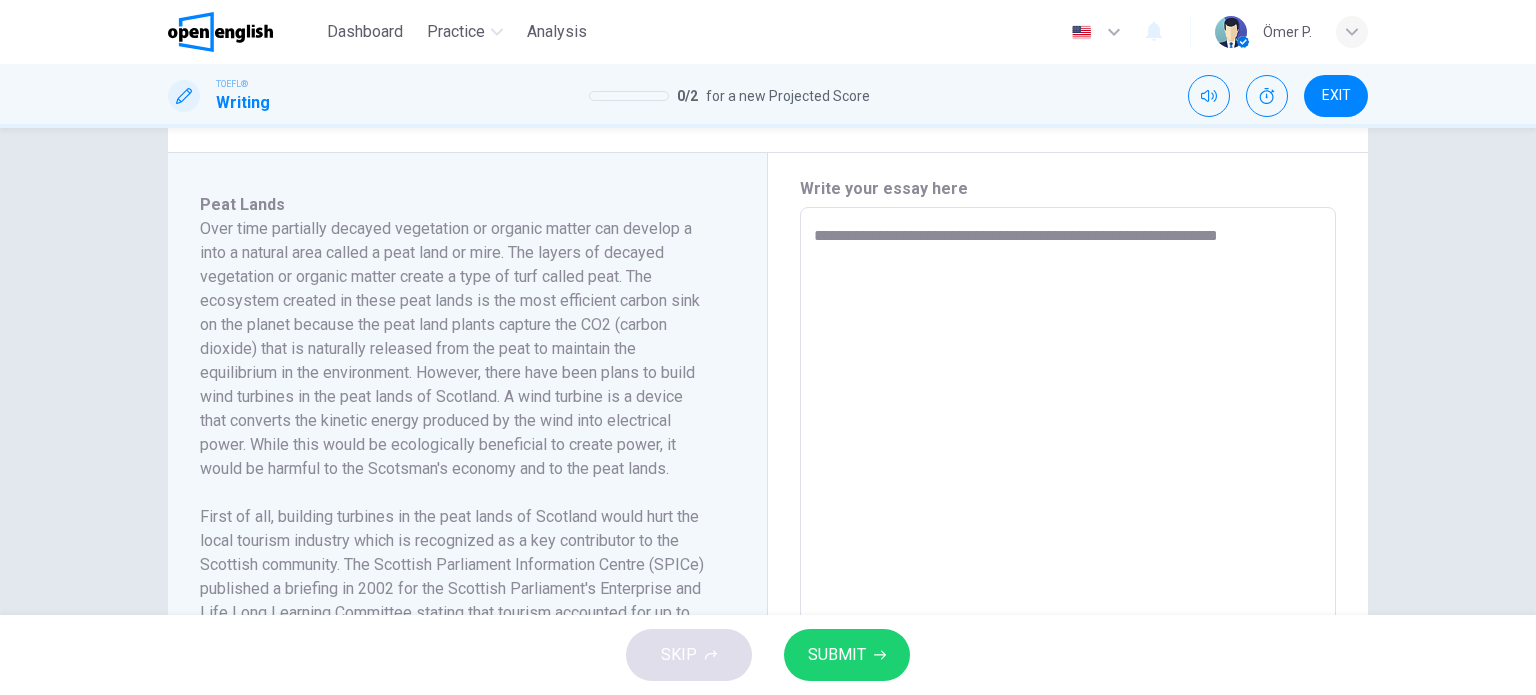 type on "*" 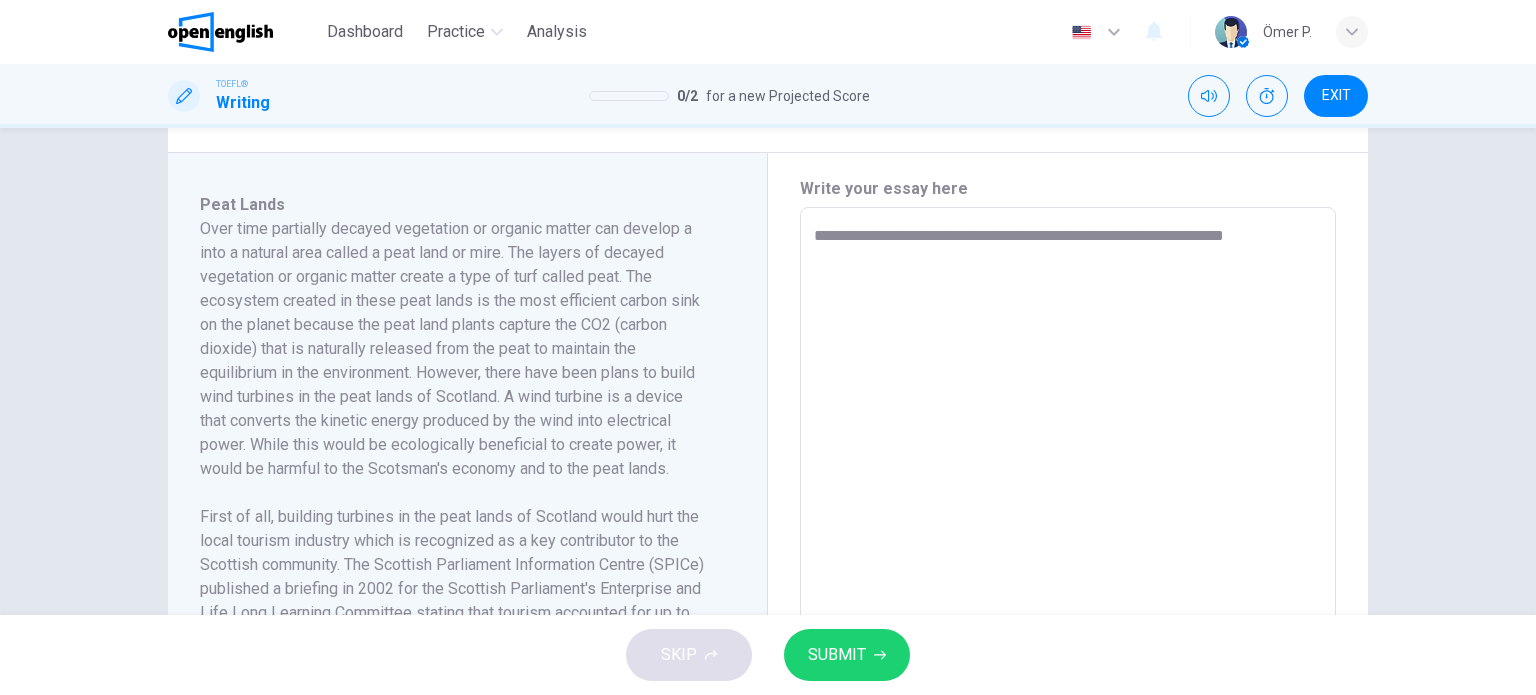 type on "*" 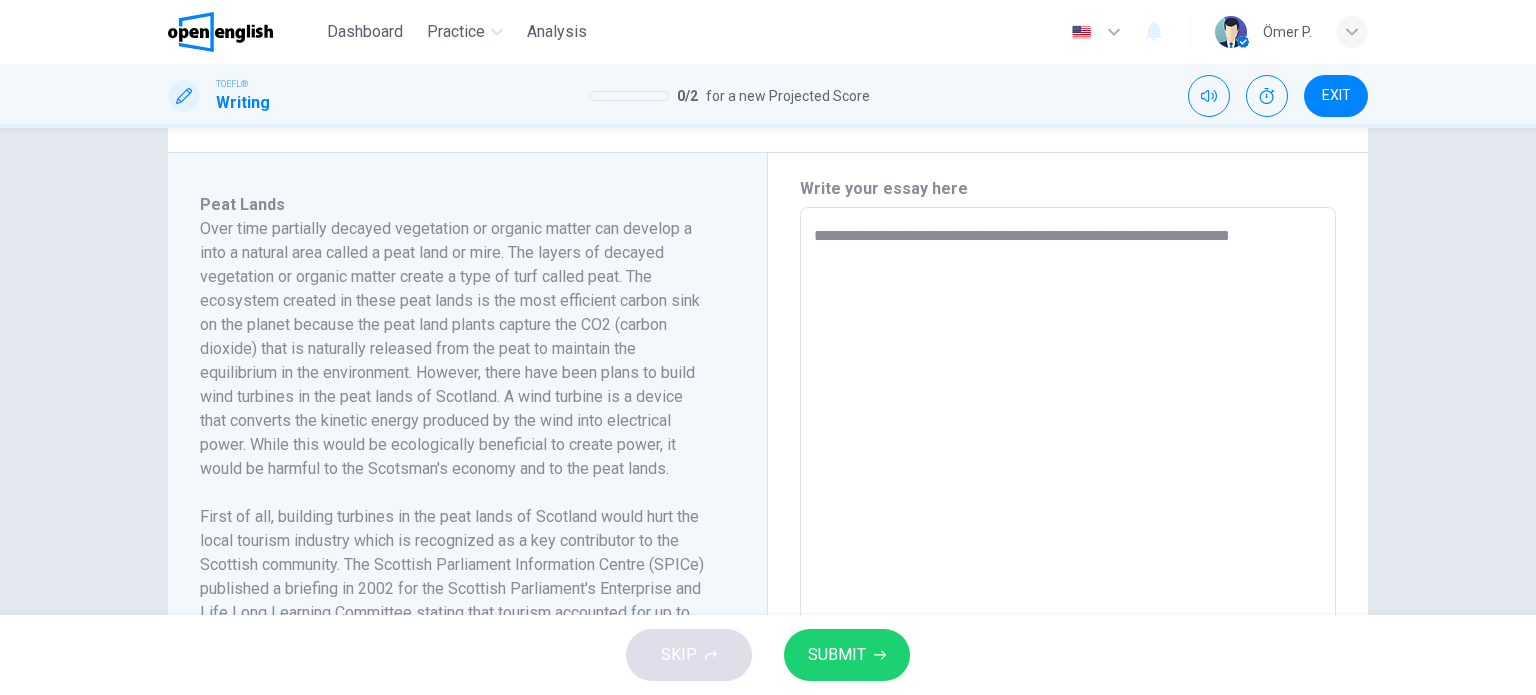 type on "*" 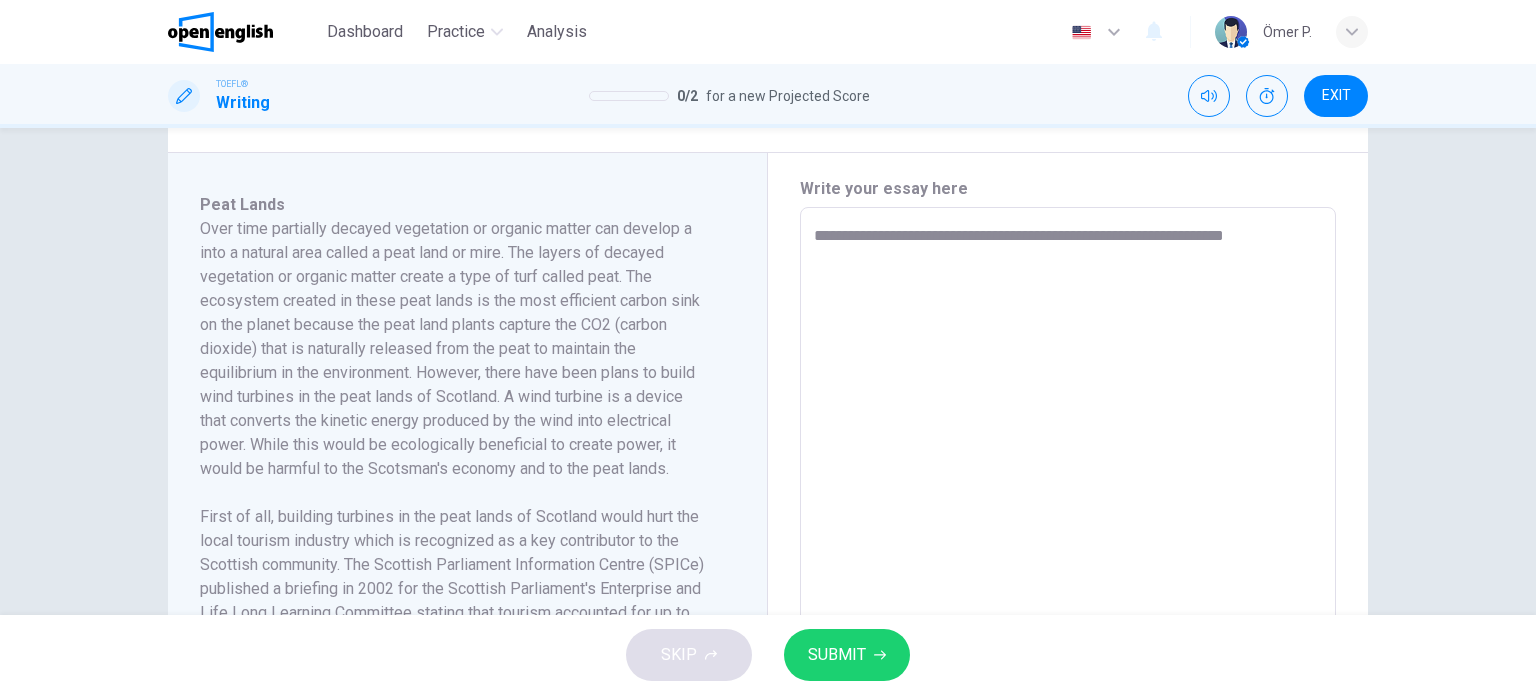 type on "**********" 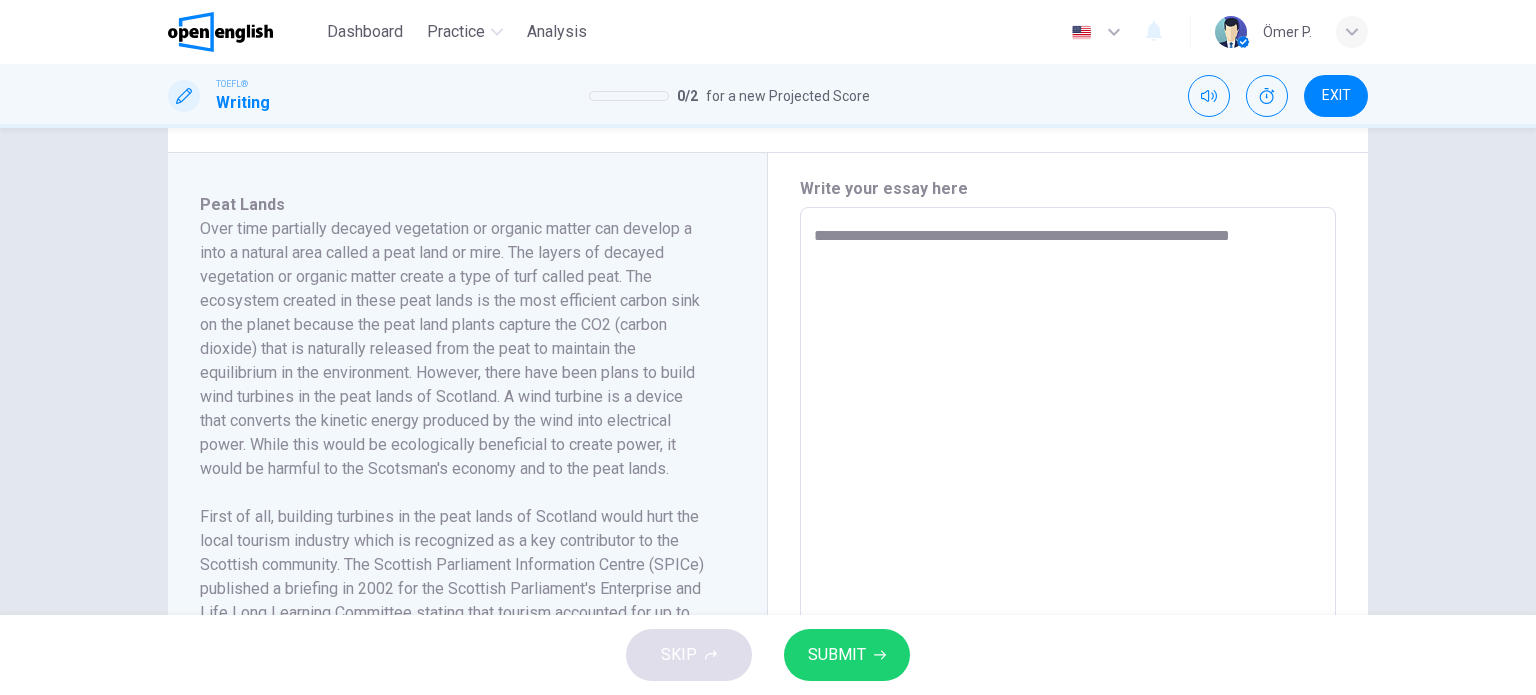 type 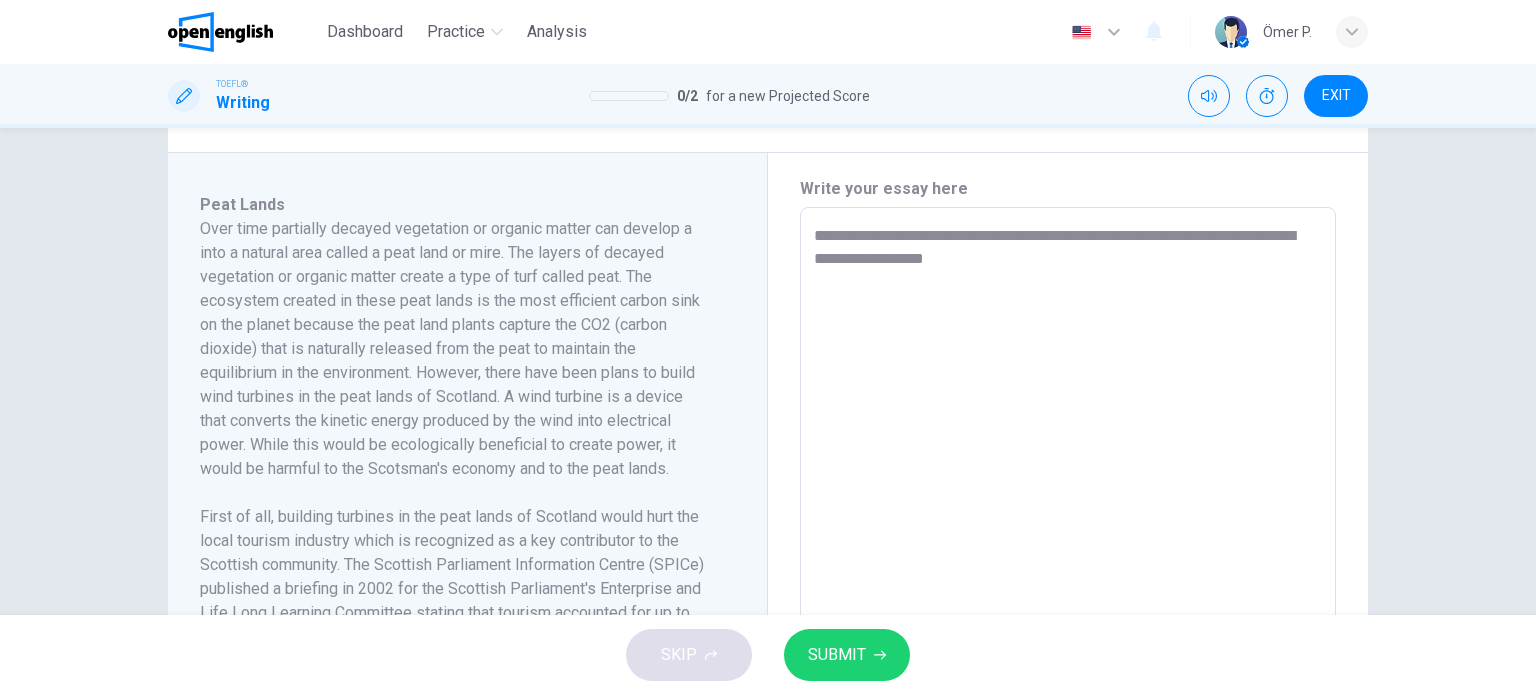 click on "**********" at bounding box center [1068, 492] 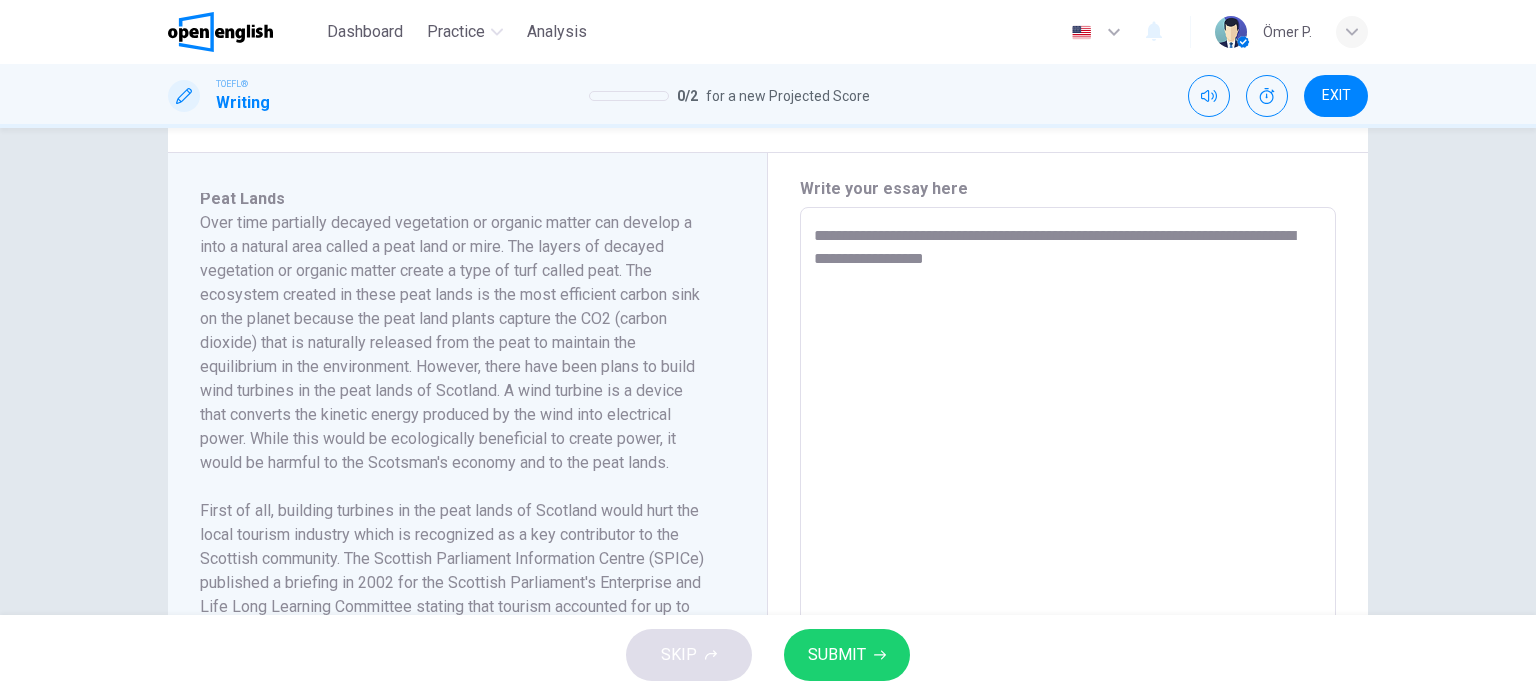 scroll, scrollTop: 0, scrollLeft: 0, axis: both 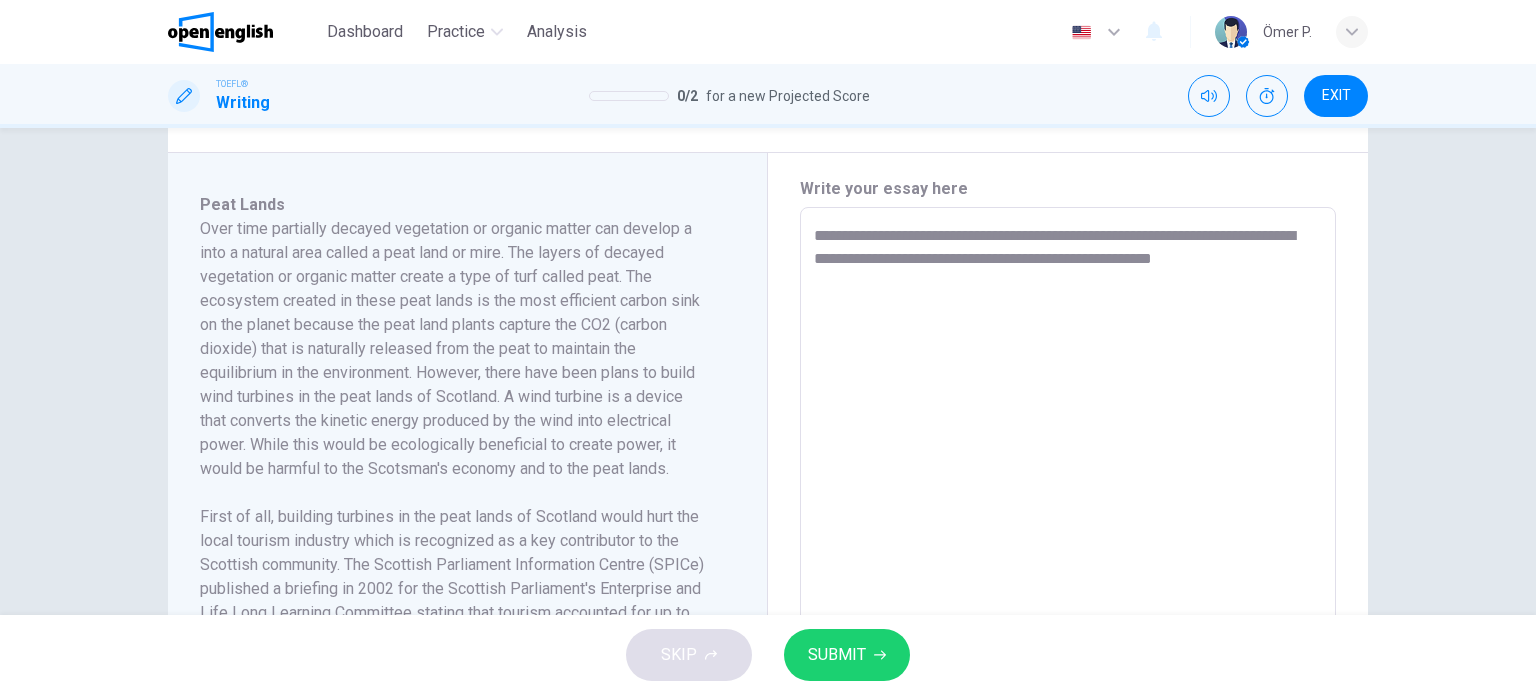 click on "**********" at bounding box center [1068, 492] 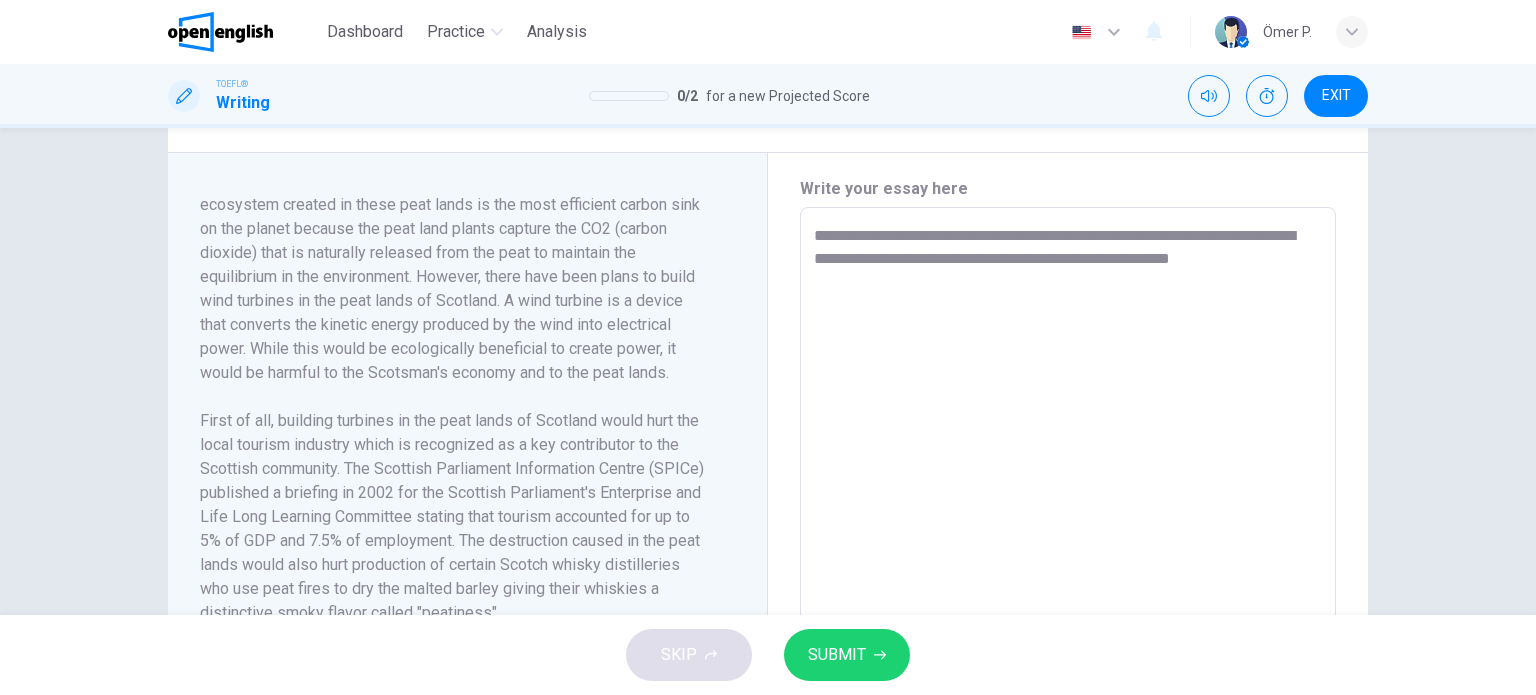 scroll, scrollTop: 100, scrollLeft: 0, axis: vertical 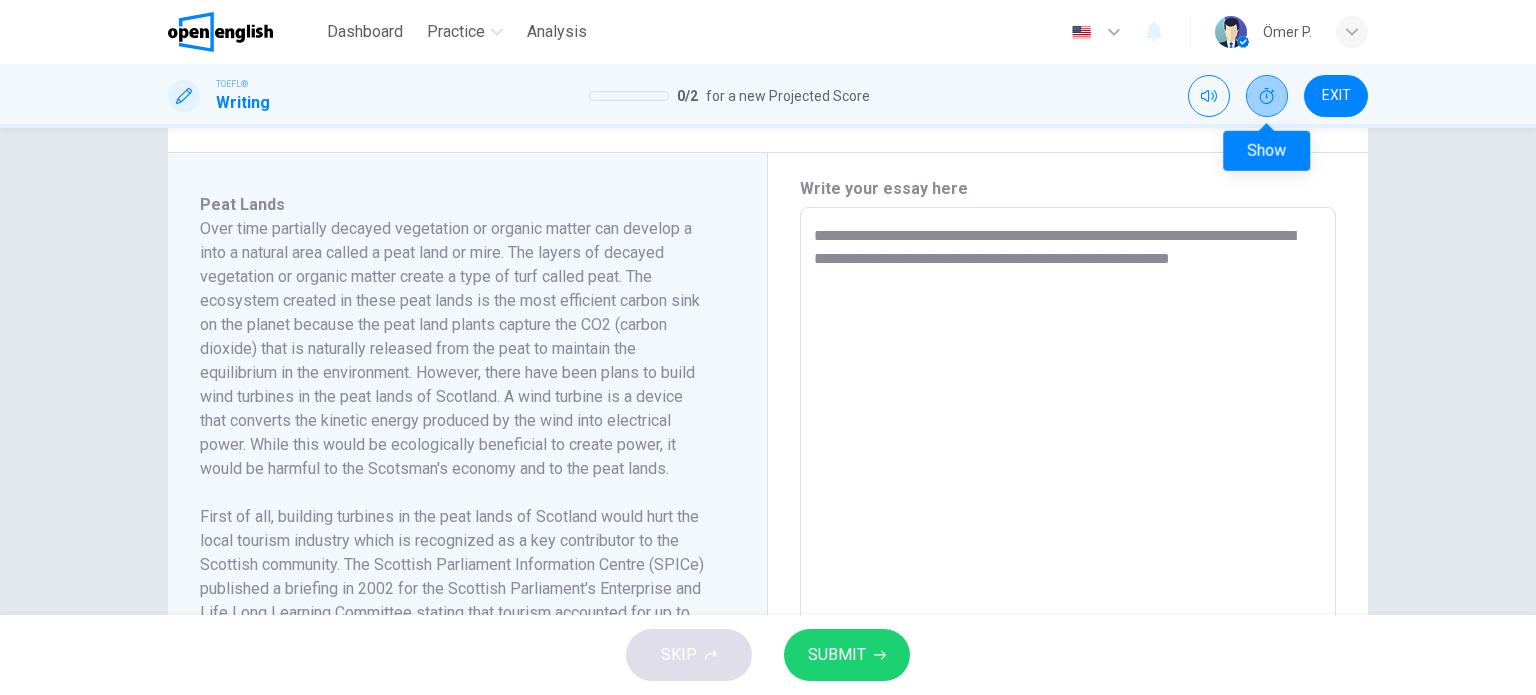 click 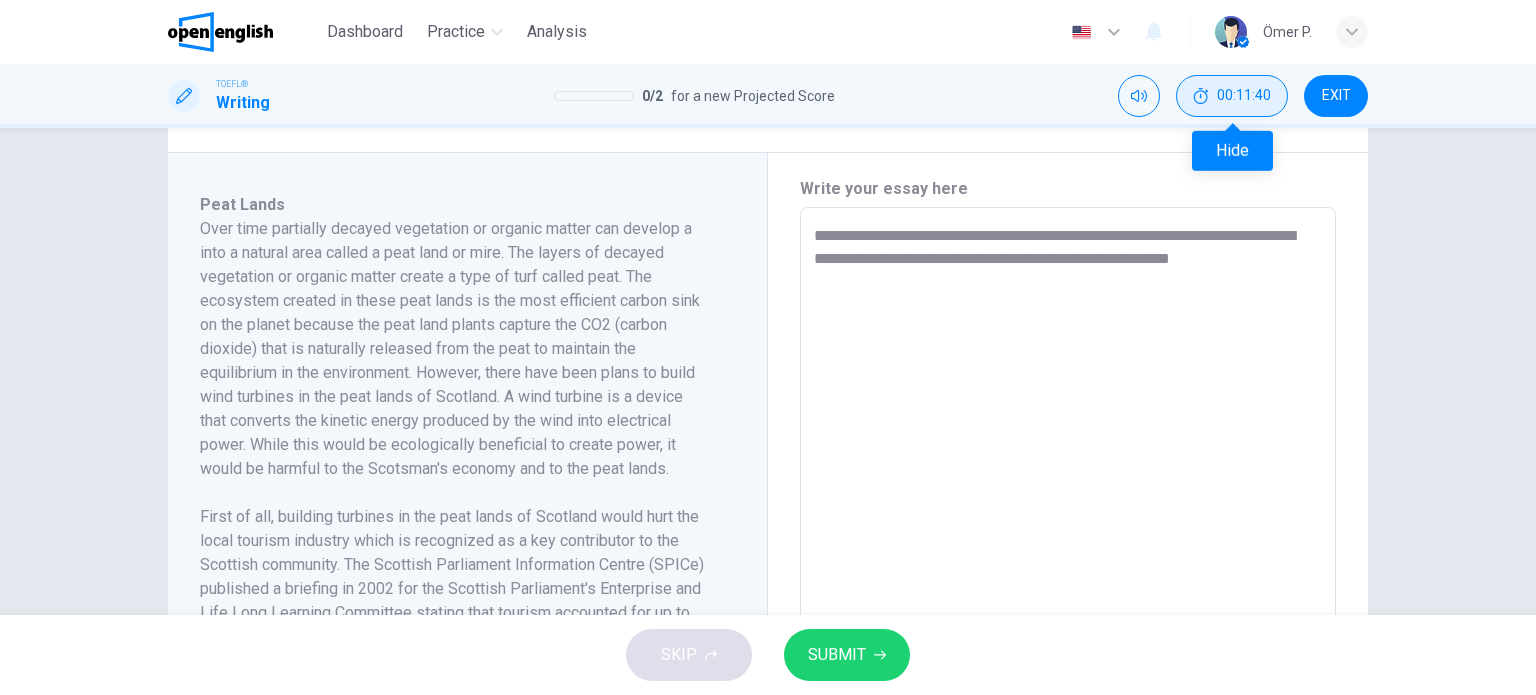 click on "00:11:40" at bounding box center (1244, 96) 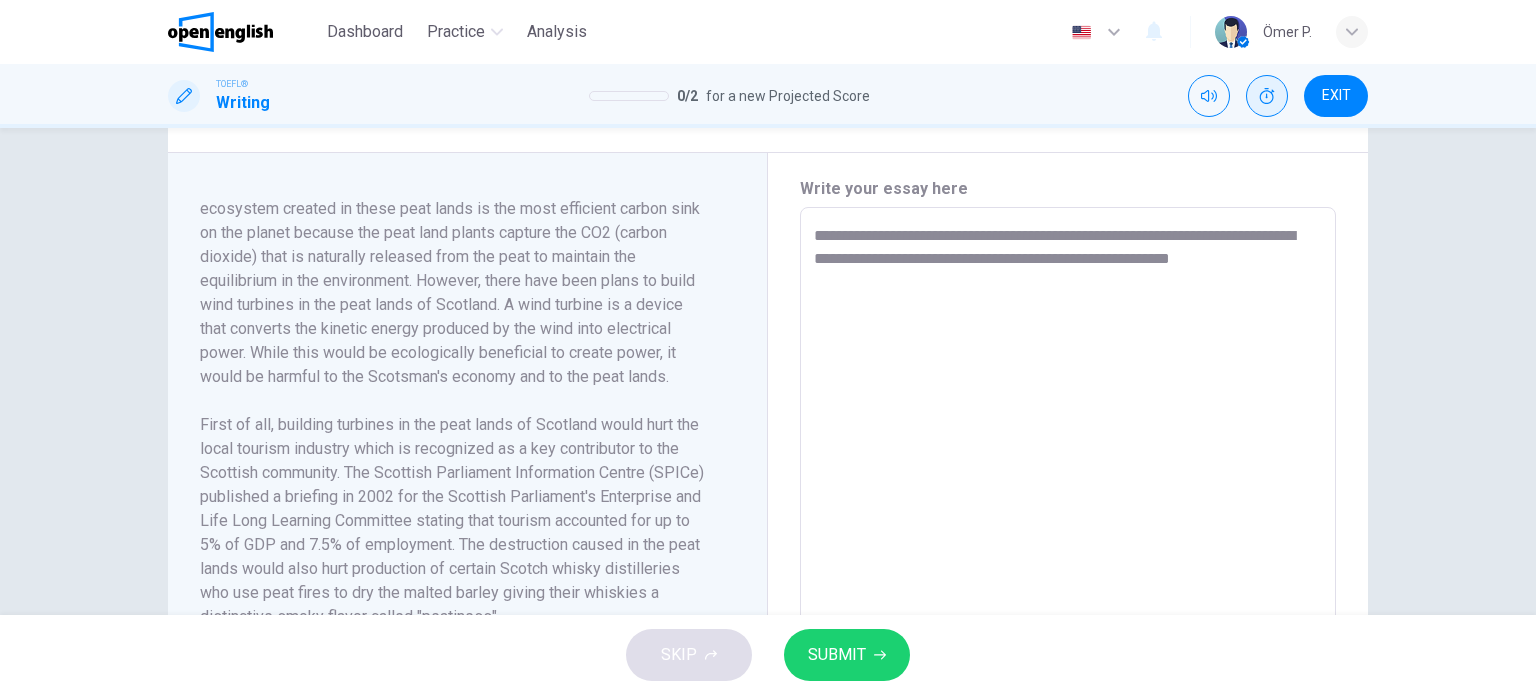 scroll, scrollTop: 100, scrollLeft: 0, axis: vertical 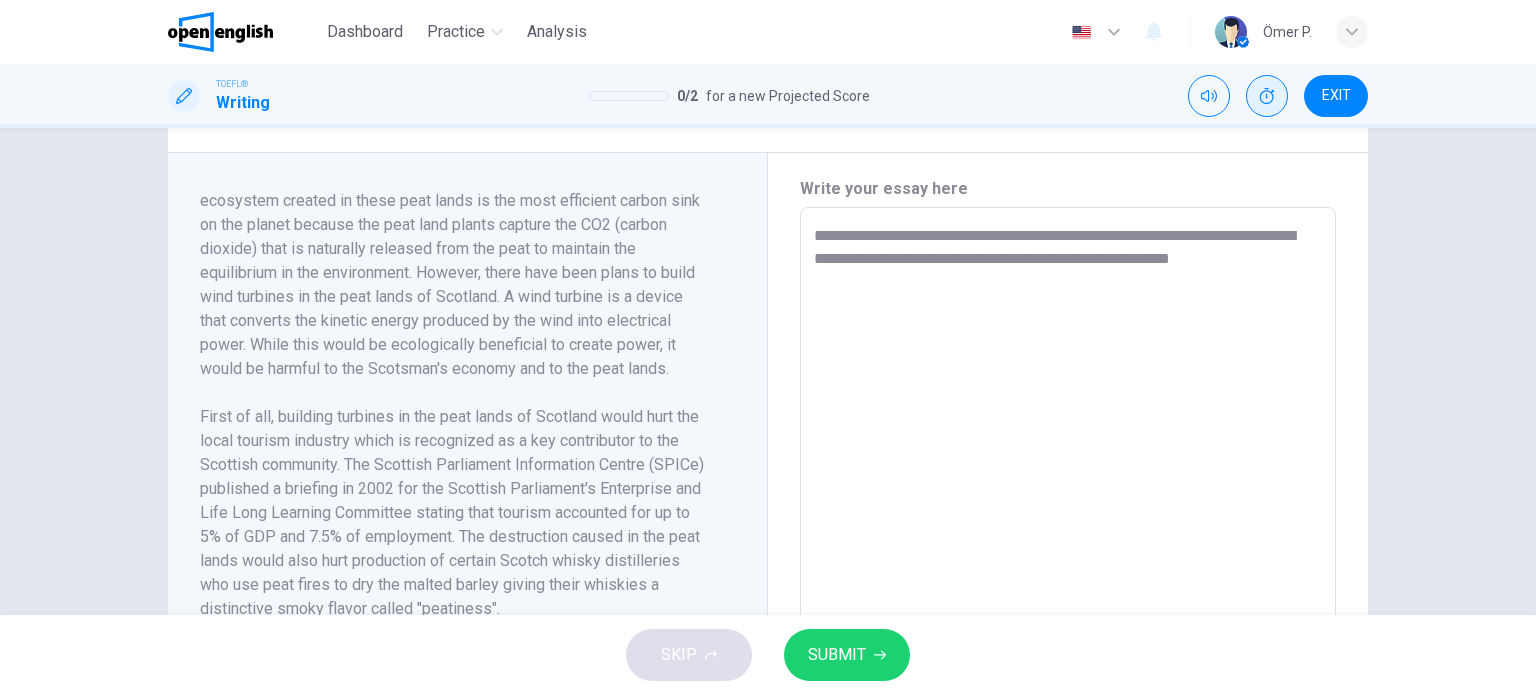click on "**********" at bounding box center (1068, 492) 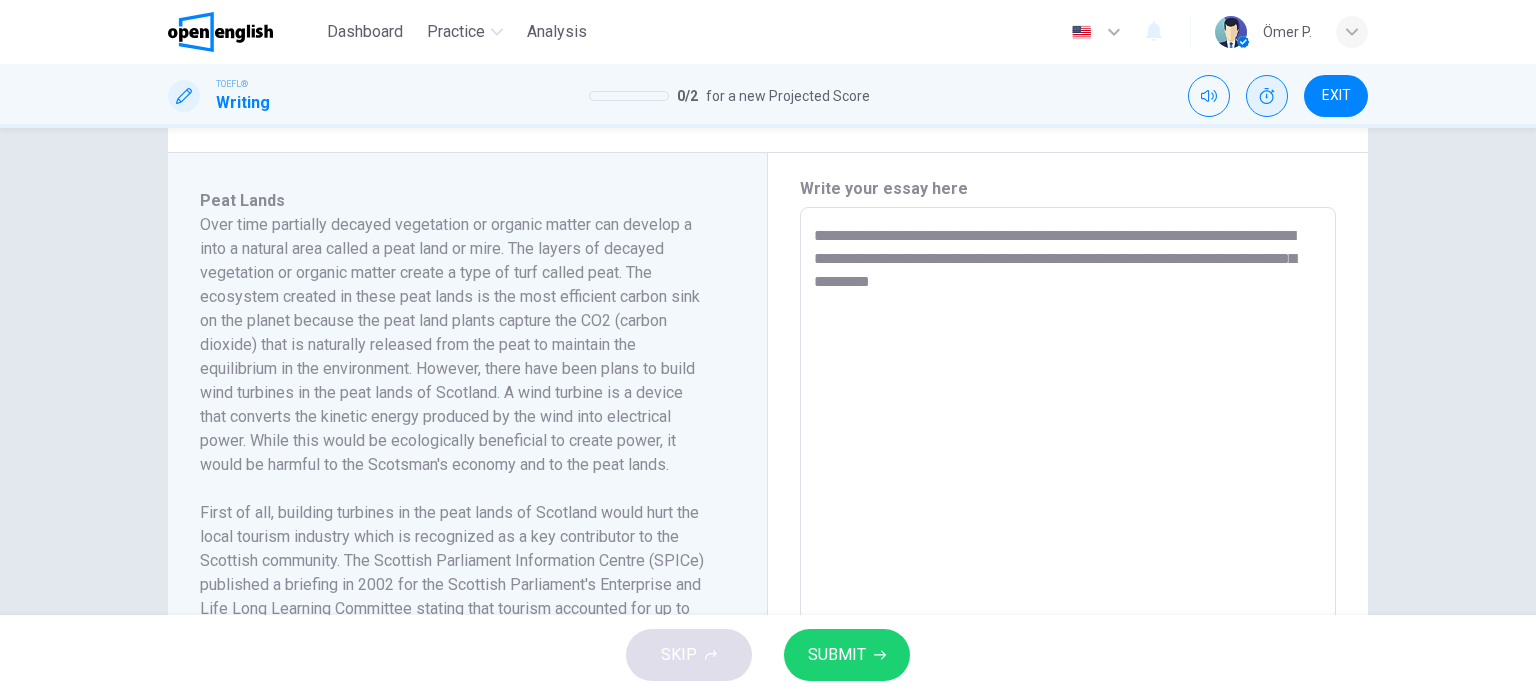 scroll, scrollTop: 0, scrollLeft: 0, axis: both 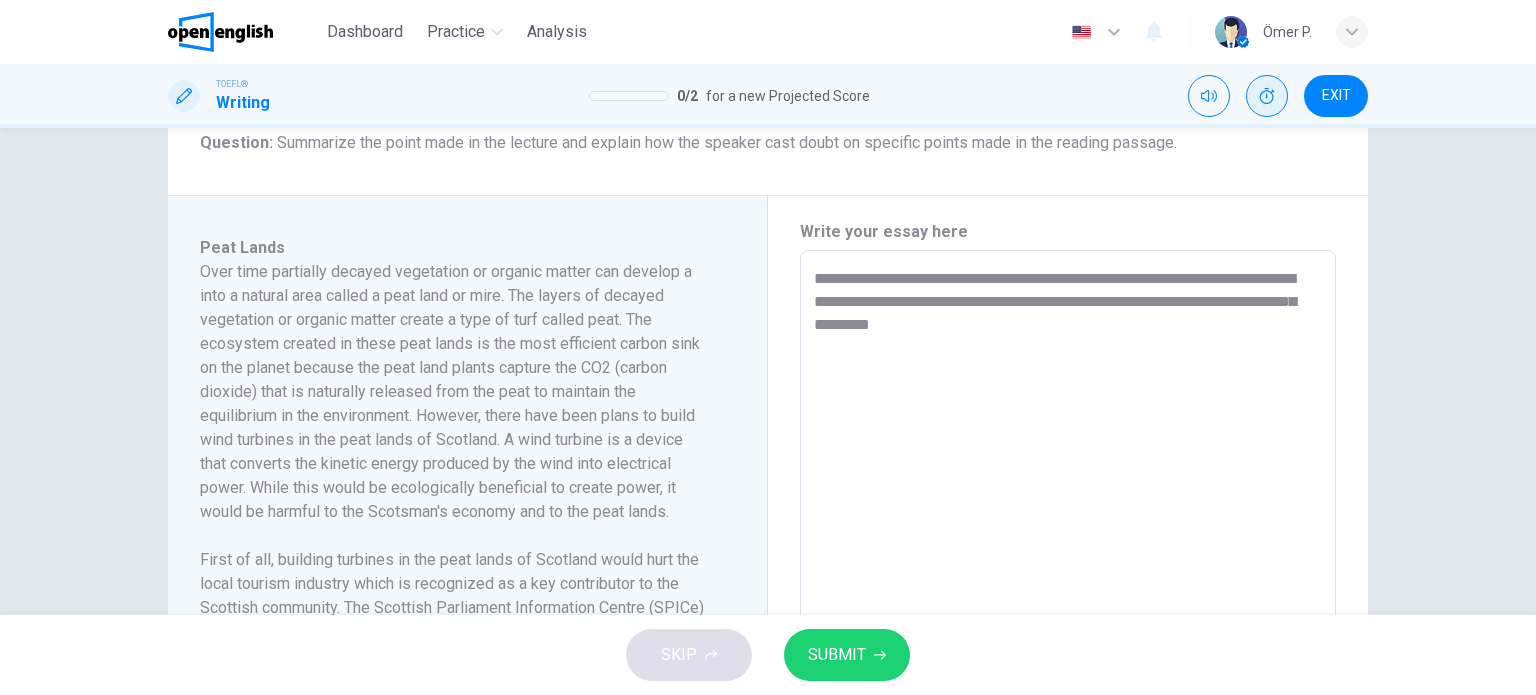 click on "**********" at bounding box center [1068, 535] 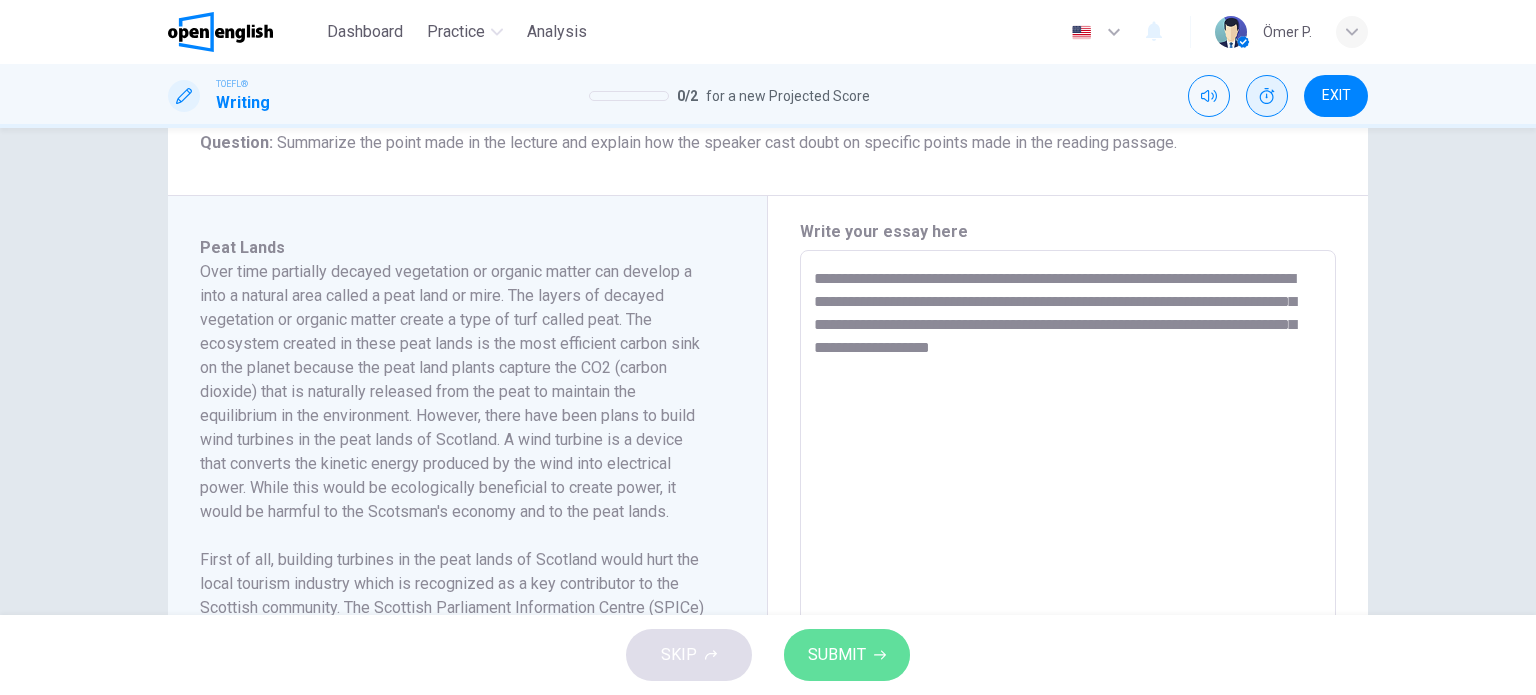 click on "SUBMIT" at bounding box center (847, 655) 